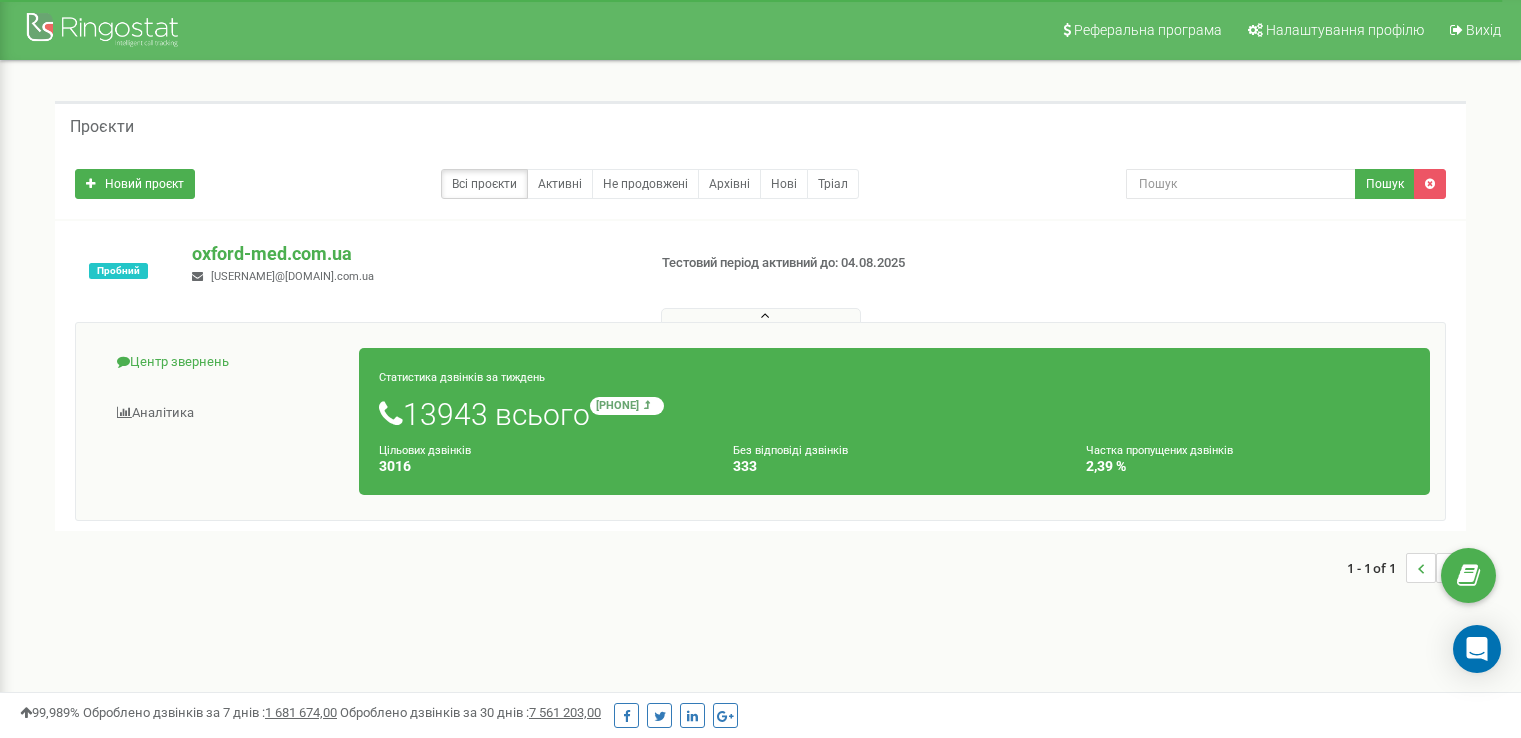 scroll, scrollTop: 0, scrollLeft: 0, axis: both 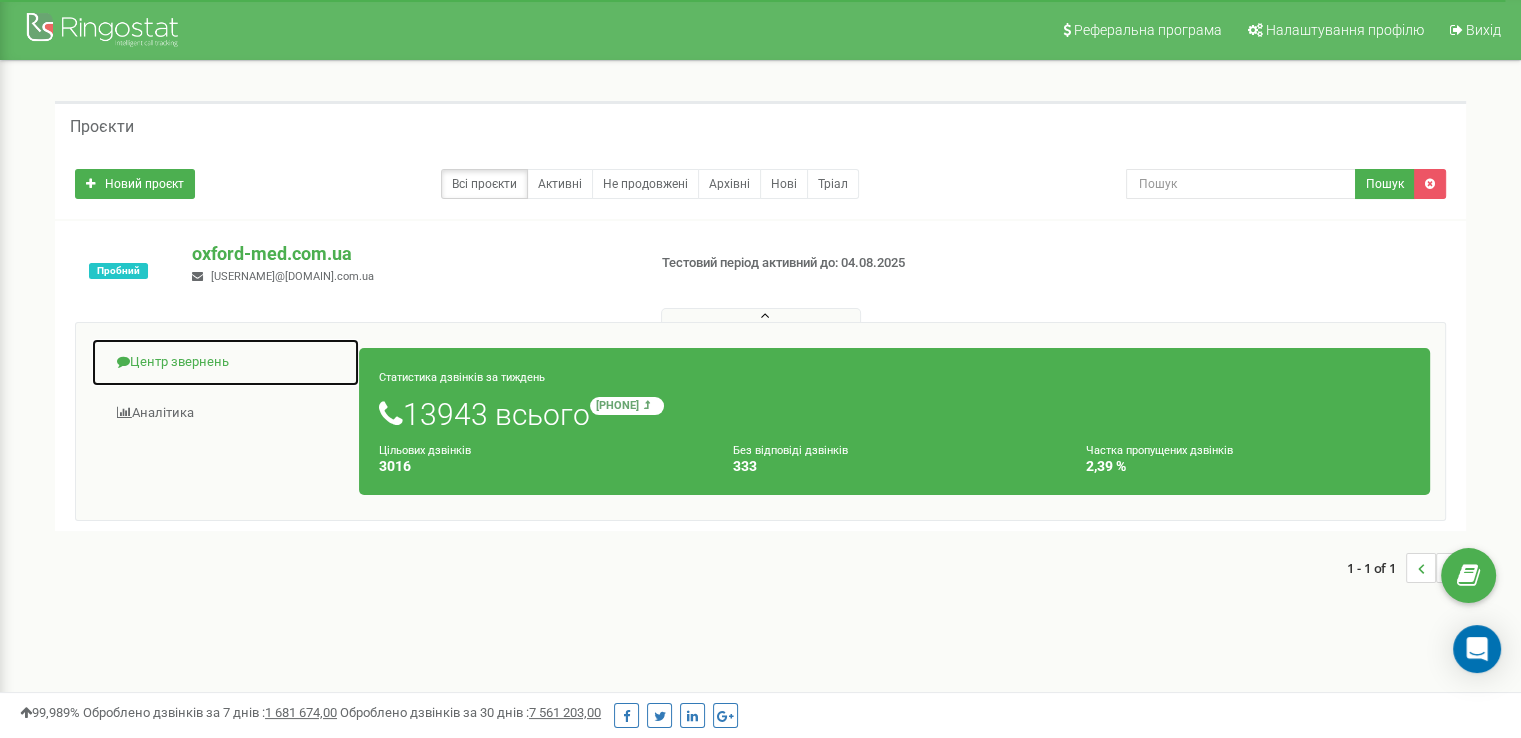 click on "Центр звернень" at bounding box center (225, 362) 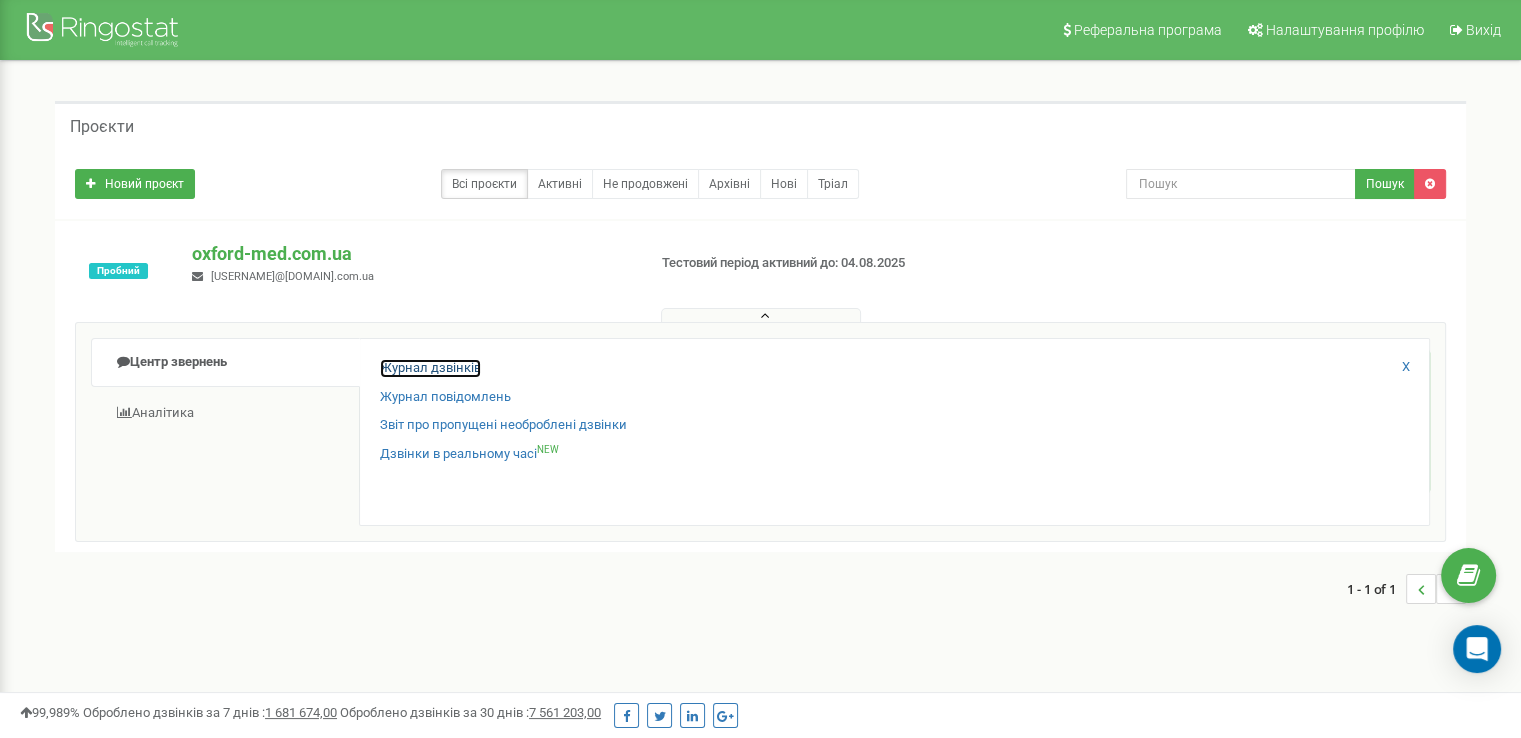 click on "Журнал дзвінків" at bounding box center (430, 368) 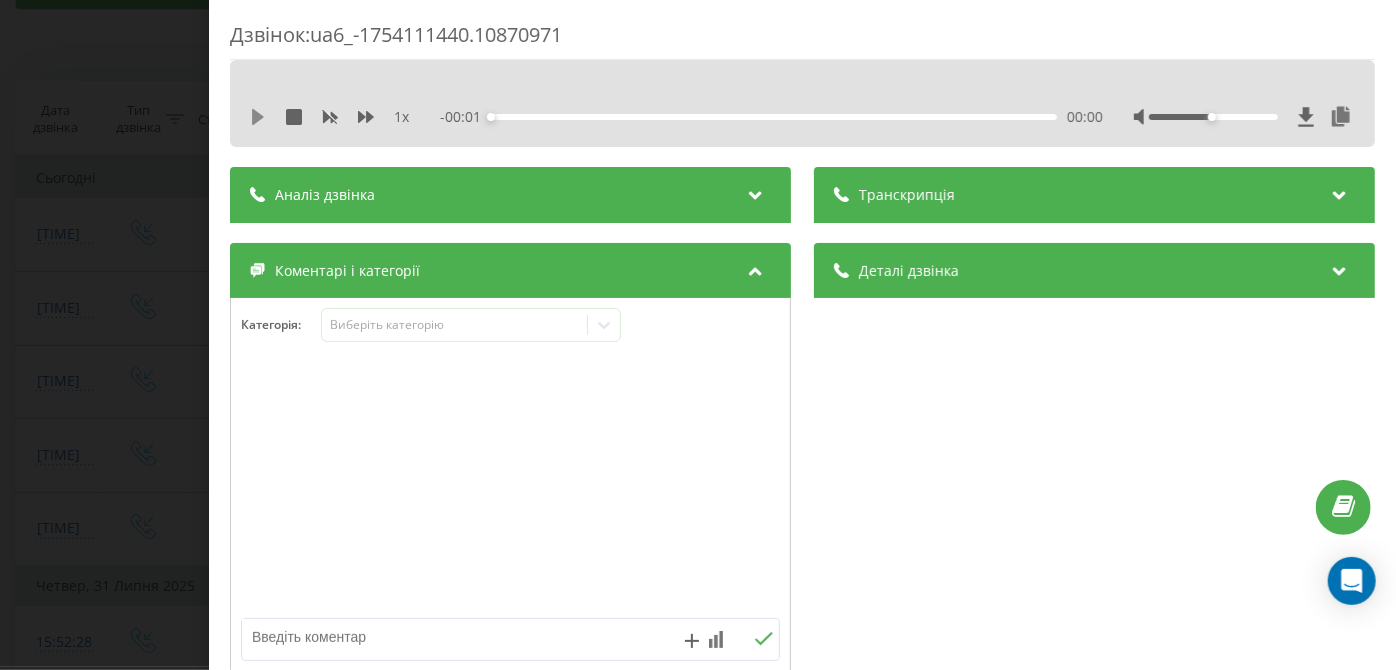 scroll, scrollTop: 101, scrollLeft: 0, axis: vertical 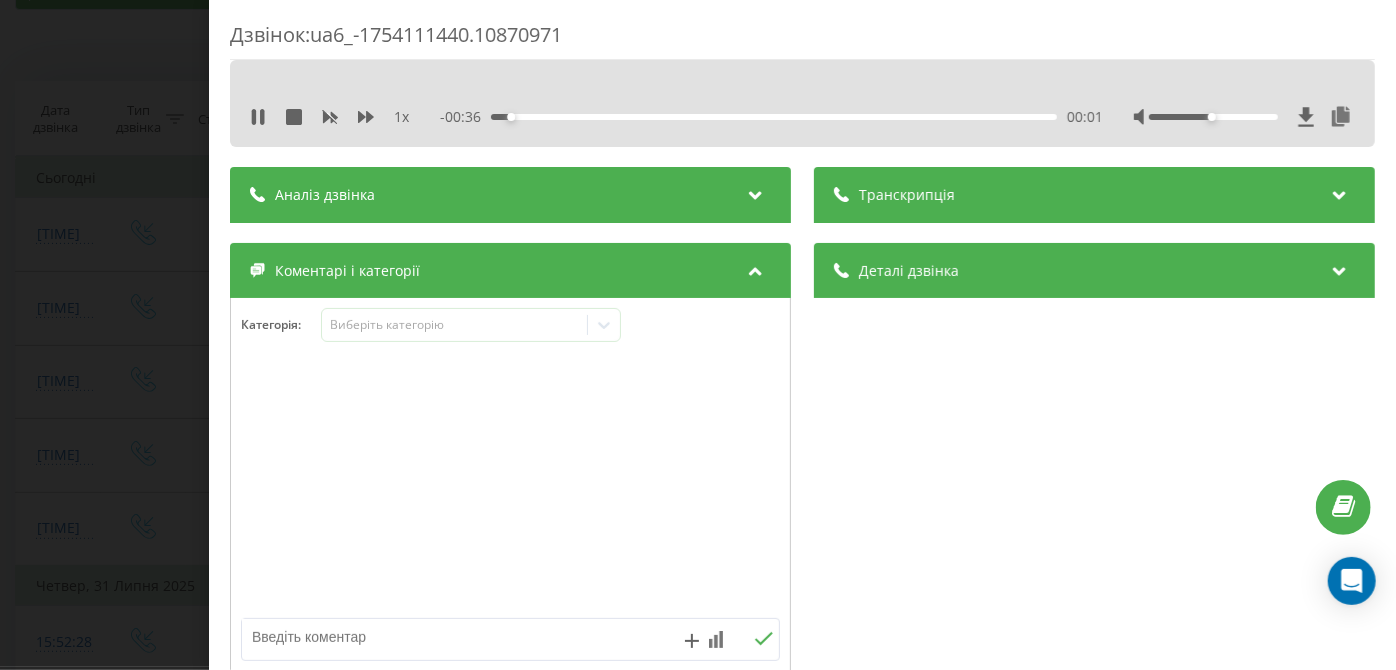 click on "00:01" at bounding box center (775, 117) 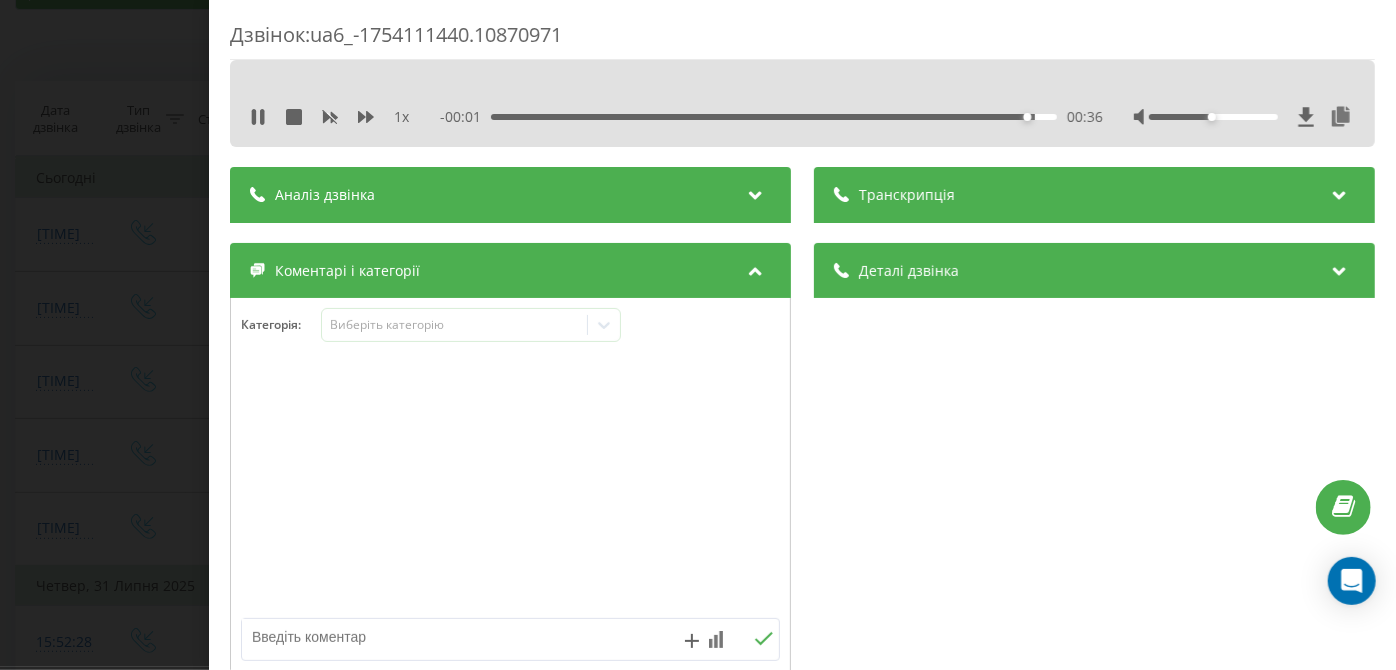 click on "- 00:01 00:36   00:36" at bounding box center (772, 117) 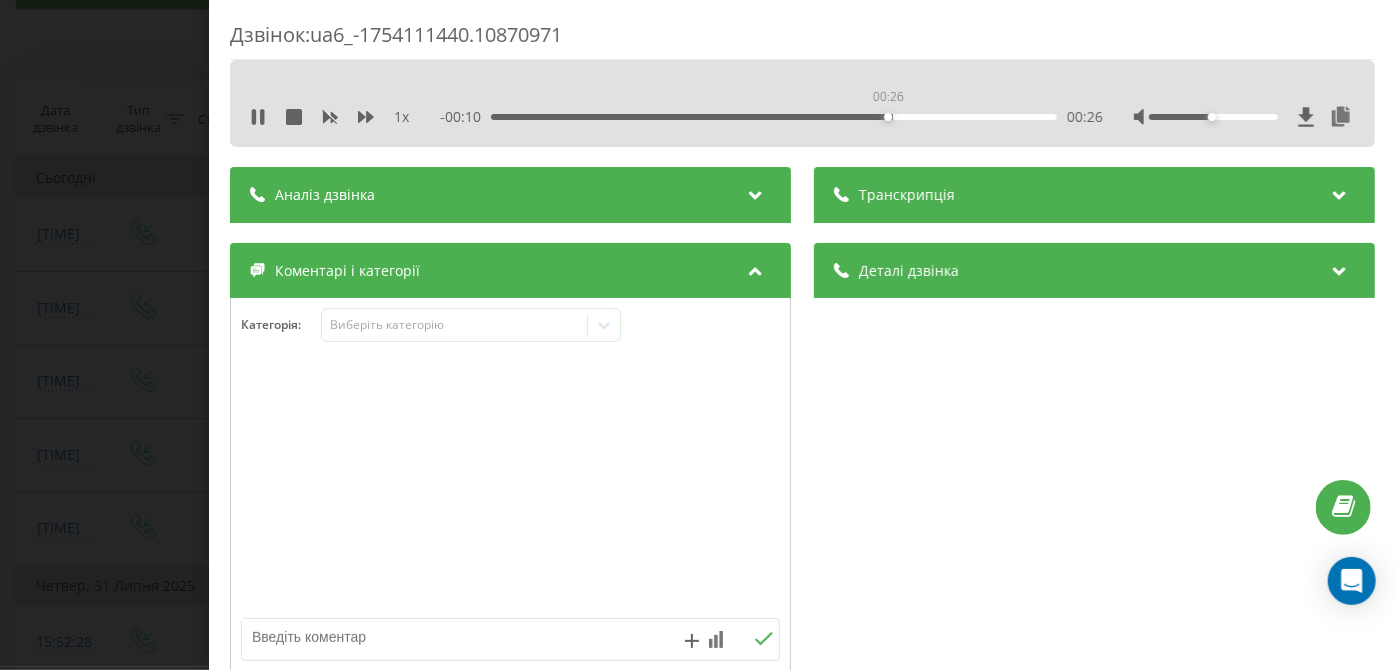 click on "00:26" at bounding box center (775, 117) 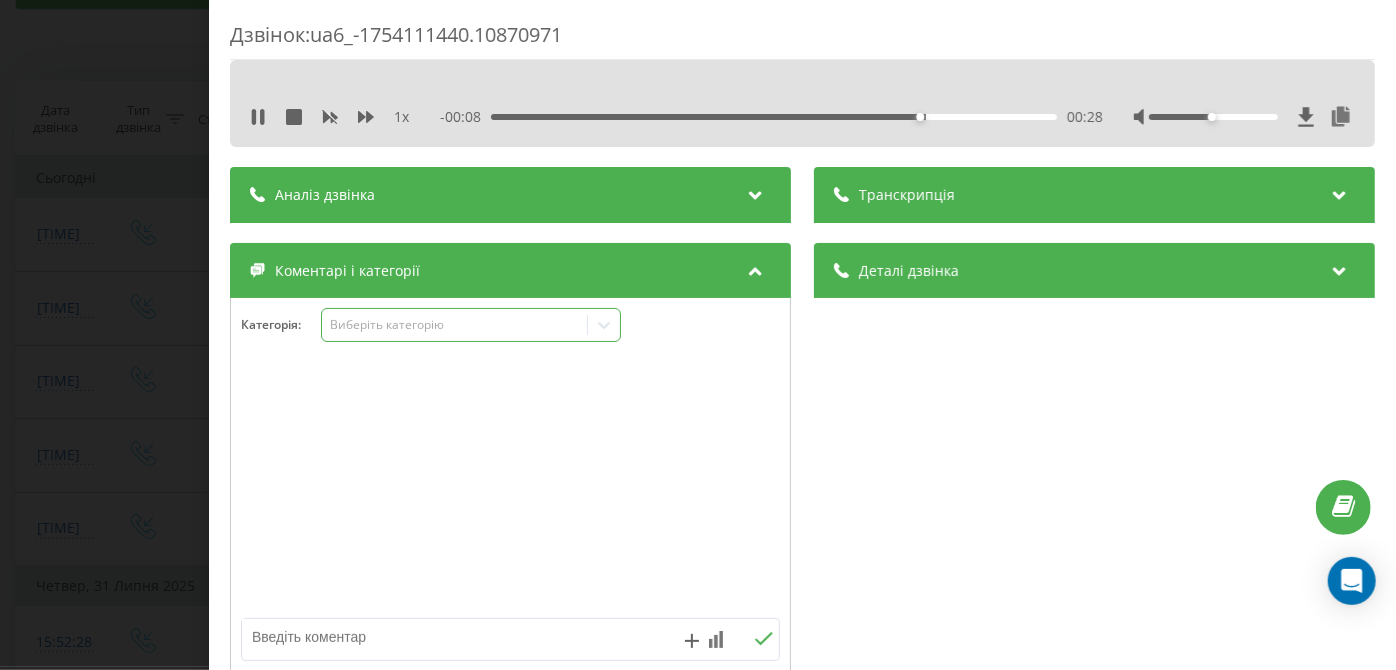 click on "Виберіть категорію" at bounding box center [455, 325] 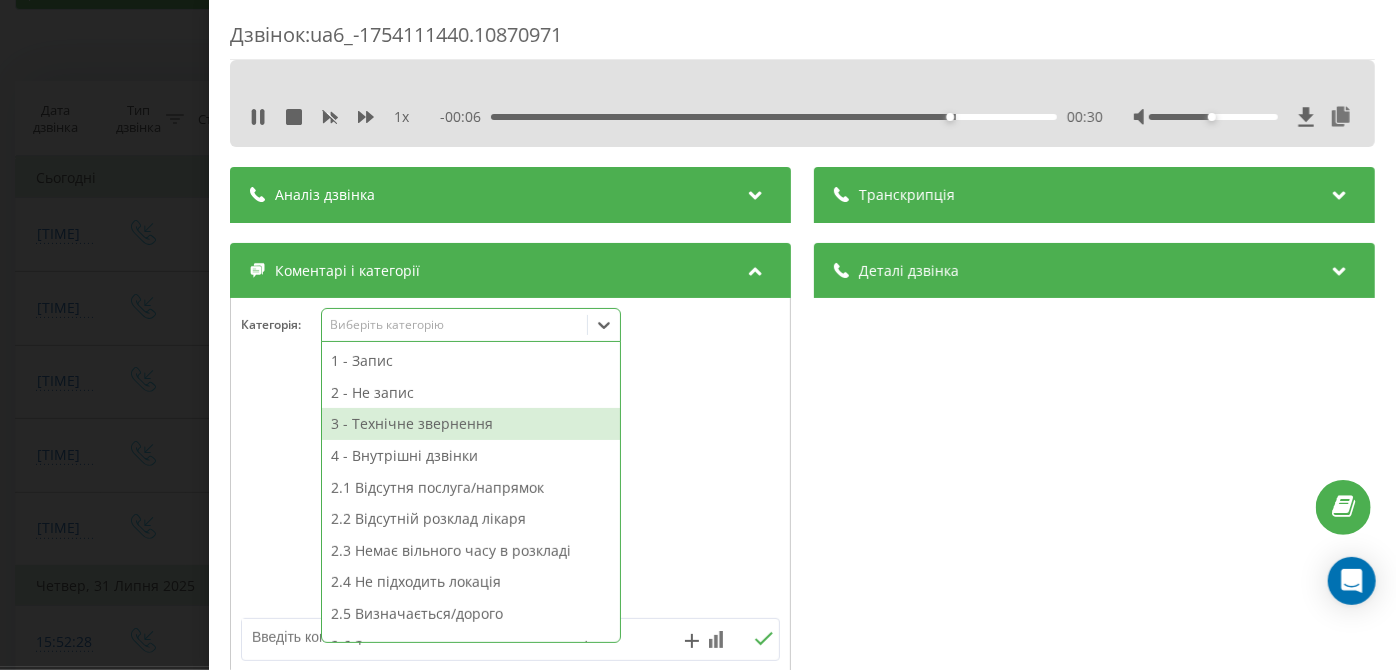 click on "3 - Технічне звернення" at bounding box center [471, 424] 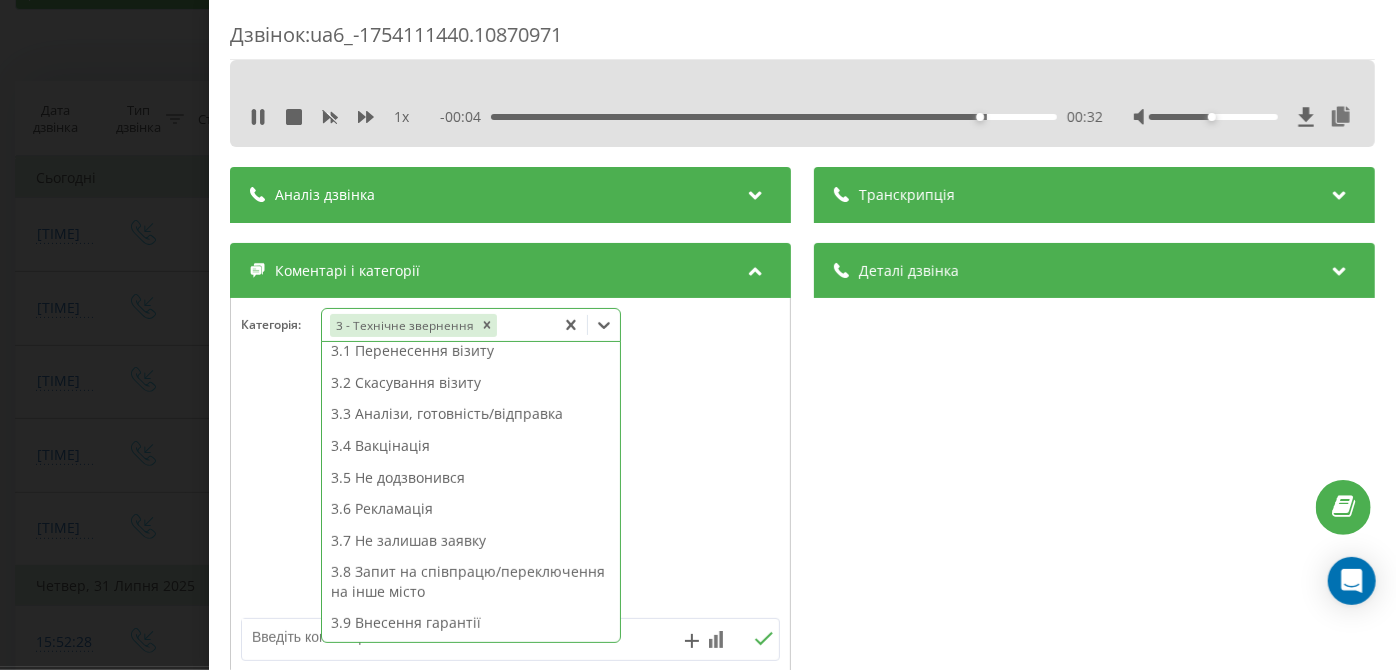 scroll, scrollTop: 312, scrollLeft: 0, axis: vertical 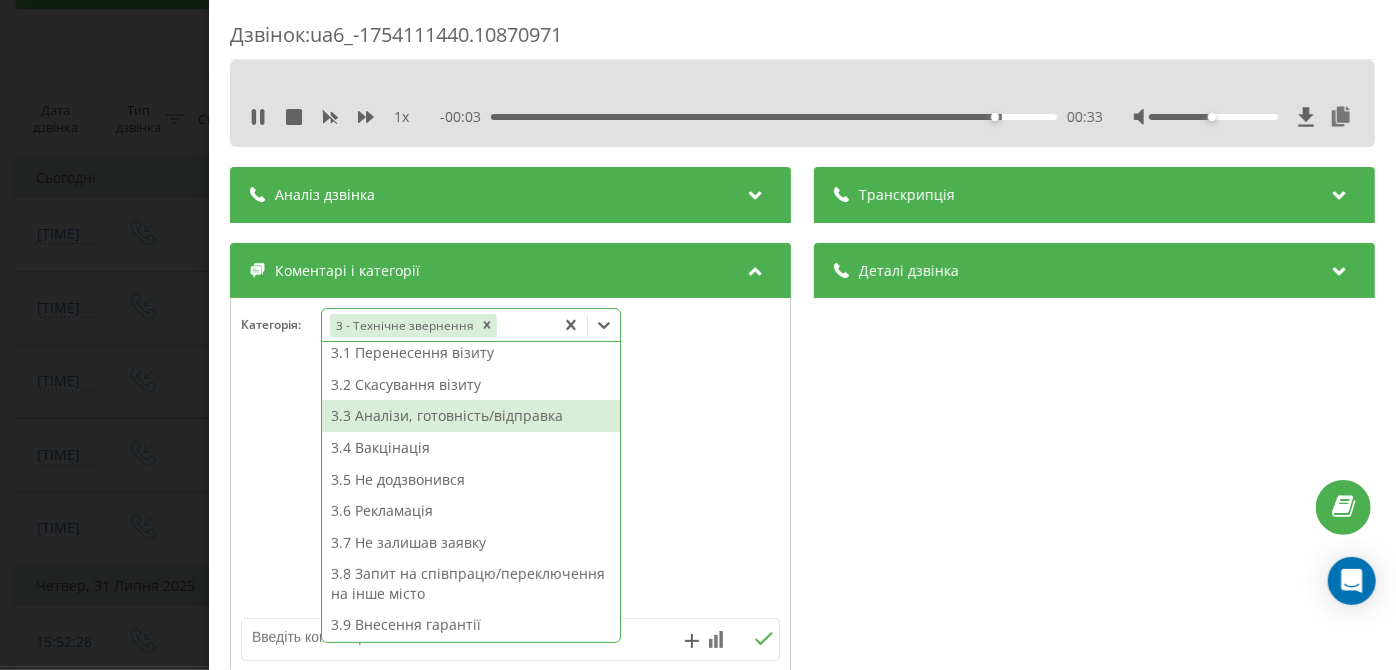 click on "3.3 Аналізи, готовність/відправка" at bounding box center (471, 416) 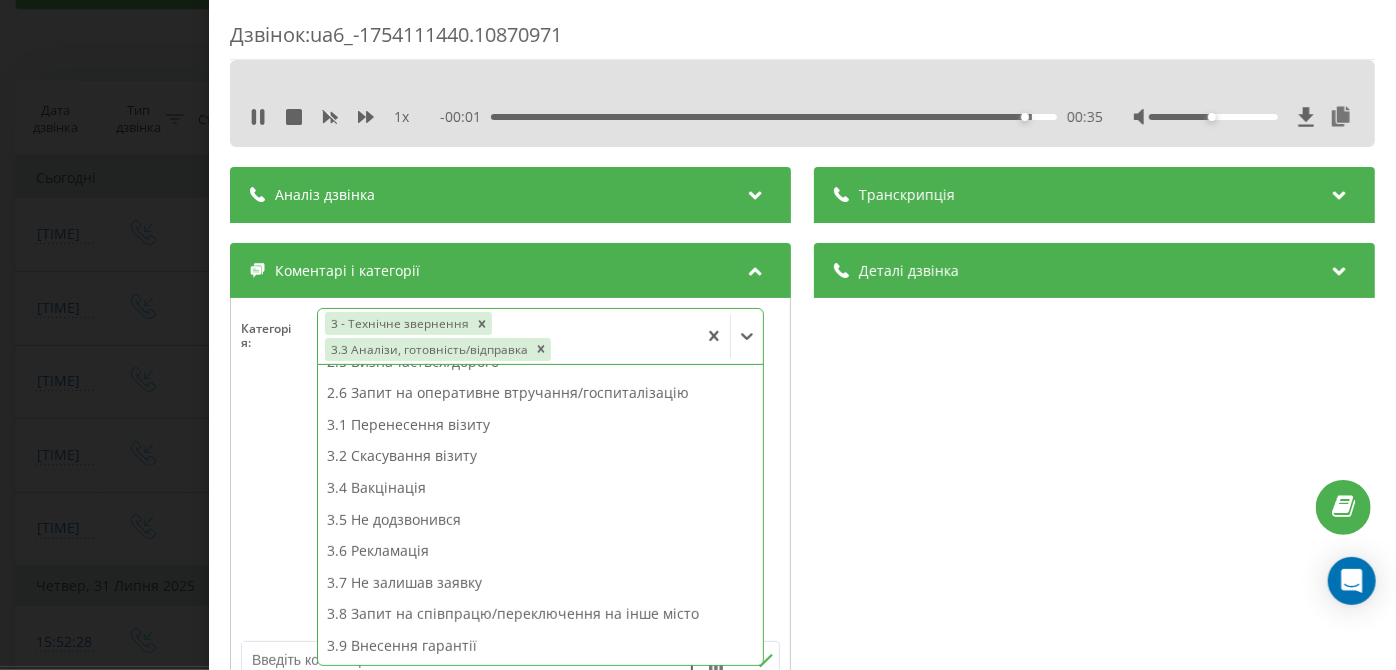 scroll, scrollTop: 242, scrollLeft: 0, axis: vertical 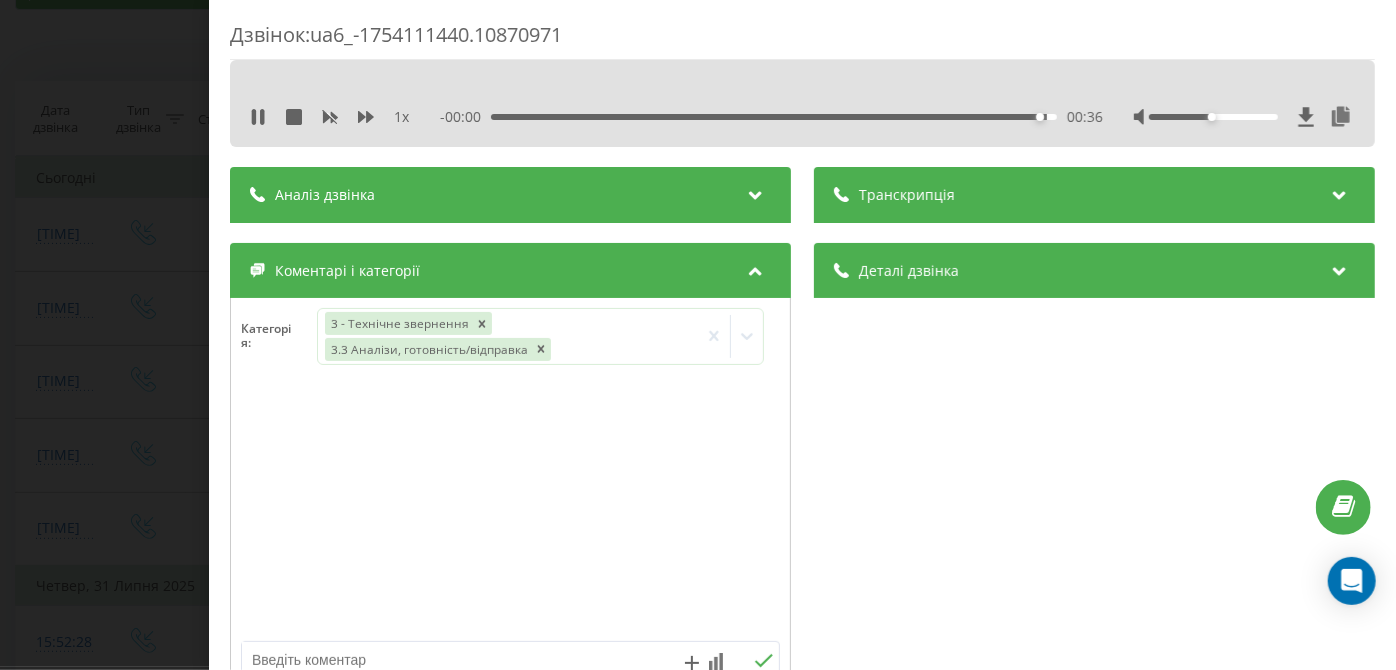 click on "Дзвінок :  ua6_-1754111440.10870971   1 x  - 00:00 00:36   00:36   Транскрипція Для AI-аналізу майбутніх дзвінків  налаштуйте та активуйте профіль на сторінці . Якщо профіль вже є і дзвінок відповідає його умовам, оновіть сторінку через 10 хвилин - AI аналізує поточний дзвінок. Аналіз дзвінка Для AI-аналізу майбутніх дзвінків  налаштуйте та активуйте профіль на сторінці . Якщо профіль вже є і дзвінок відповідає його умовам, оновіть сторінку через 10 хвилин - AI аналізує поточний дзвінок. Деталі дзвінка Загальне Дата дзвінка 2025-08-02 08:10:41 Тип дзвінка Вхідний Статус дзвінка Цільовий 380952810364 :" at bounding box center [698, 335] 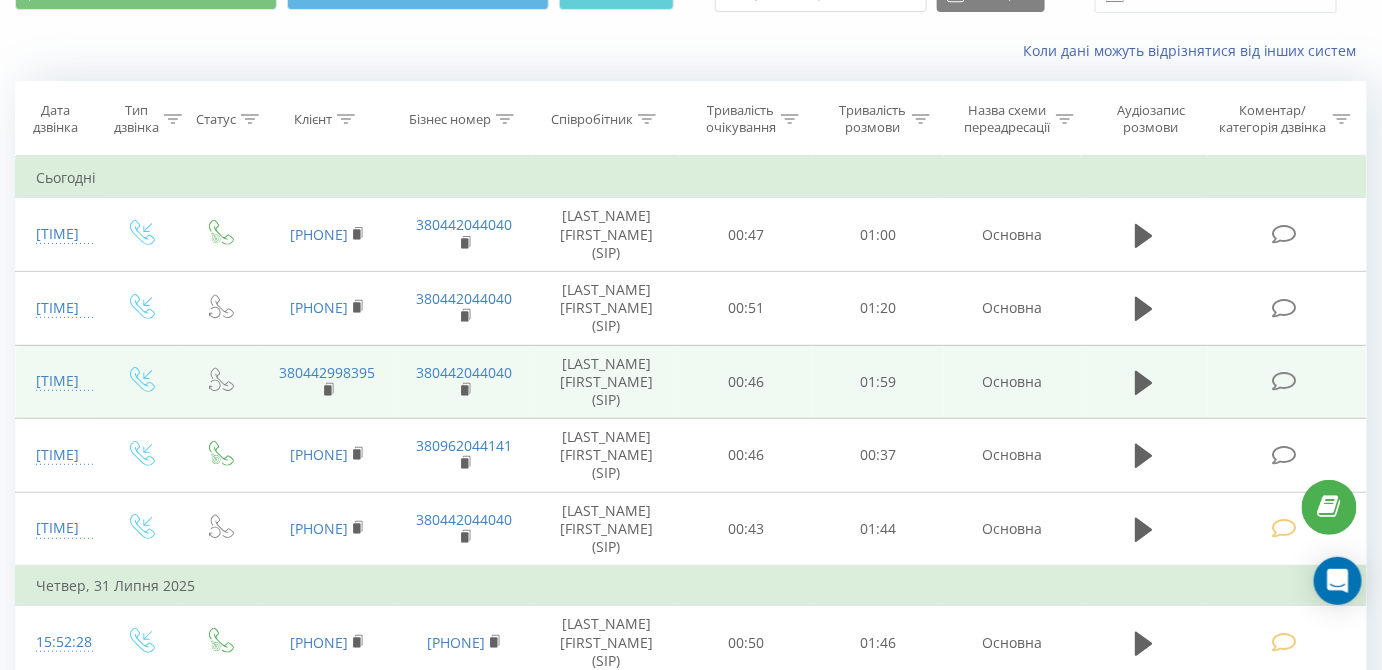 click at bounding box center [1284, 381] 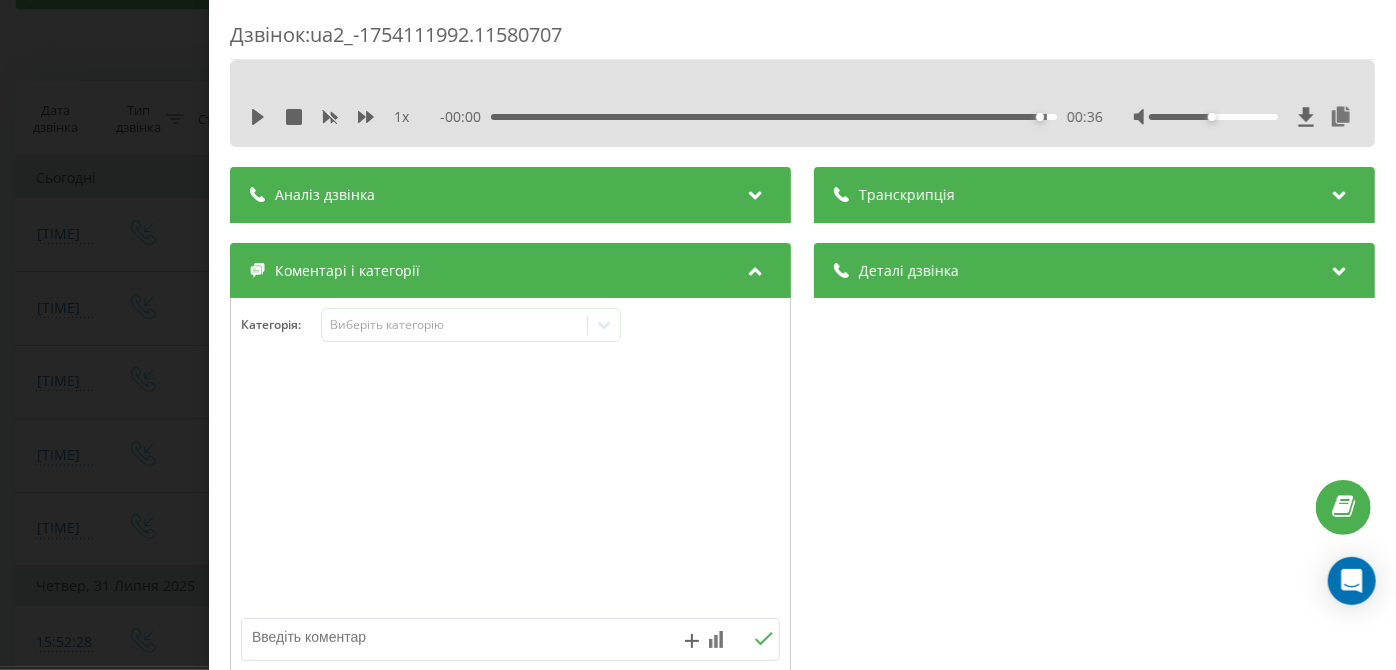 click on "1 x  - 00:00 00:36   00:36" at bounding box center [802, 117] 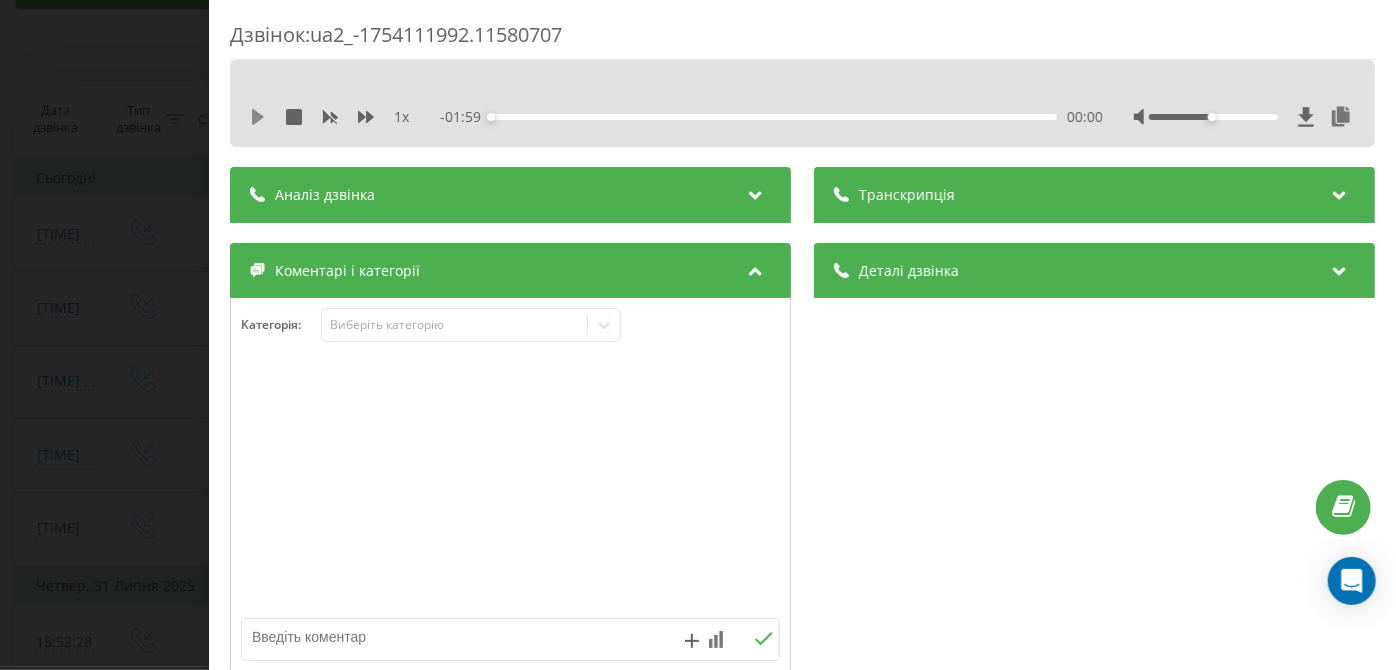 click 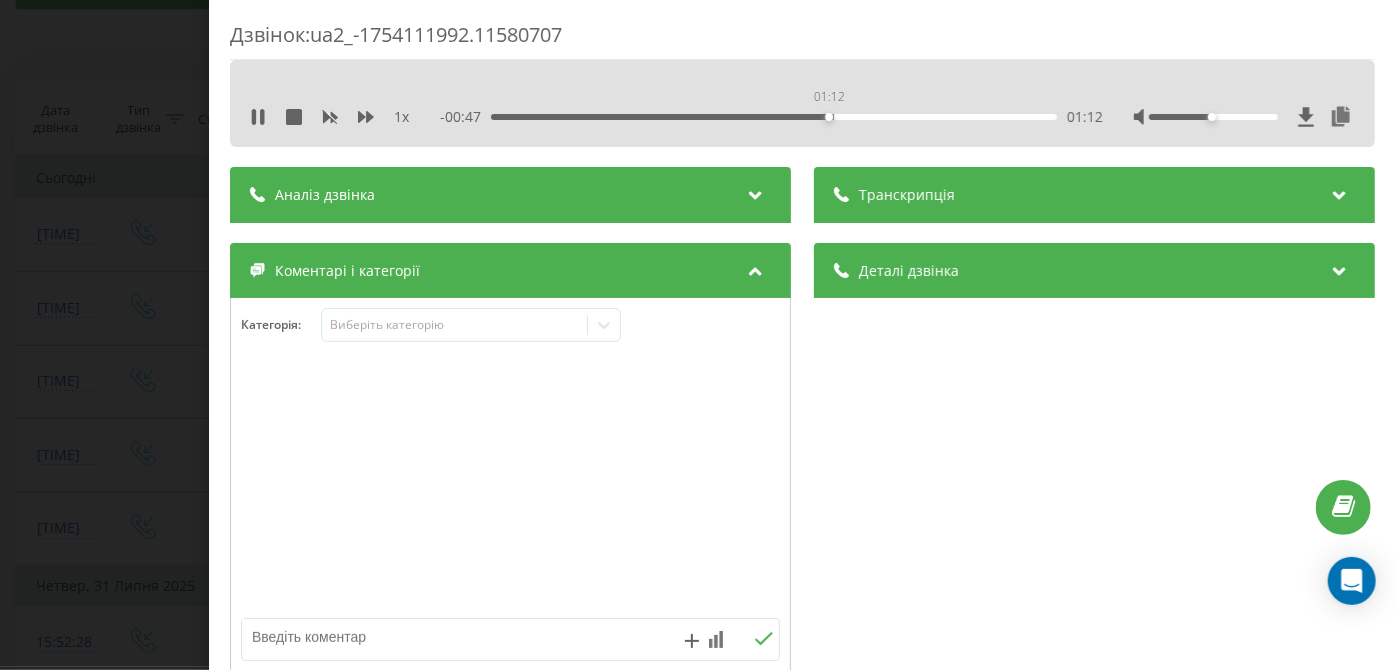 click on "01:12" at bounding box center (775, 117) 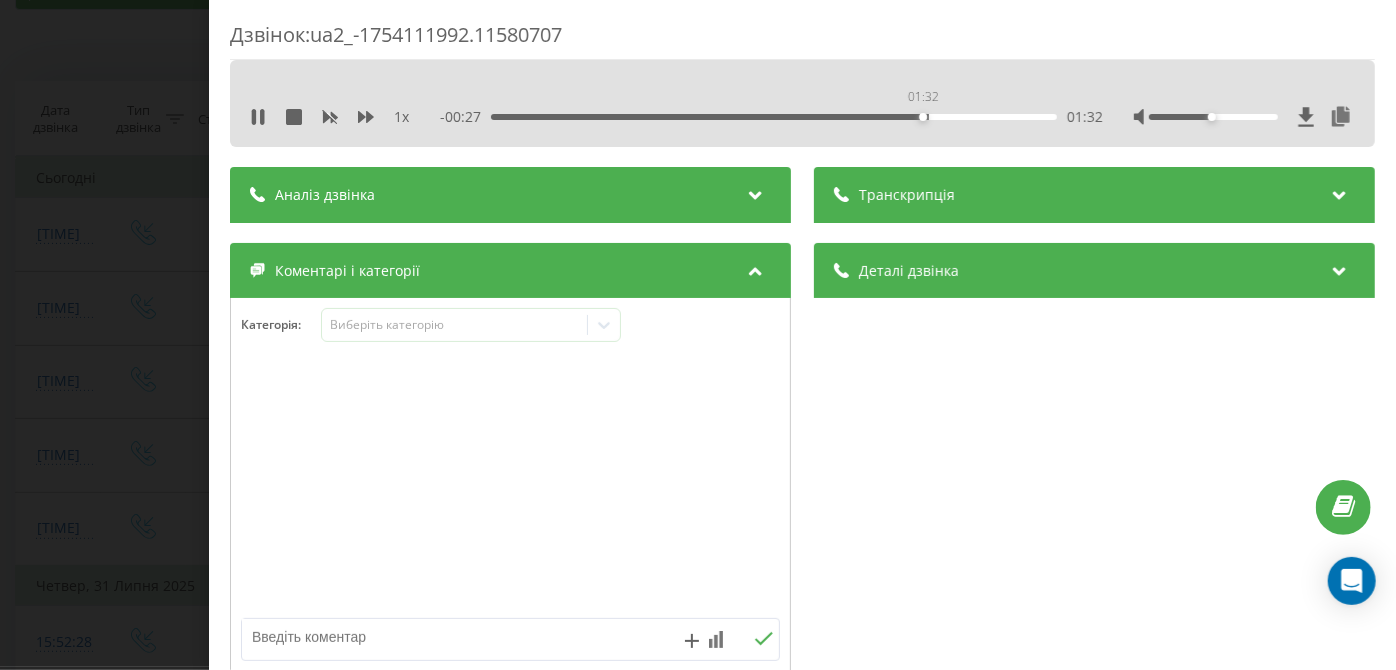 click on "01:32" at bounding box center [775, 117] 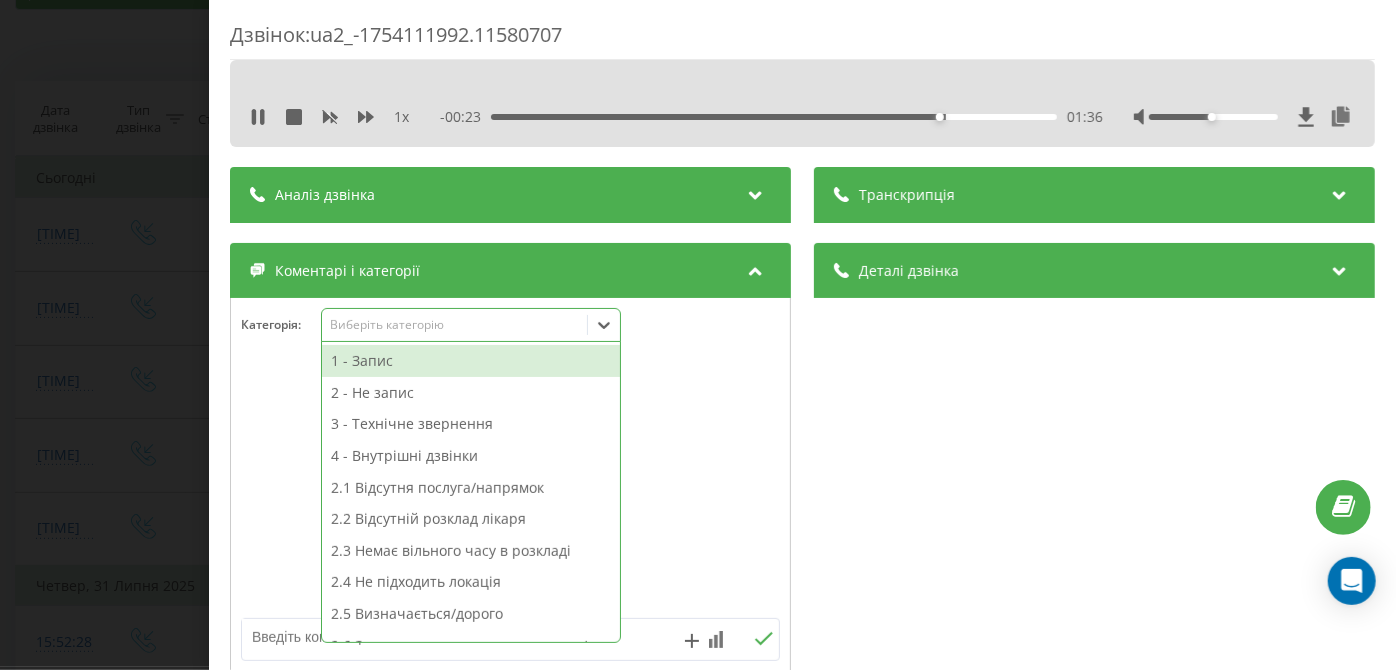 click on "Виберіть категорію" at bounding box center [455, 325] 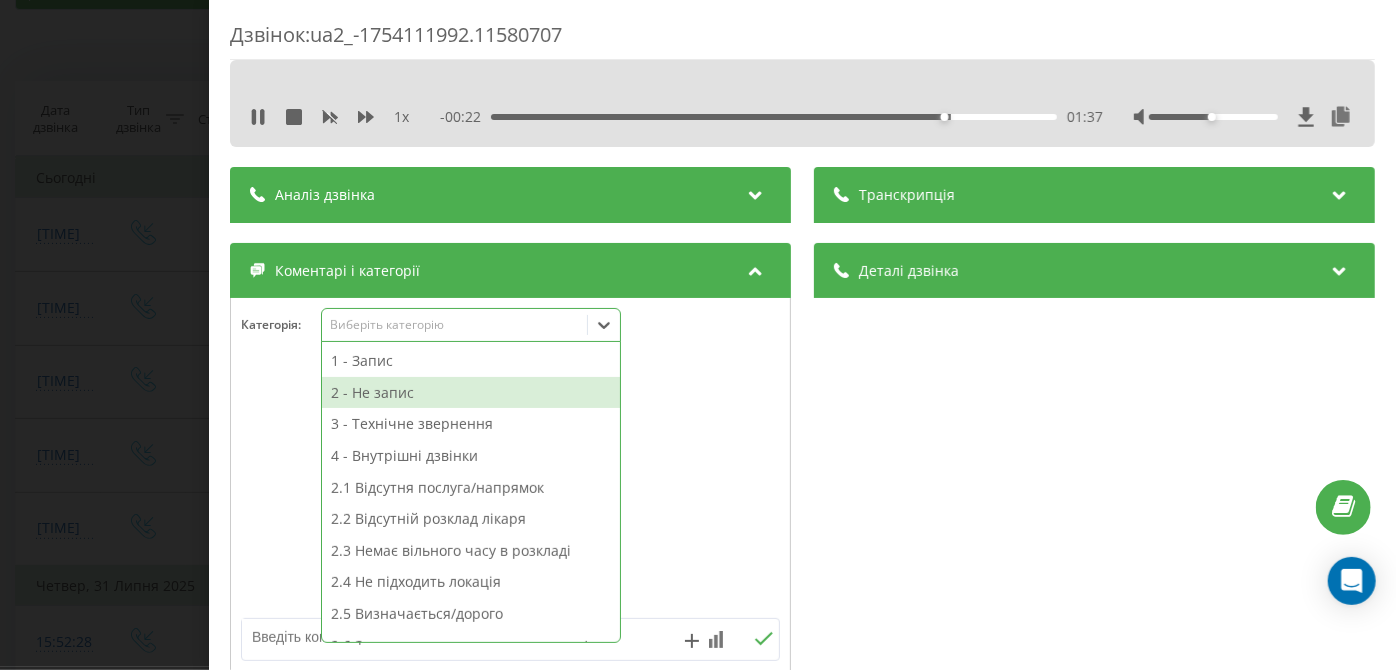 click on "2 - Не запис" at bounding box center (471, 393) 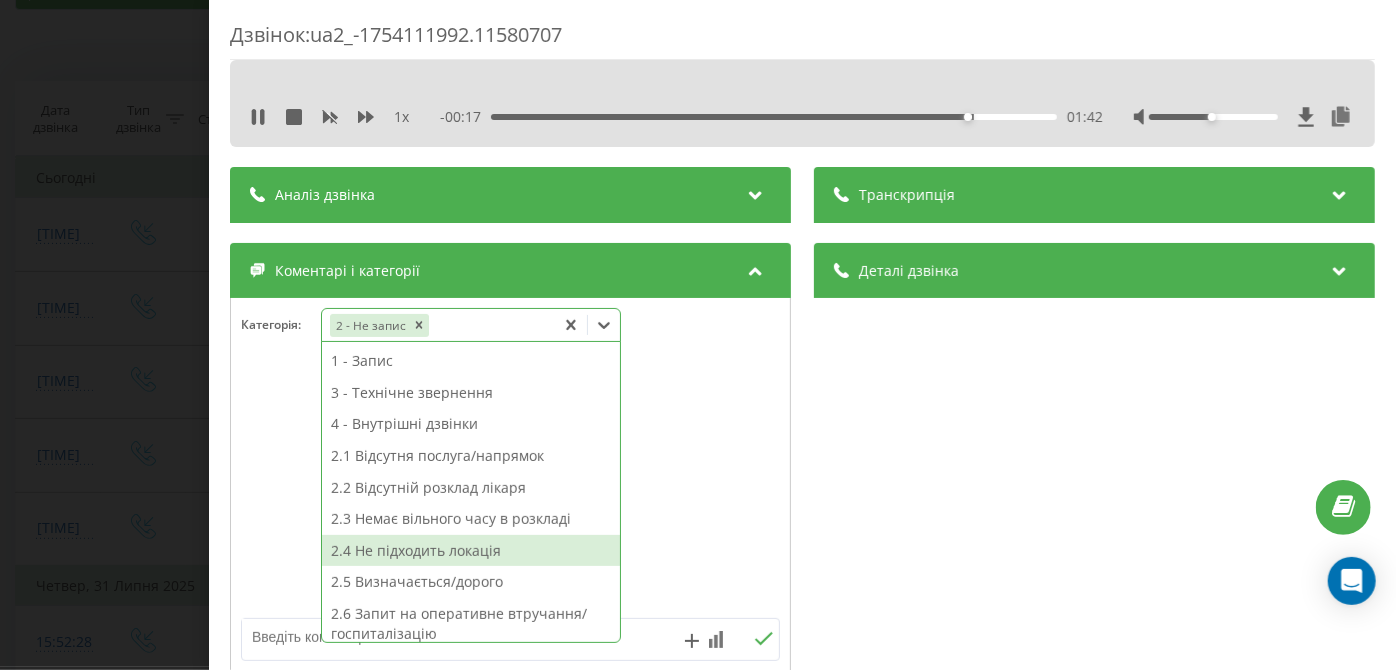 click on "2.4 Не підходить локація" at bounding box center (471, 551) 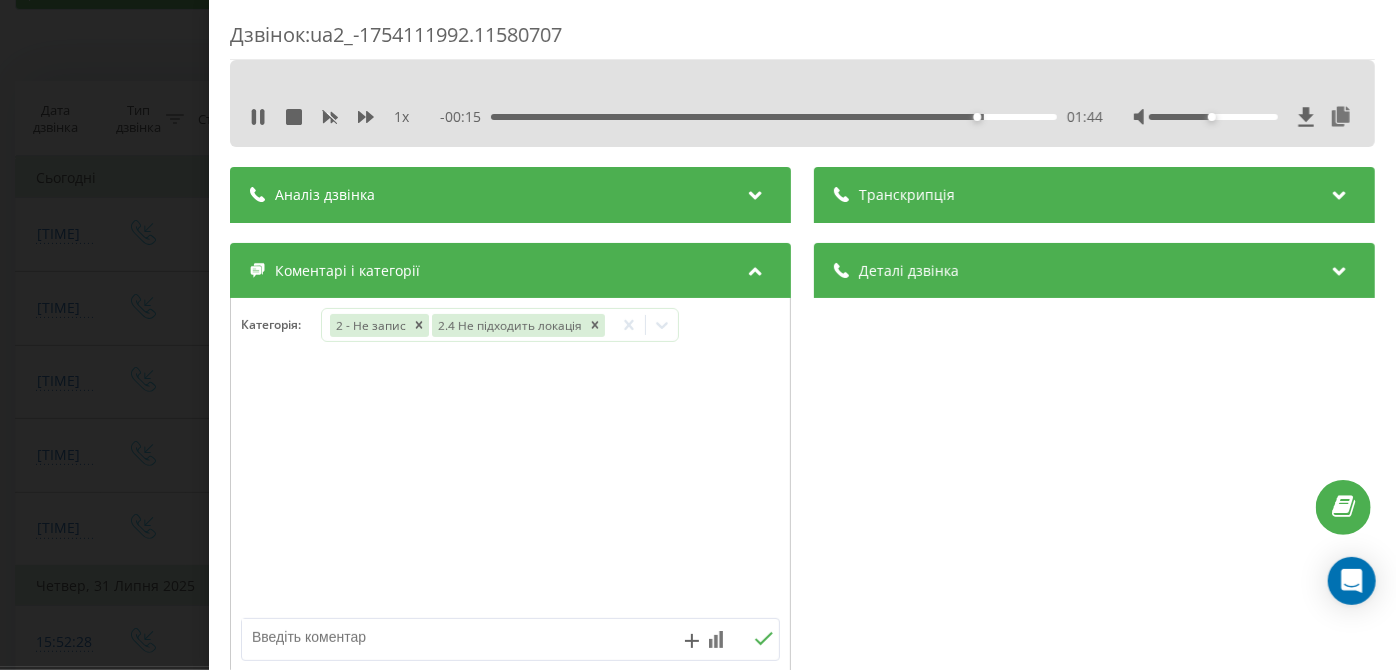 click on "Дзвінок :  ua2_-1754111992.11580707   1 x  - 00:15 01:44   01:44   Транскрипція Для AI-аналізу майбутніх дзвінків  налаштуйте та активуйте профіль на сторінці . Якщо профіль вже є і дзвінок відповідає його умовам, оновіть сторінку через 10 хвилин - AI аналізує поточний дзвінок. Аналіз дзвінка Для AI-аналізу майбутніх дзвінків  налаштуйте та активуйте профіль на сторінці . Якщо профіль вже є і дзвінок відповідає його умовам, оновіть сторінку через 10 хвилин - AI аналізує поточний дзвінок. Деталі дзвінка Загальне Дата дзвінка 2025-08-02 08:19:52 Тип дзвінка Вхідний Статус дзвінка Повторний 380442998395" at bounding box center (698, 335) 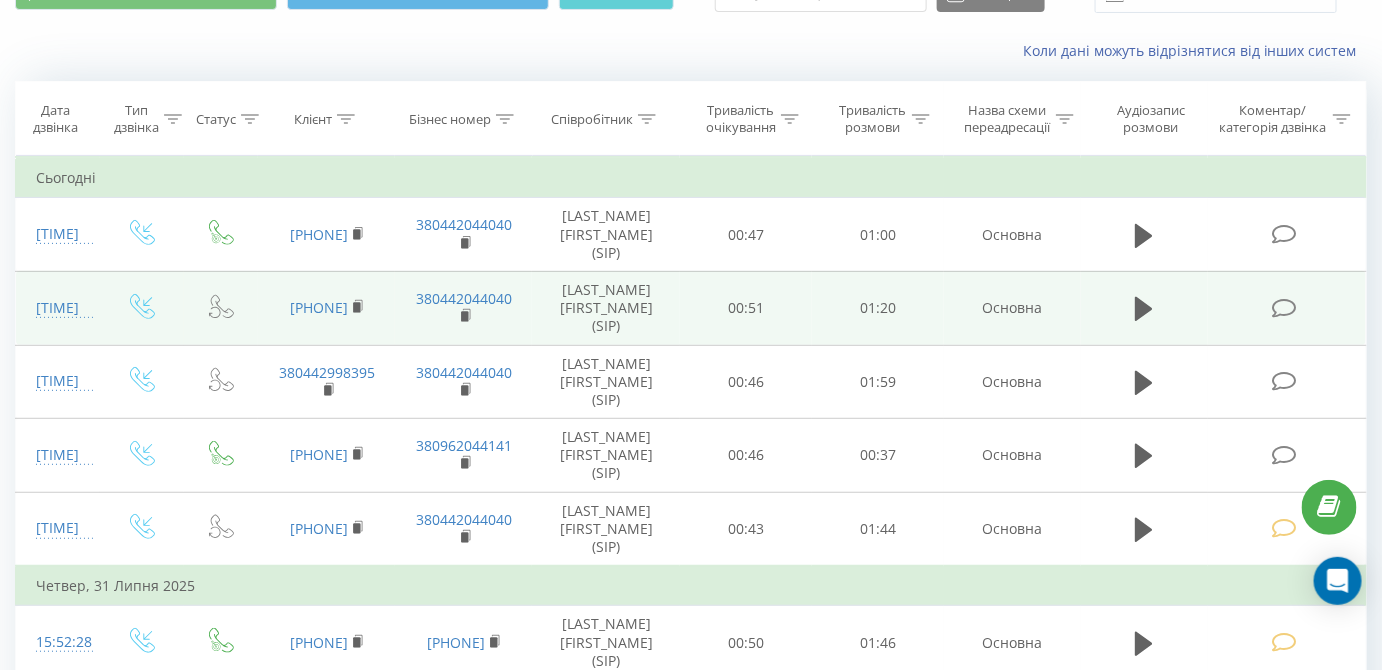 click at bounding box center (1284, 308) 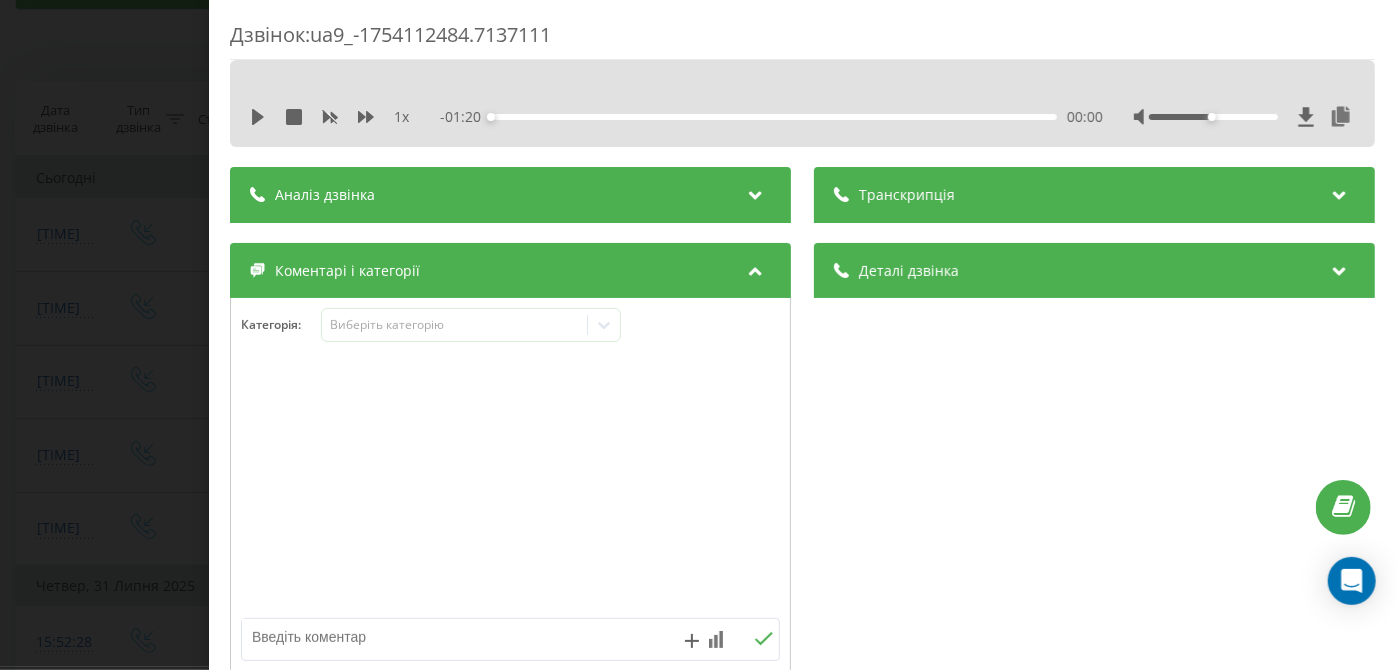 click on "1 x  - 01:20 00:00   00:00" at bounding box center [802, 117] 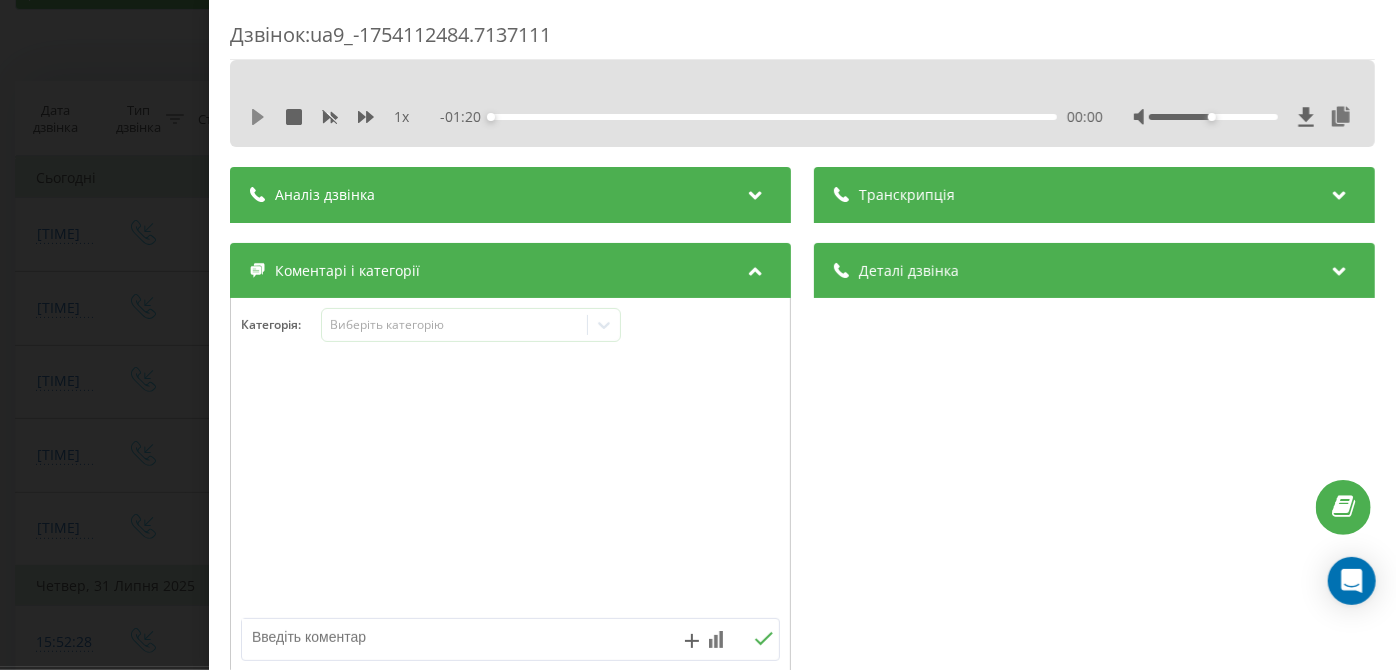 click 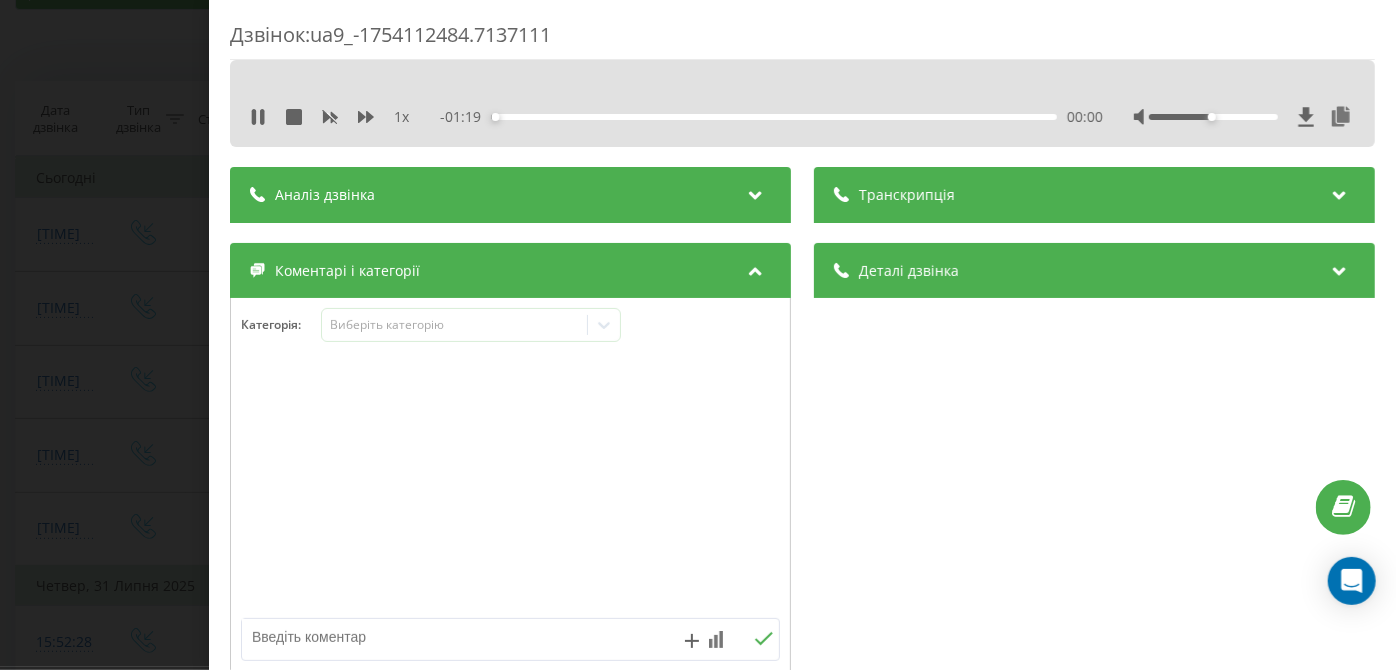 click on "00:00" at bounding box center (775, 117) 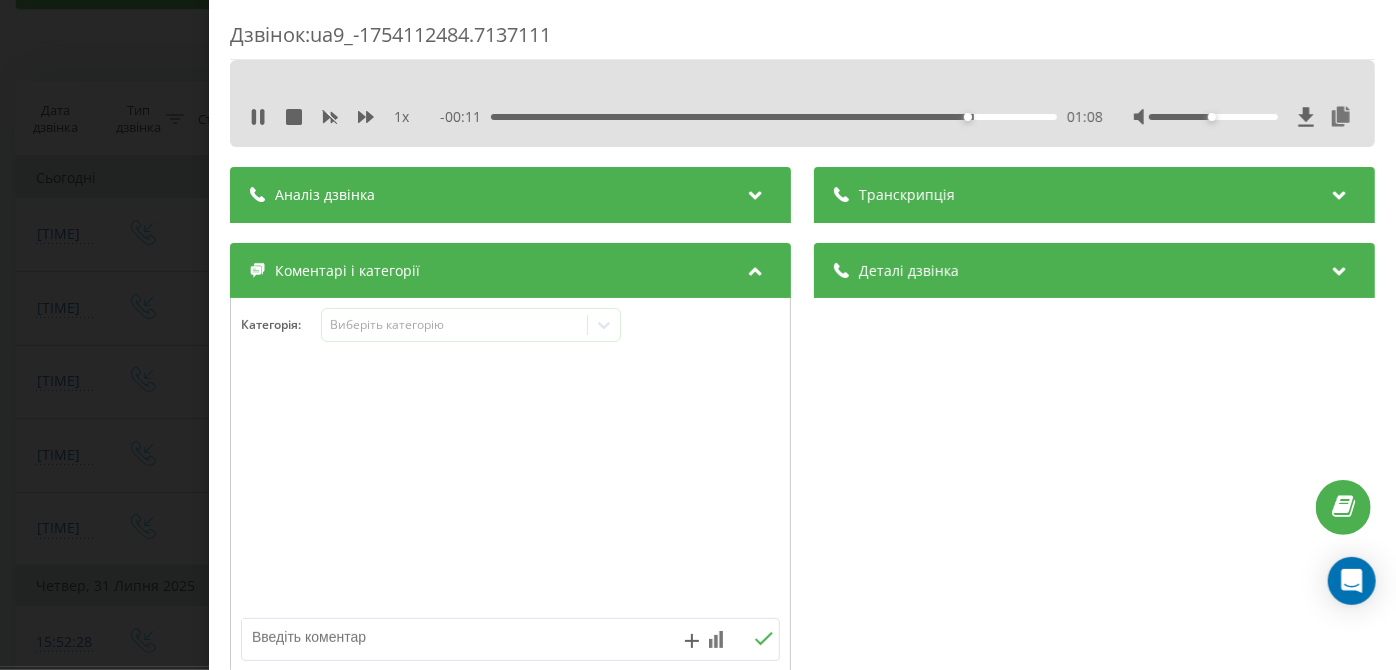 click on "01:08" at bounding box center (775, 117) 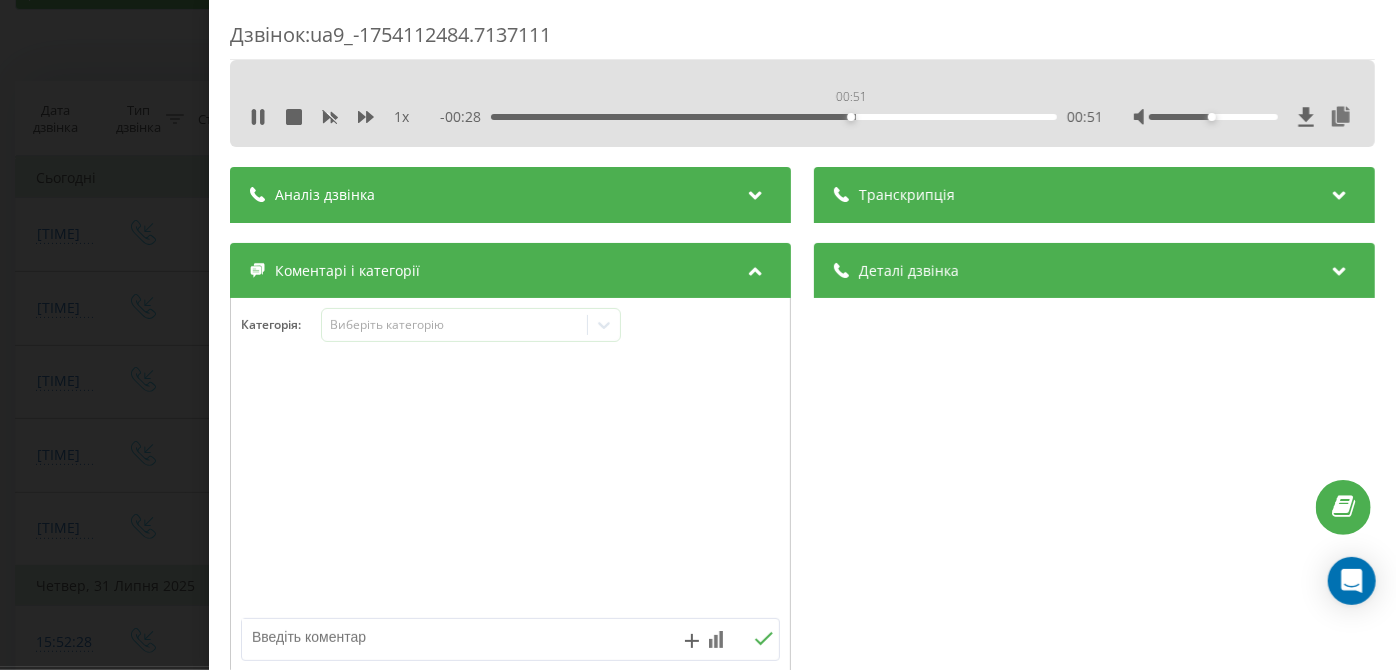 click on "00:51" at bounding box center (775, 117) 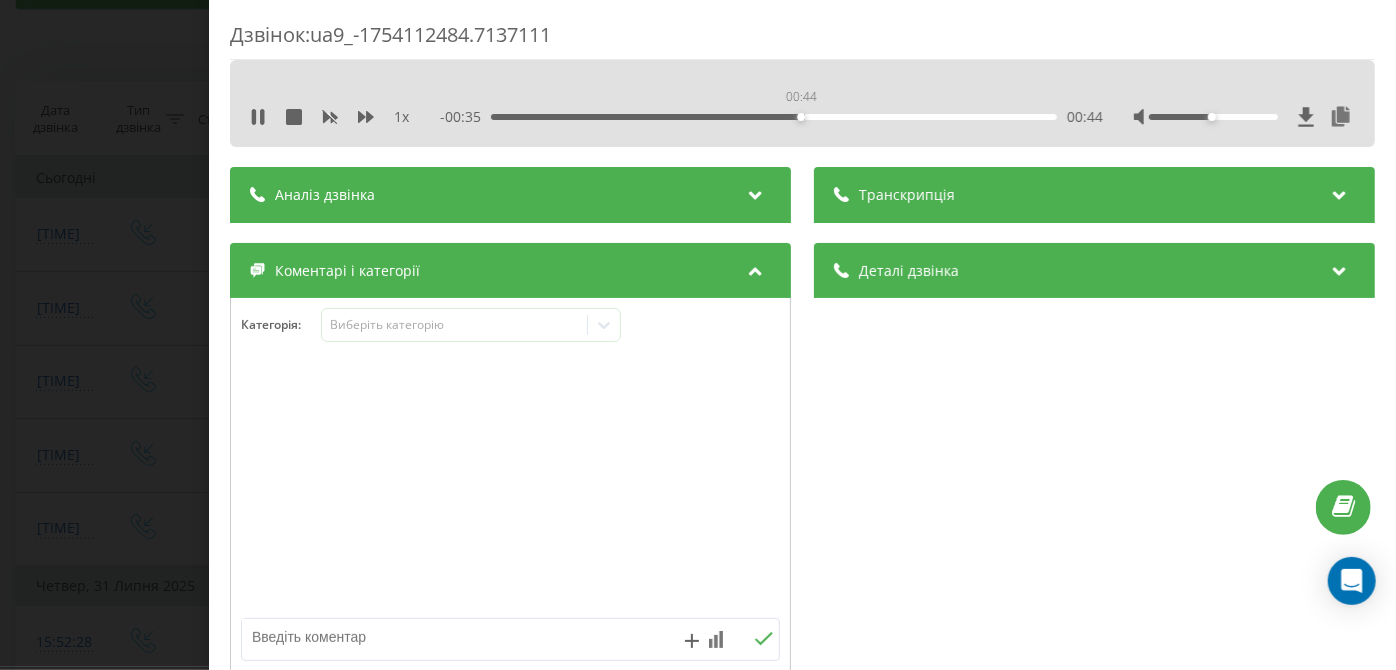click on "00:44" at bounding box center (775, 117) 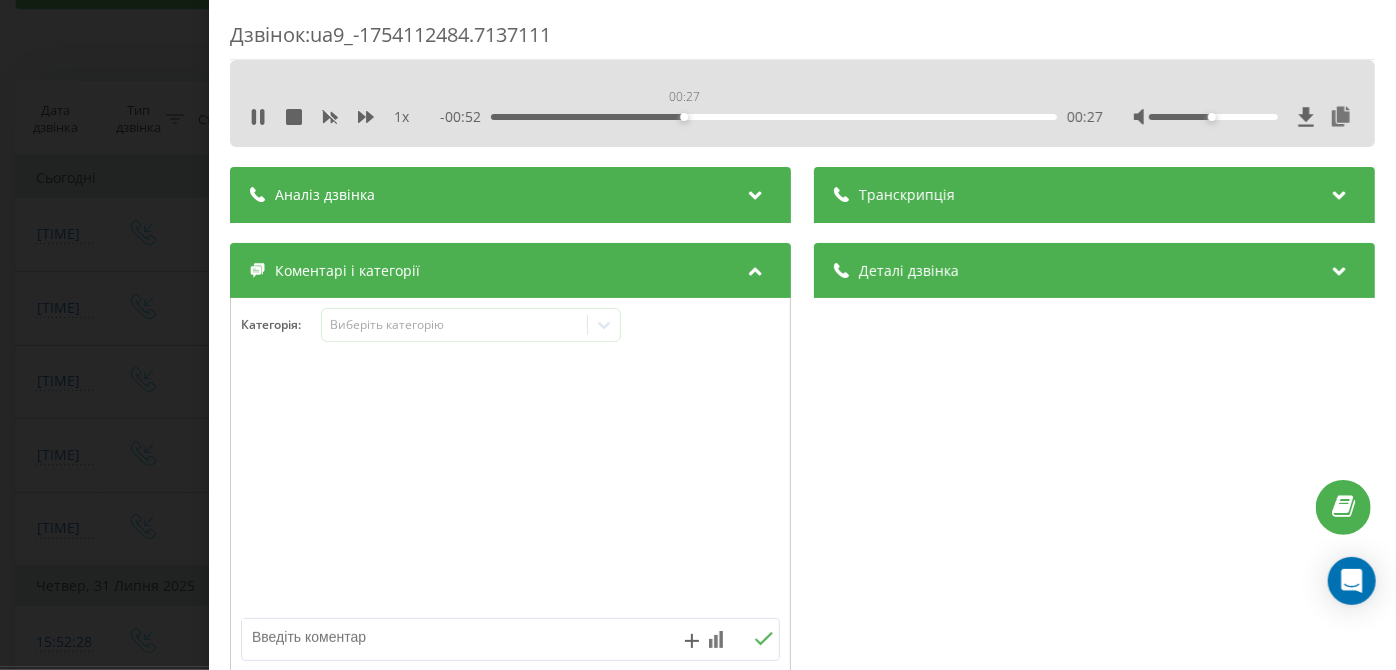 click on "00:27" at bounding box center (775, 117) 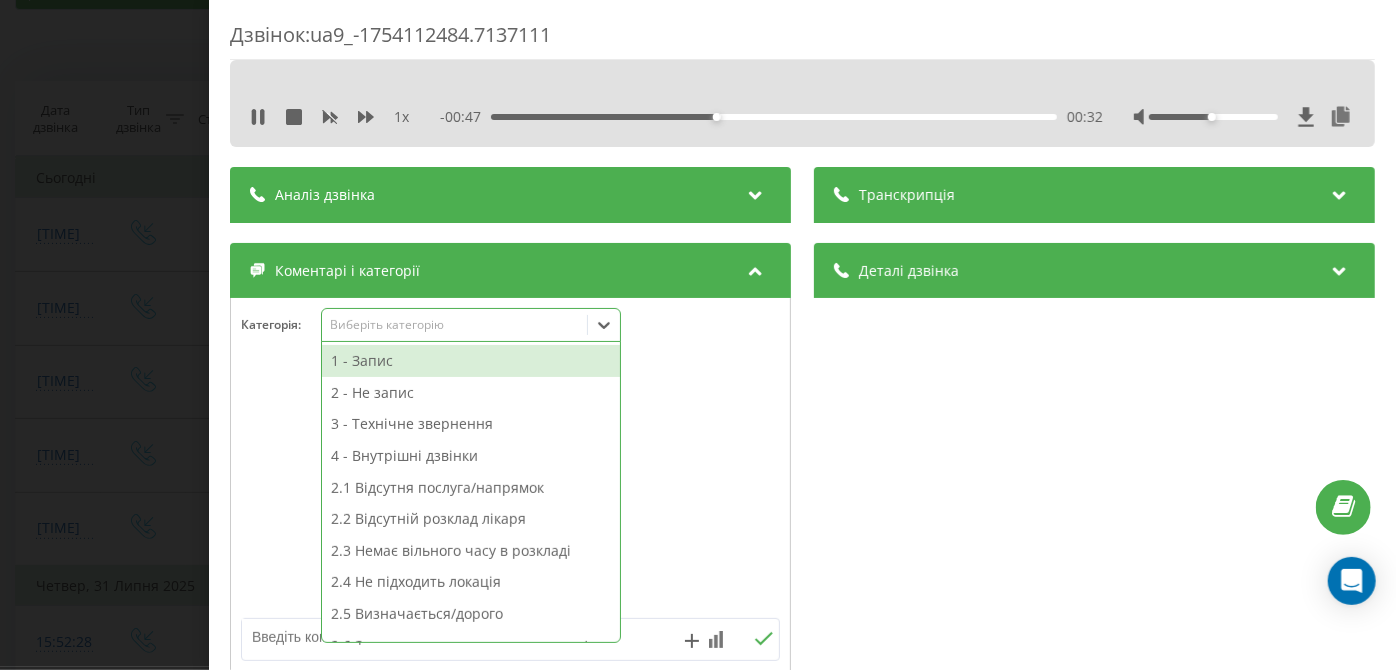click on "Виберіть категорію" at bounding box center (455, 325) 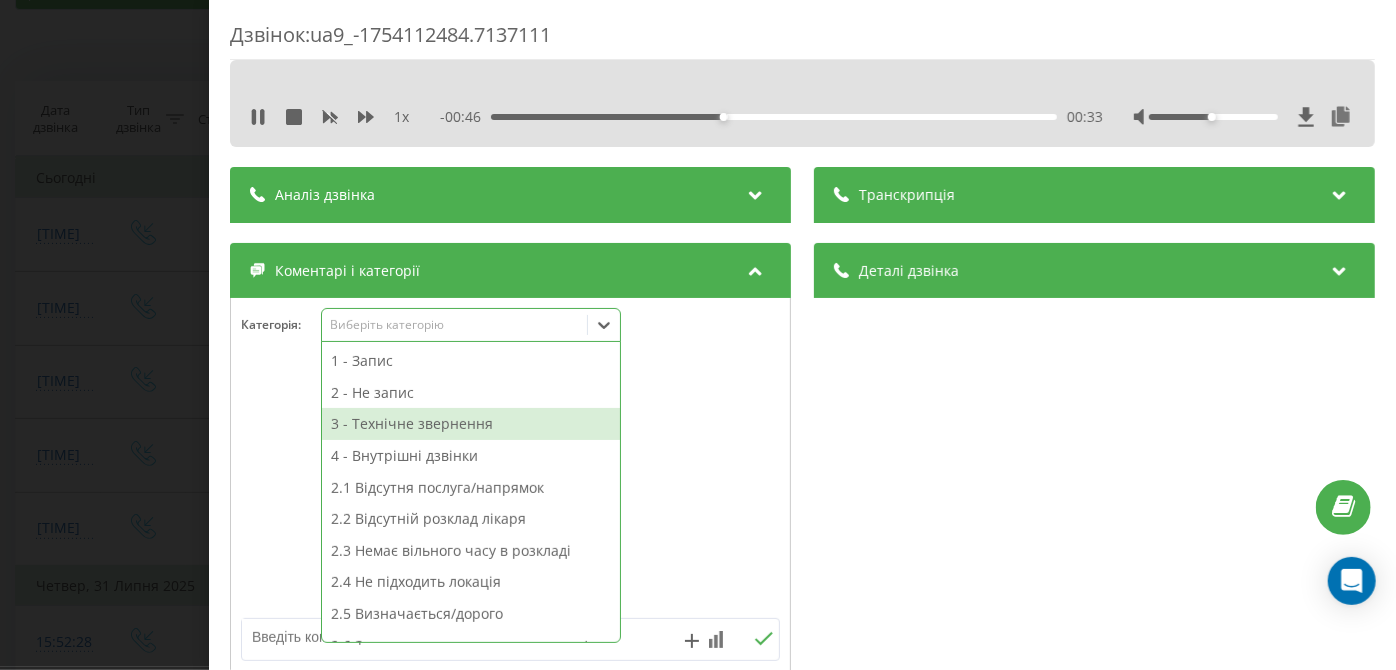 click on "3 - Технічне звернення" at bounding box center (471, 424) 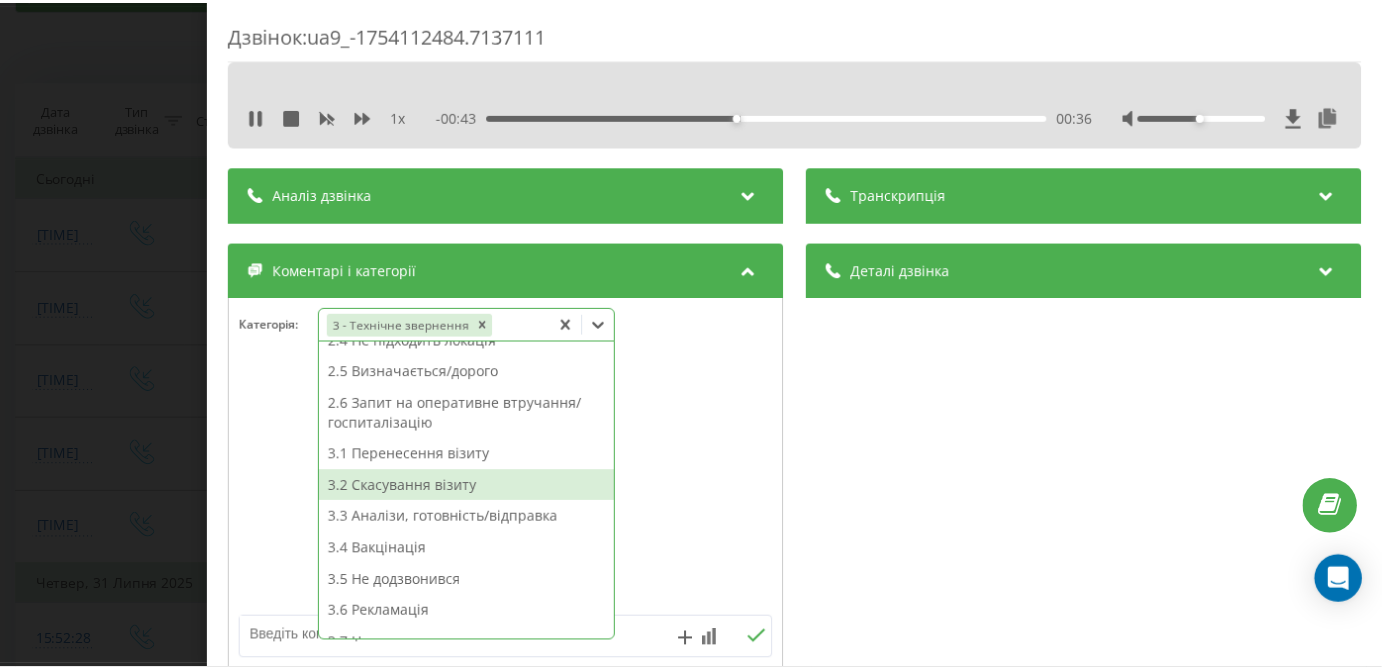 scroll, scrollTop: 210, scrollLeft: 0, axis: vertical 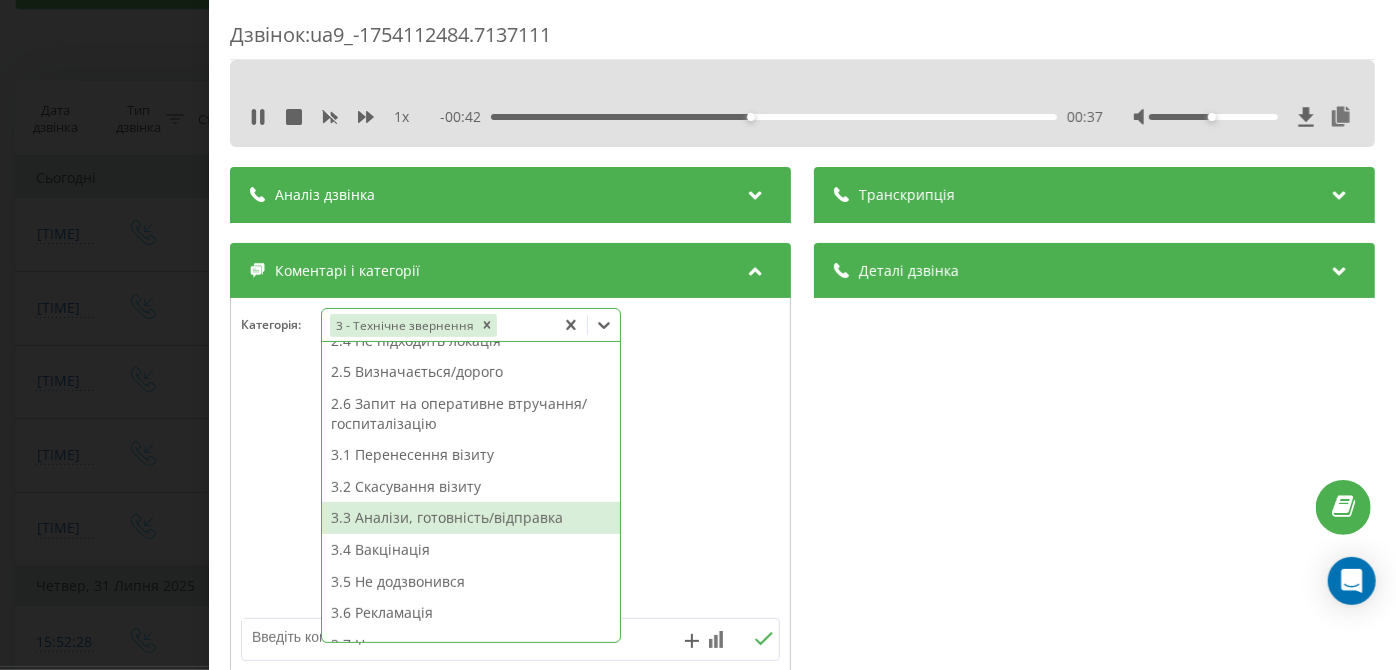 click on "3.3 Аналізи, готовність/відправка" at bounding box center (471, 518) 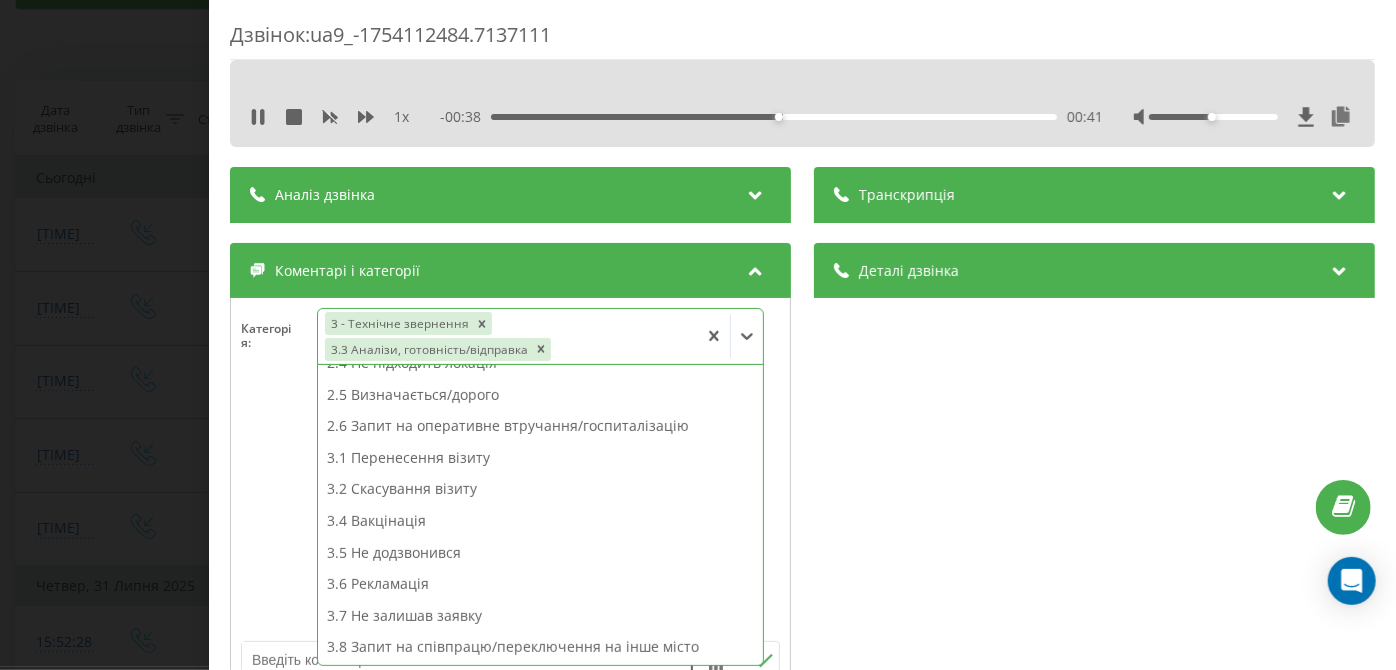 click on "00:41" at bounding box center (775, 117) 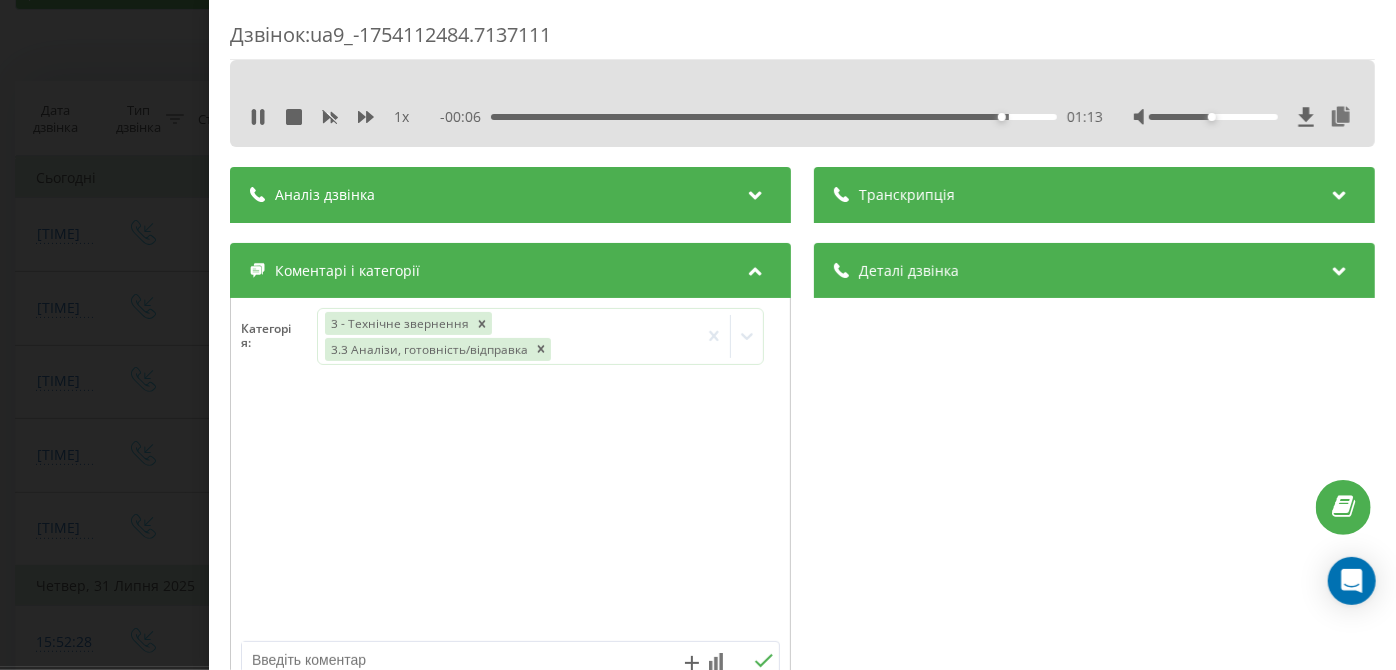 click on "Дзвінок :  ua9_-1754112484.7137111   1 x  - 00:06 01:13   01:13   Транскрипція Для AI-аналізу майбутніх дзвінків  налаштуйте та активуйте профіль на сторінці . Якщо профіль вже є і дзвінок відповідає його умовам, оновіть сторінку через 10 хвилин - AI аналізує поточний дзвінок. Аналіз дзвінка Для AI-аналізу майбутніх дзвінків  налаштуйте та активуйте профіль на сторінці . Якщо профіль вже є і дзвінок відповідає його умовам, оновіть сторінку через 10 хвилин - AI аналізує поточний дзвінок. Деталі дзвінка Загальне Дата дзвінка 2025-08-02 08:28:04 Тип дзвінка Вхідний Статус дзвінка Повторний 380966961655" at bounding box center (698, 335) 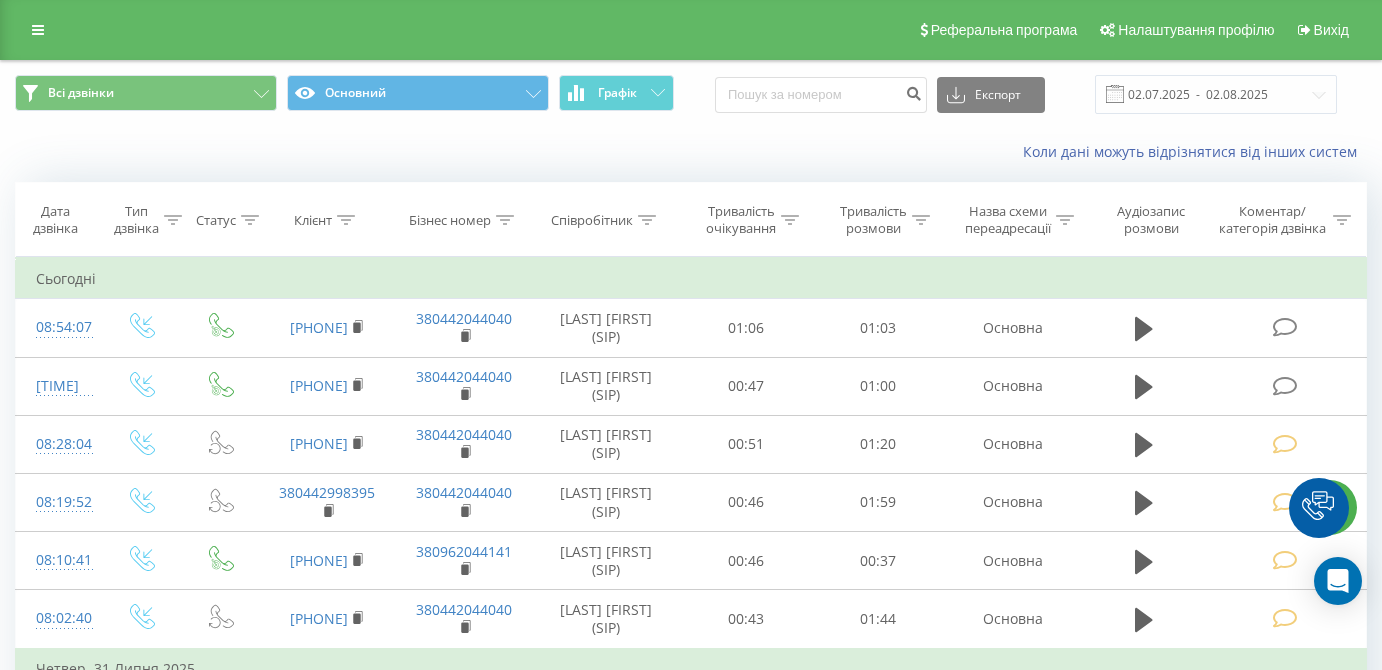 scroll, scrollTop: 101, scrollLeft: 0, axis: vertical 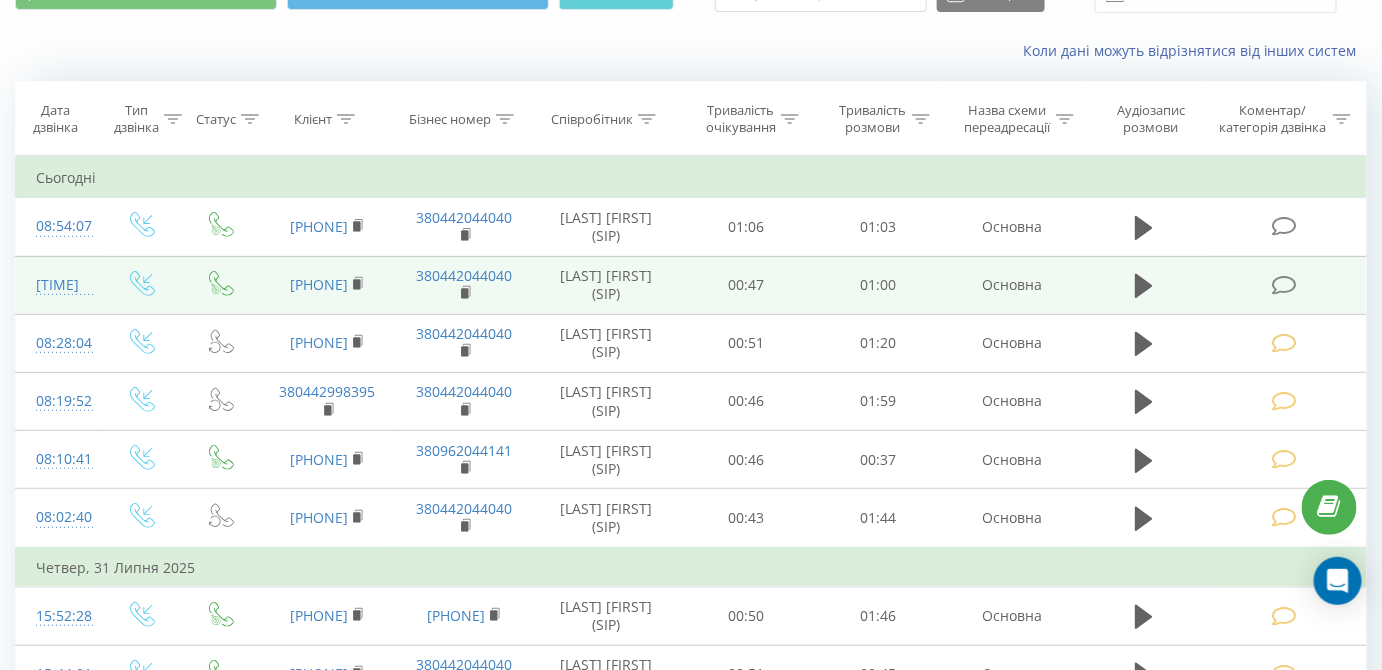 click at bounding box center (1284, 285) 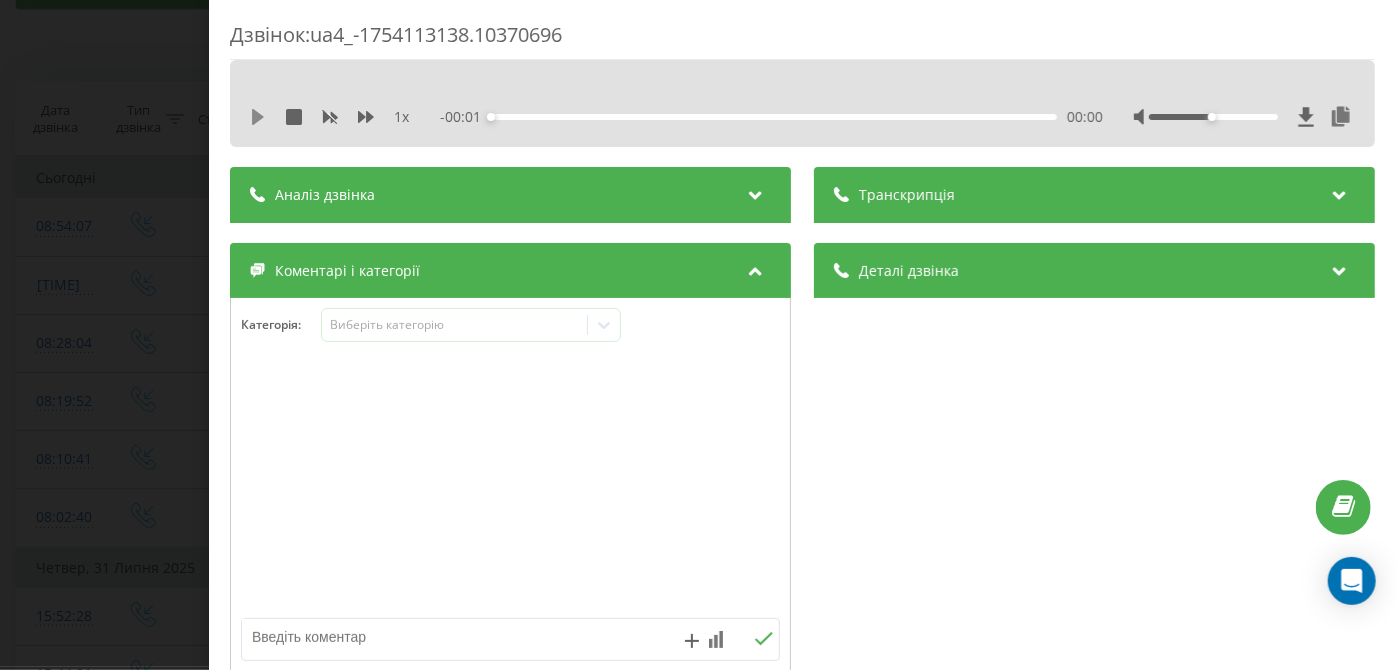 click 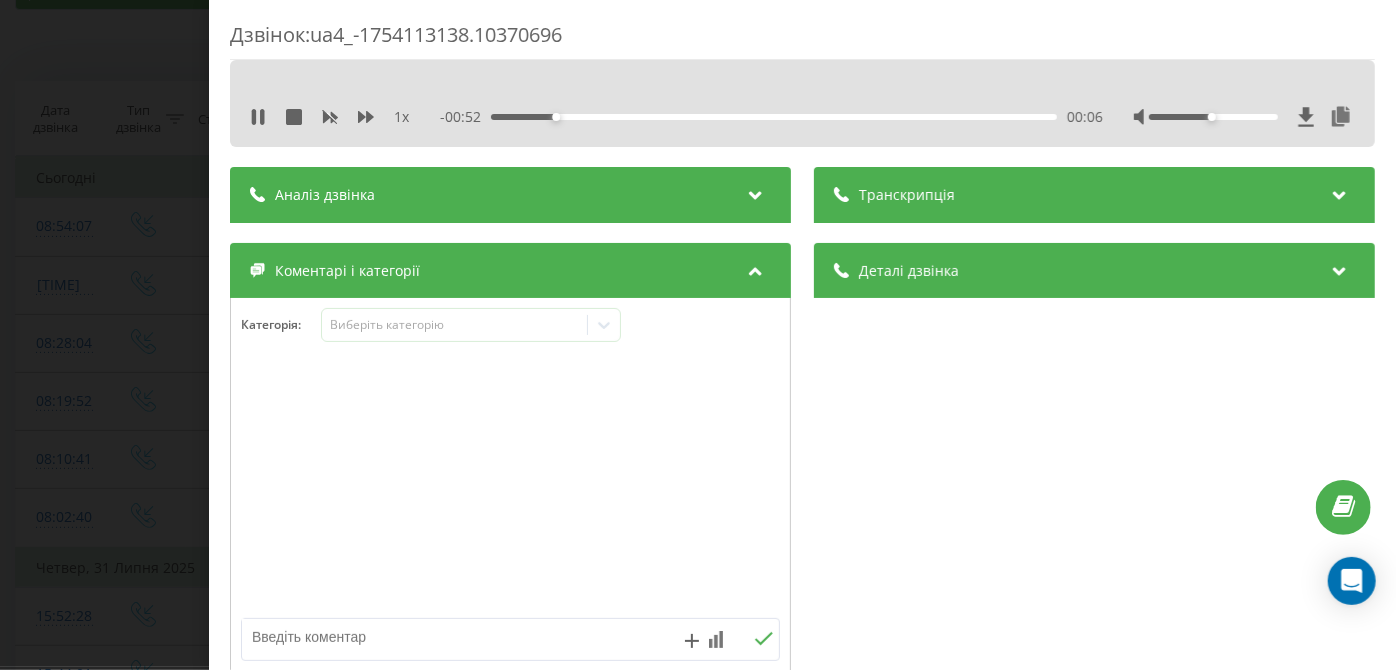 click on "1 x" at bounding box center (340, 117) 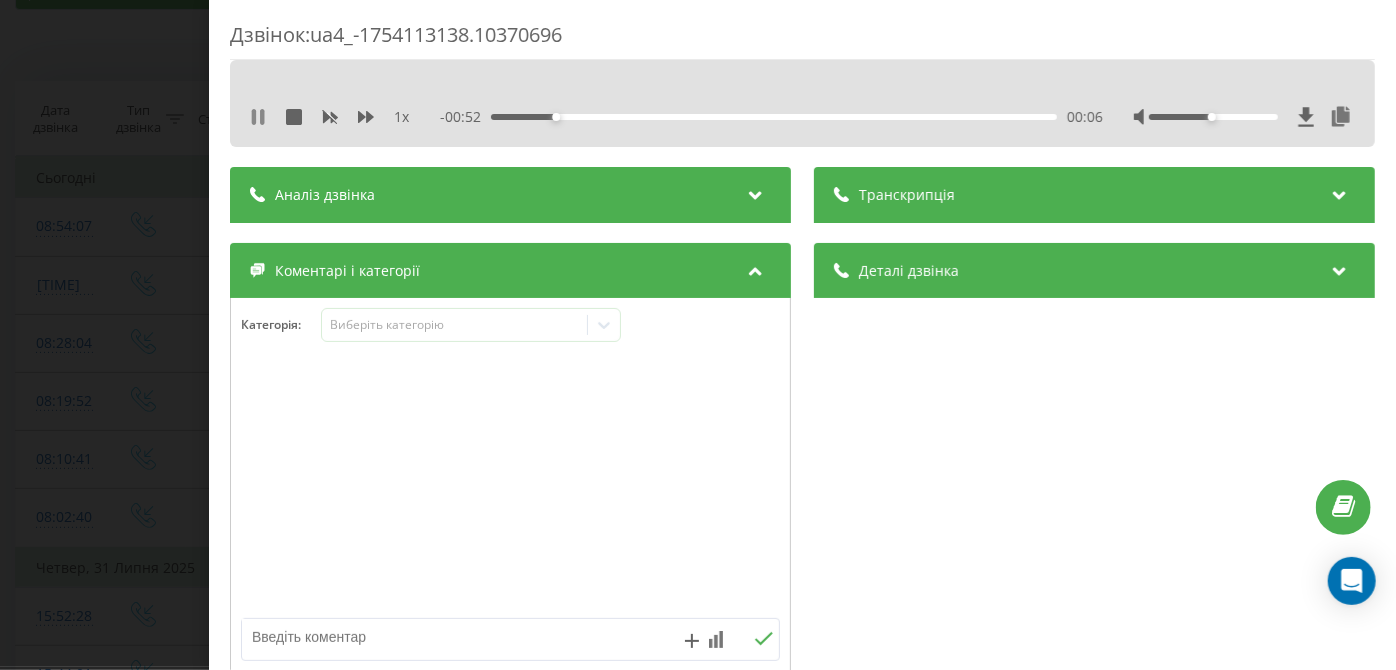 click 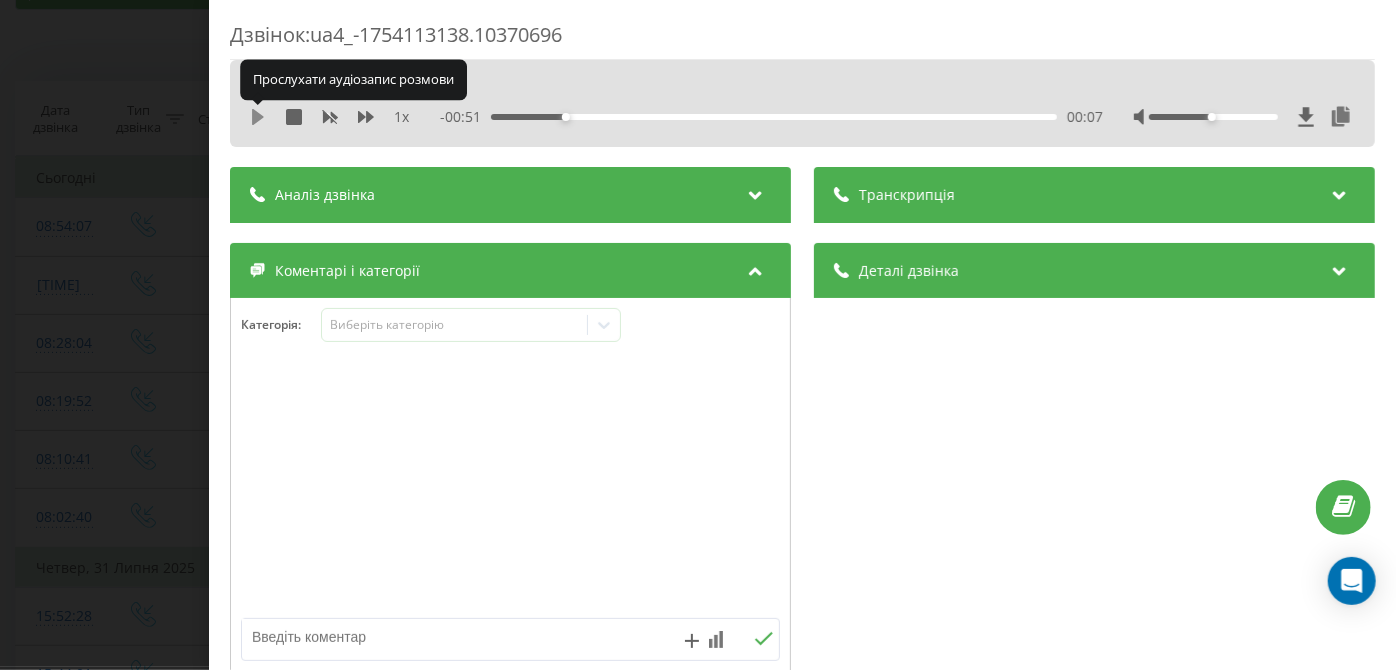 click 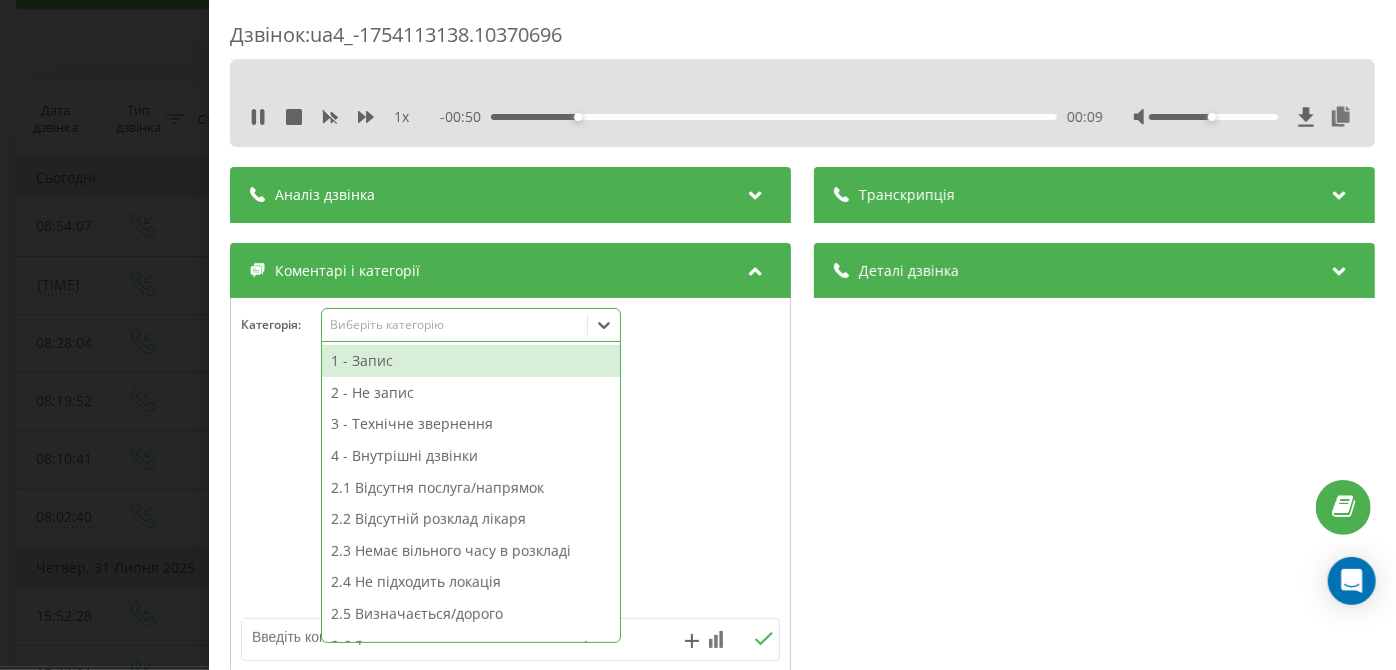 click on "Виберіть категорію" at bounding box center [454, 325] 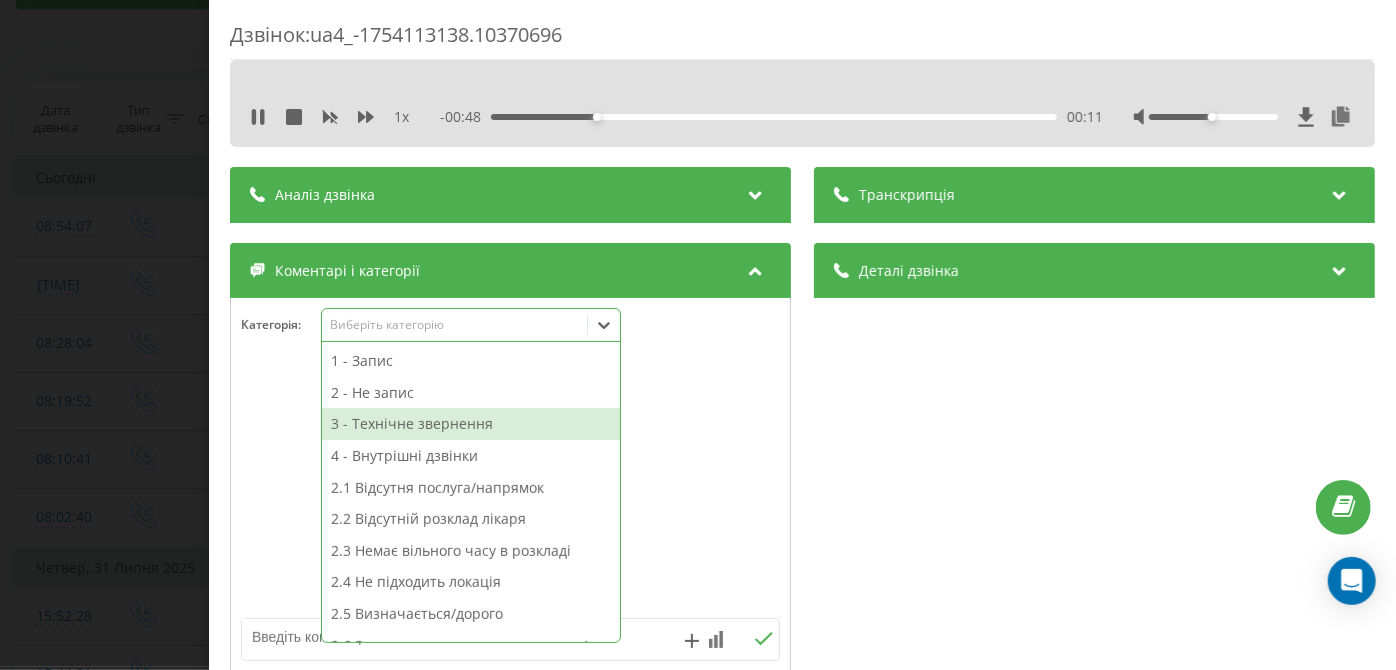 drag, startPoint x: 377, startPoint y: 441, endPoint x: 365, endPoint y: 437, distance: 12.649111 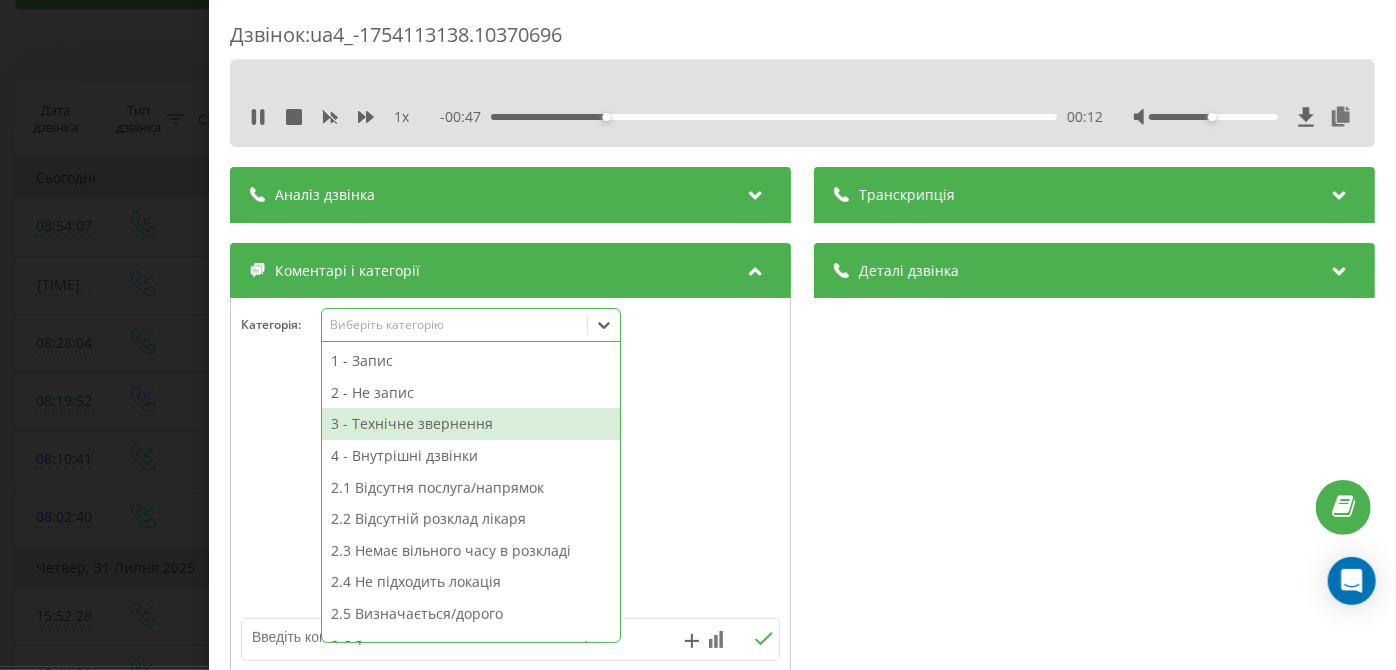 click on "3 - Технічне звернення" at bounding box center [471, 424] 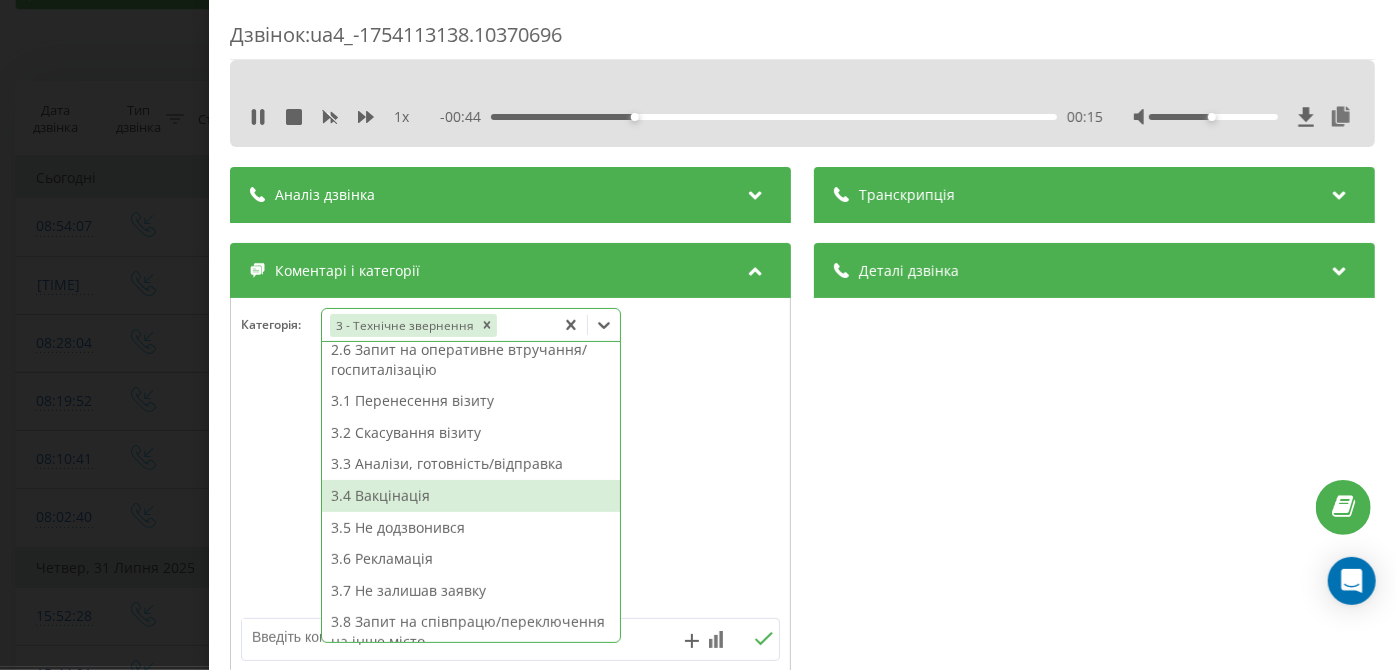 scroll, scrollTop: 313, scrollLeft: 0, axis: vertical 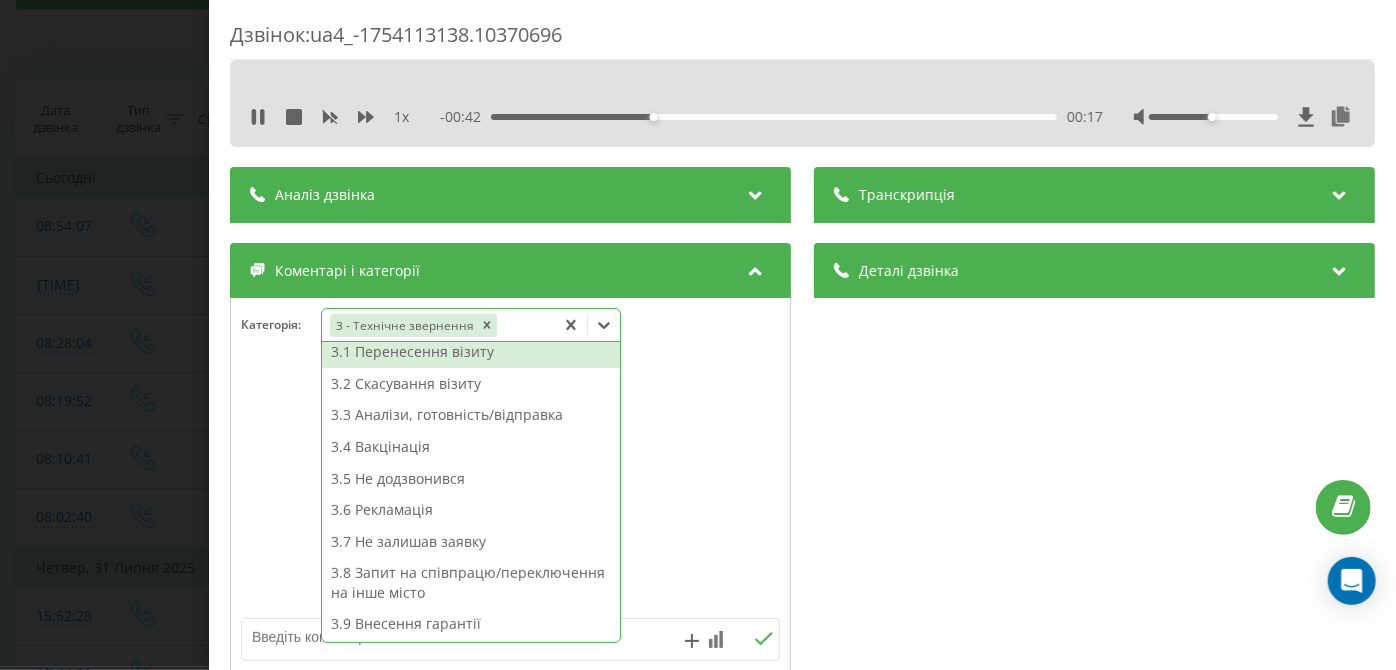 click on "3.1  Перенесення візиту" at bounding box center (471, 352) 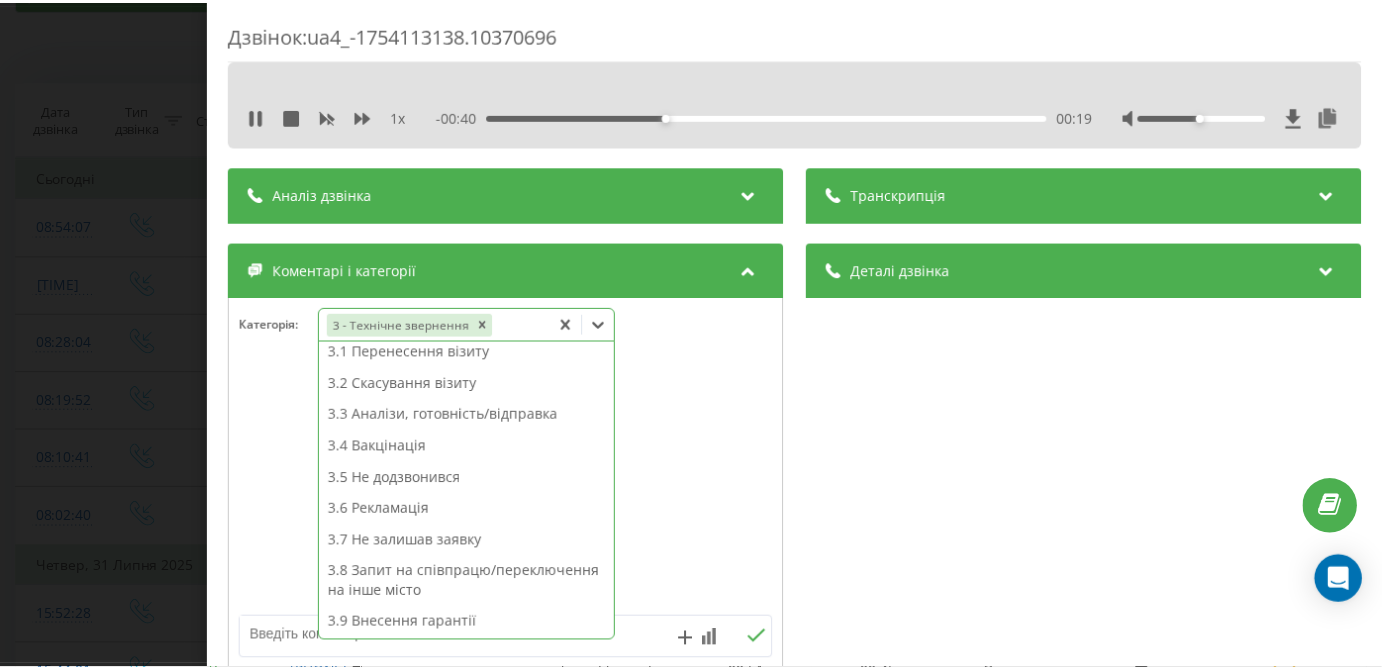 scroll, scrollTop: 242, scrollLeft: 0, axis: vertical 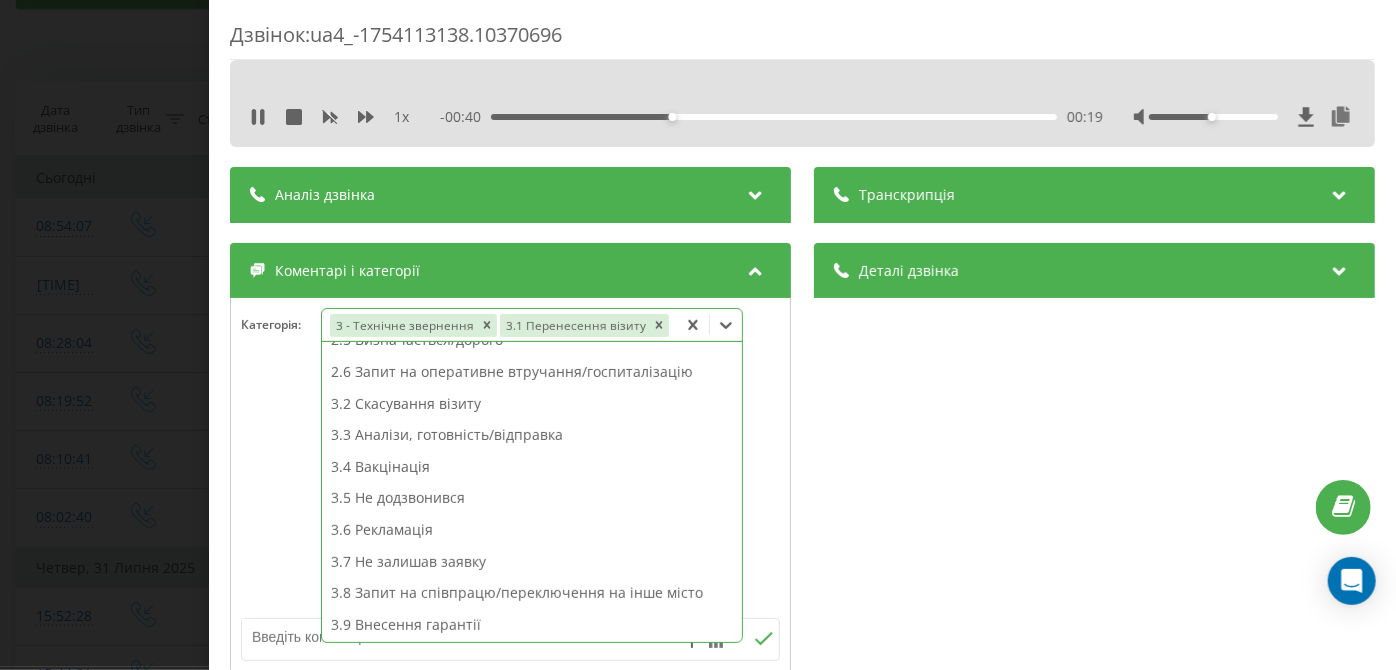 click on "Дзвінок :  ua4_-1754113138.10370696   1 x  - 00:40 00:19   00:19   Транскрипція Для AI-аналізу майбутніх дзвінків  налаштуйте та активуйте профіль на сторінці . Якщо профіль вже є і дзвінок відповідає його умовам, оновіть сторінку через 10 хвилин - AI аналізує поточний дзвінок. Аналіз дзвінка Для AI-аналізу майбутніх дзвінків  налаштуйте та активуйте профіль на сторінці . Якщо профіль вже є і дзвінок відповідає його умовам, оновіть сторінку через 10 хвилин - AI аналізує поточний дзвінок. Деталі дзвінка Загальне Дата дзвінка 2025-08-02 08:38:58 Тип дзвінка Вхідний Статус дзвінка Цільовий 380994014061 :" at bounding box center (698, 335) 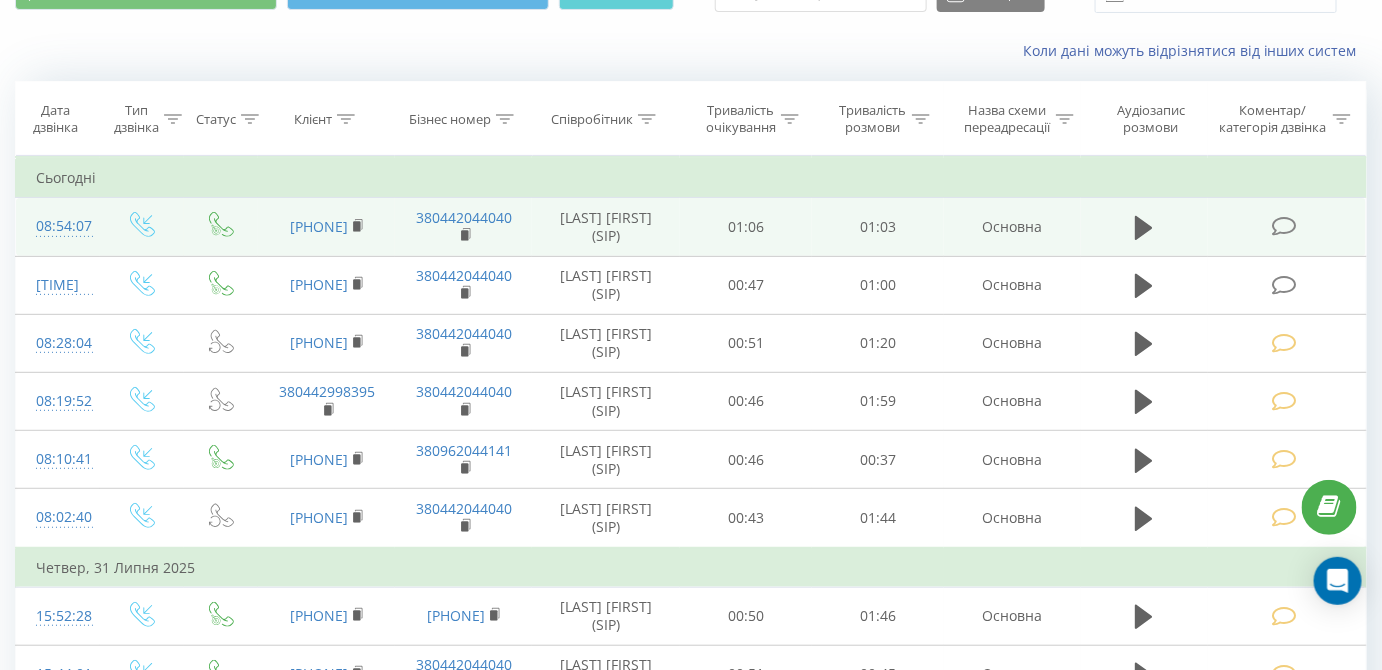 click at bounding box center [1284, 226] 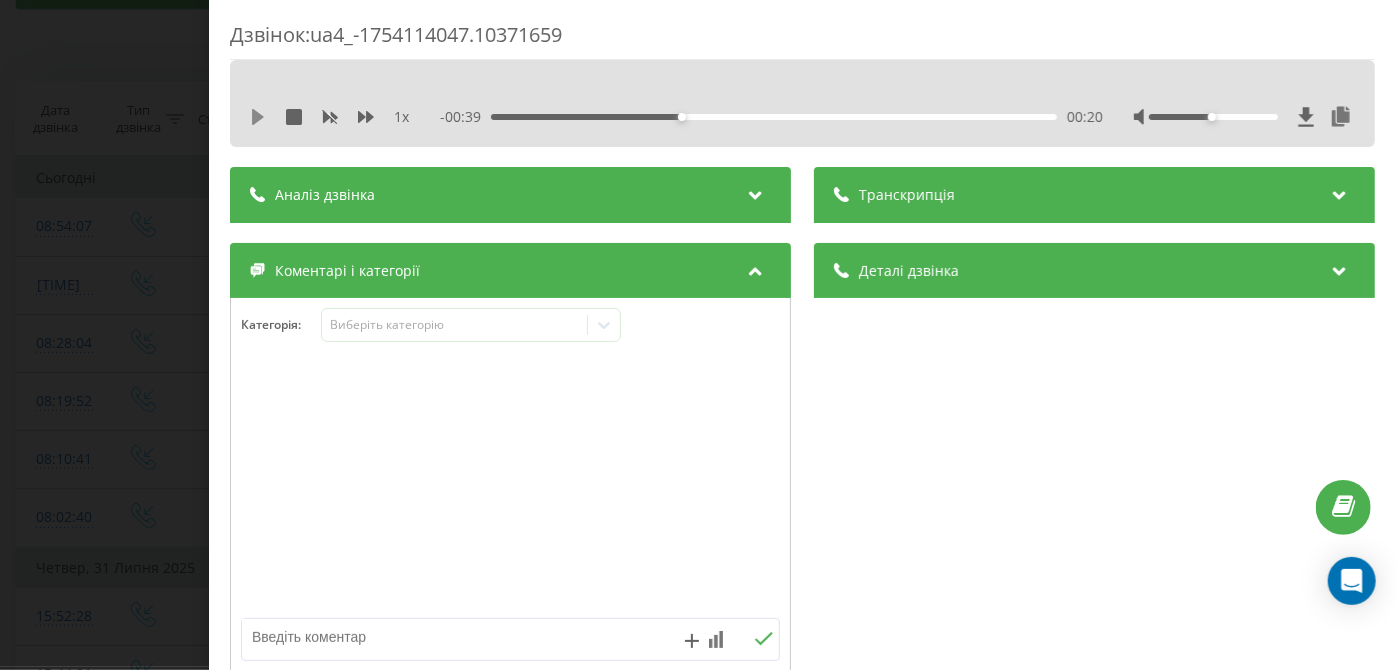 click 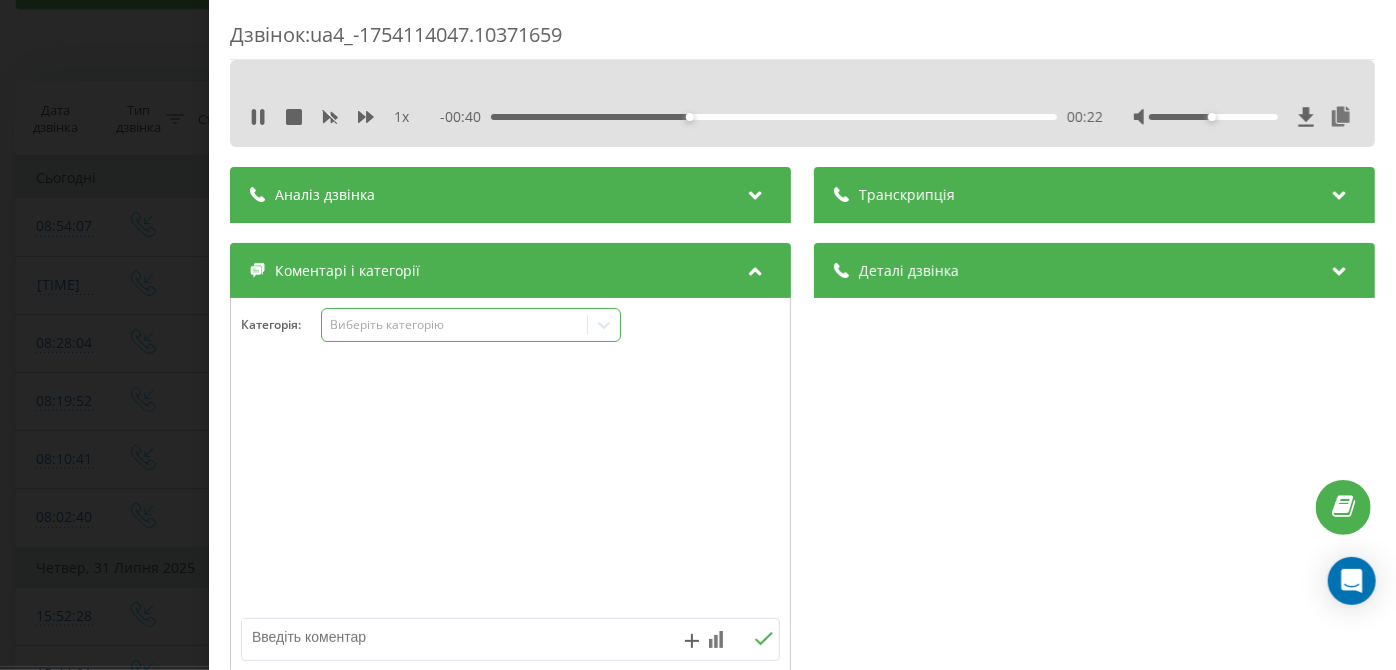 click on "Виберіть категорію" at bounding box center [455, 325] 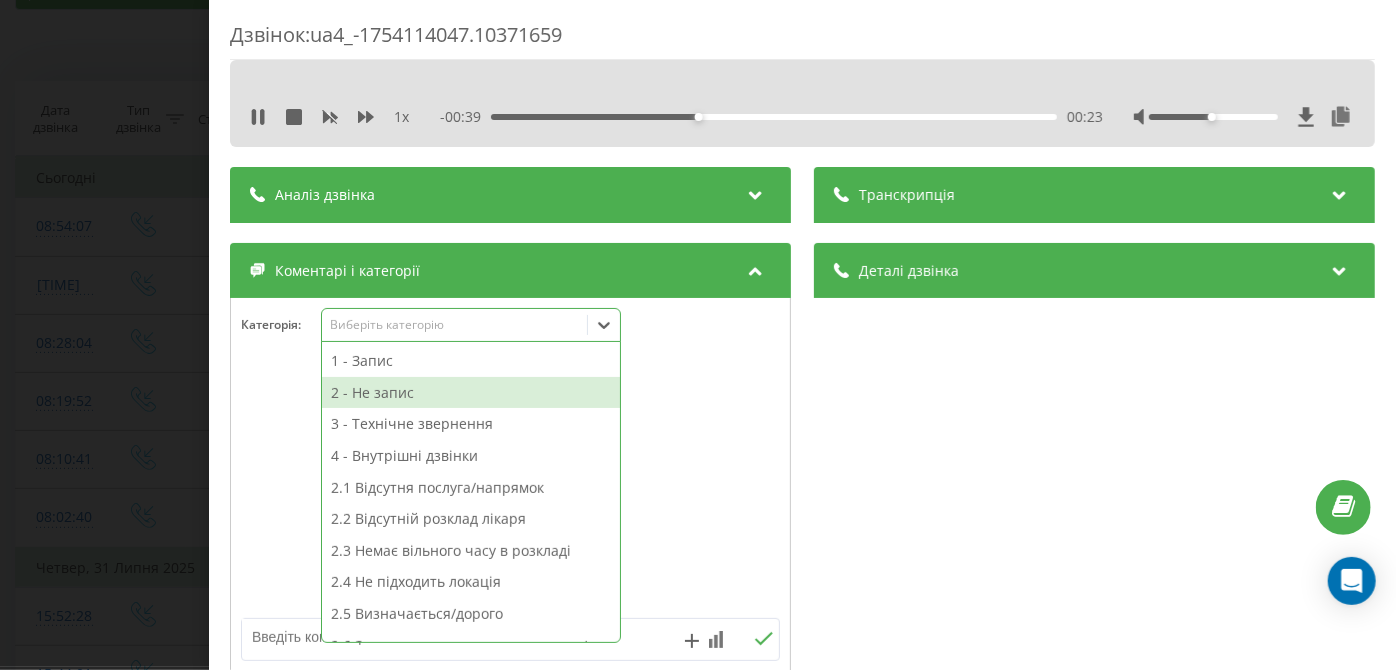 click on "2 - Не запис" at bounding box center [471, 393] 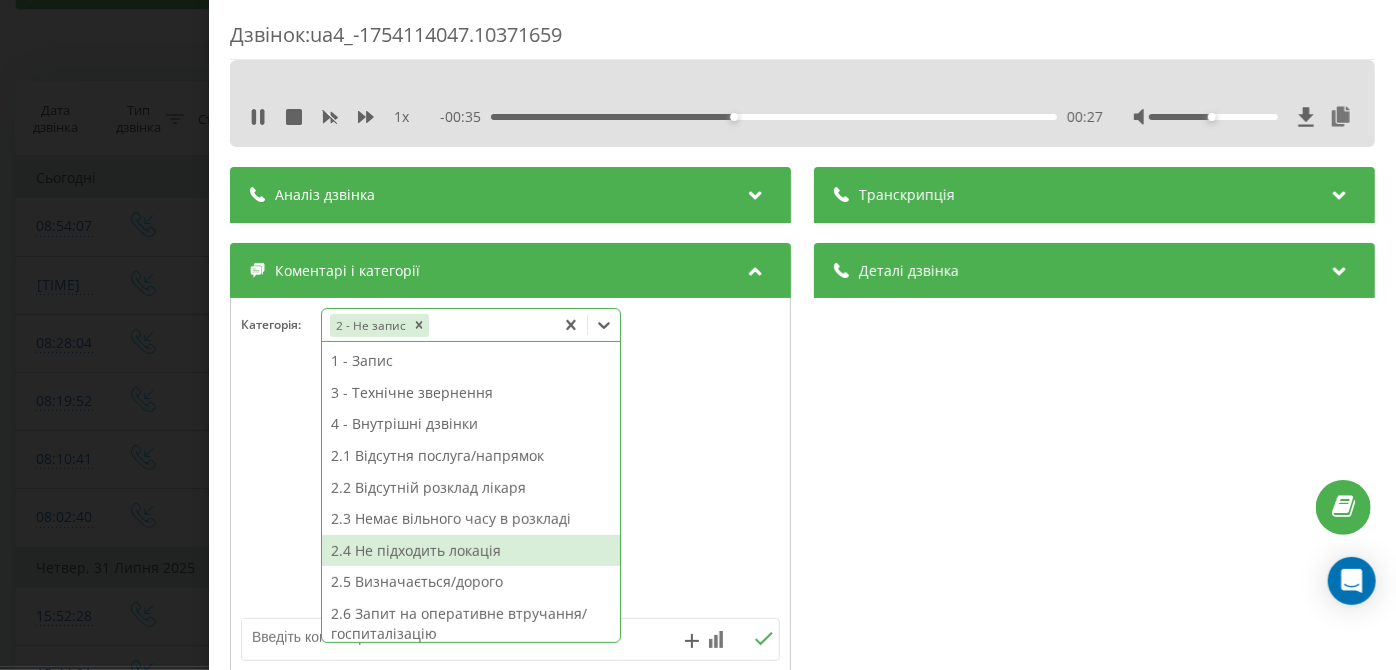 click on "2.4 Не підходить локація" at bounding box center [471, 551] 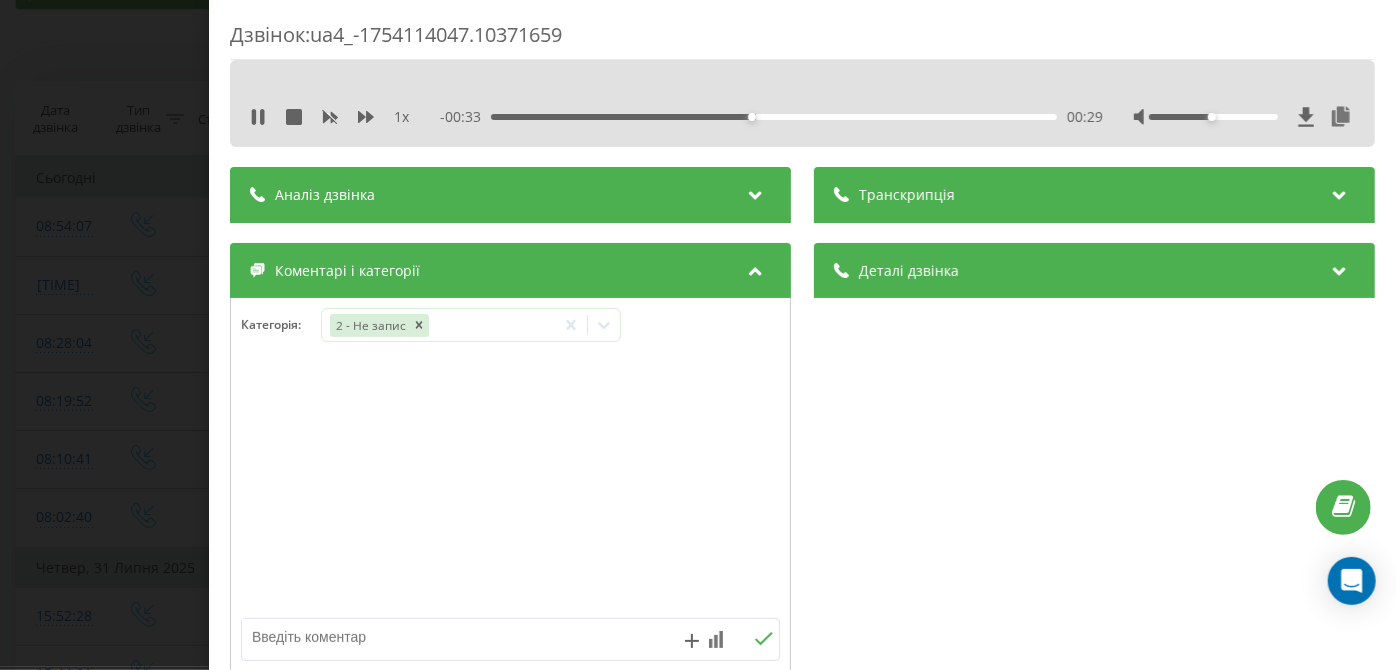 click on "Дзвінок :  ua4_-1754114047.10371659   1 x  - 00:33 00:29   00:29   Транскрипція Для AI-аналізу майбутніх дзвінків  налаштуйте та активуйте профіль на сторінці . Якщо профіль вже є і дзвінок відповідає його умовам, оновіть сторінку через 10 хвилин - AI аналізує поточний дзвінок. Аналіз дзвінка Для AI-аналізу майбутніх дзвінків  налаштуйте та активуйте профіль на сторінці . Якщо профіль вже є і дзвінок відповідає його умовам, оновіть сторінку через 10 хвилин - AI аналізує поточний дзвінок. Деталі дзвінка Загальне Дата дзвінка 2025-08-02 08:54:07 Тип дзвінка Вхідний Статус дзвінка Цільовий 380672934539 :" at bounding box center [698, 335] 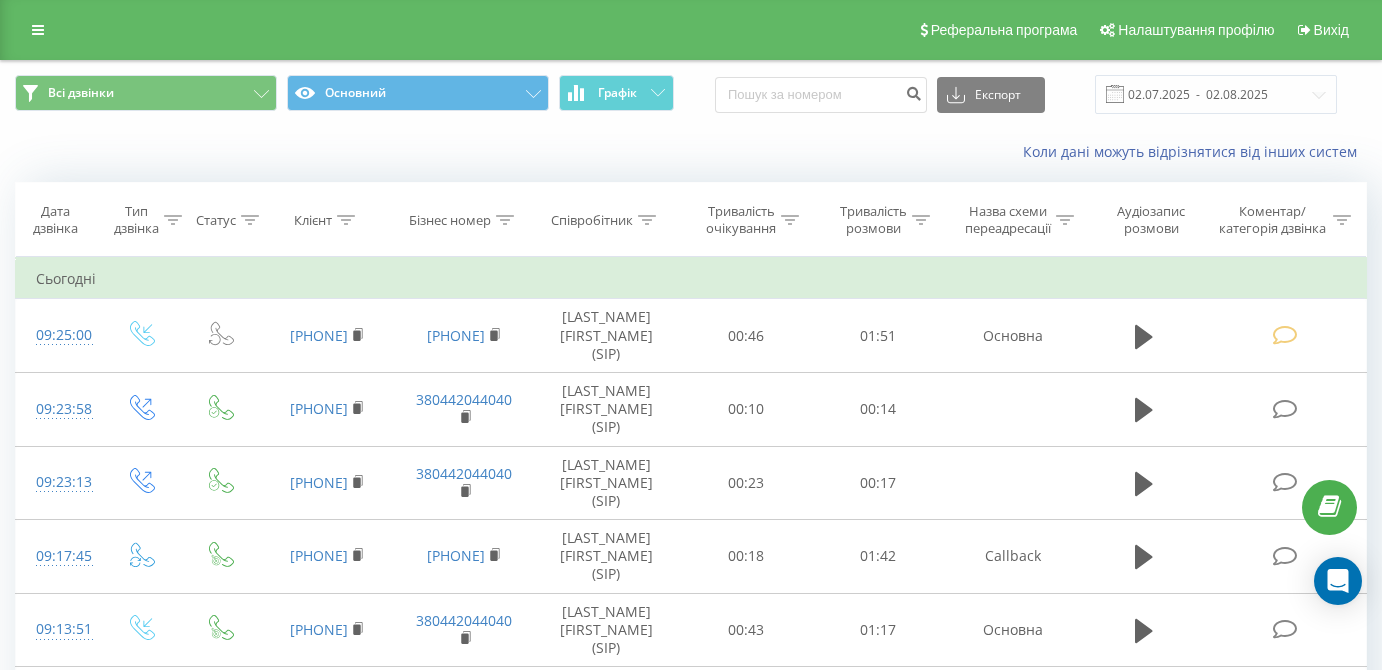click at bounding box center [1284, 777] 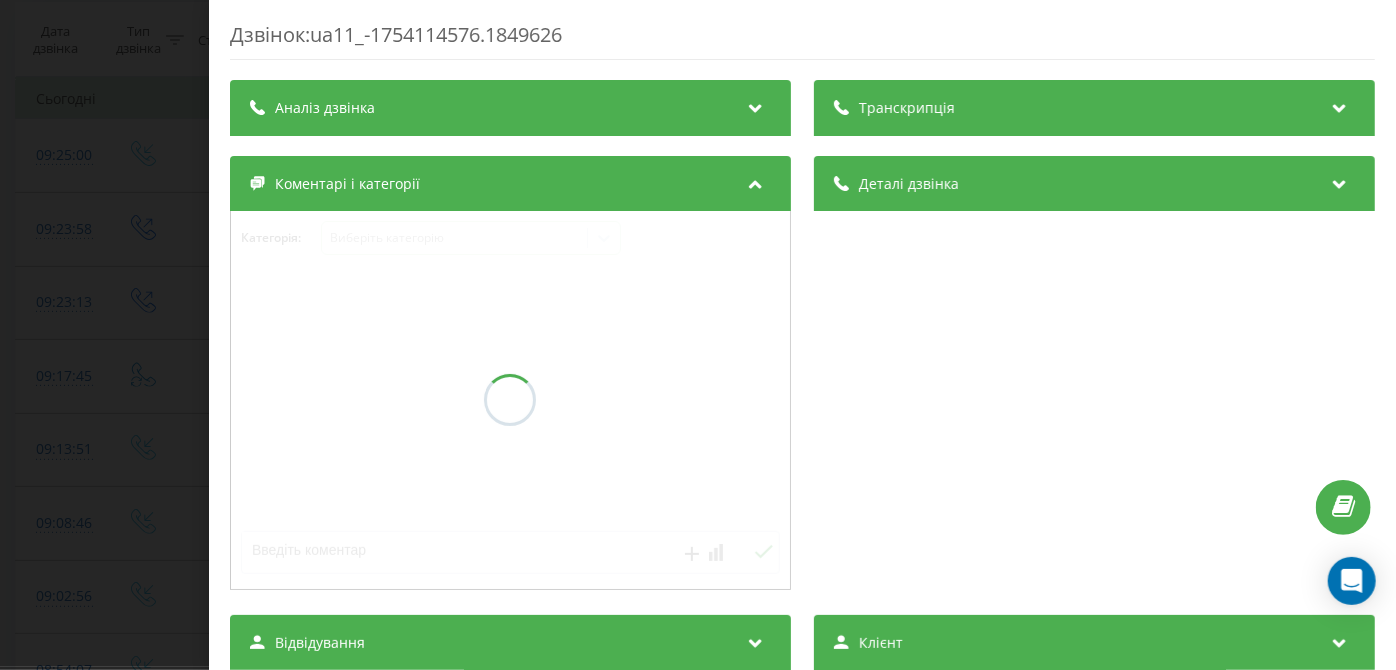 scroll, scrollTop: 180, scrollLeft: 0, axis: vertical 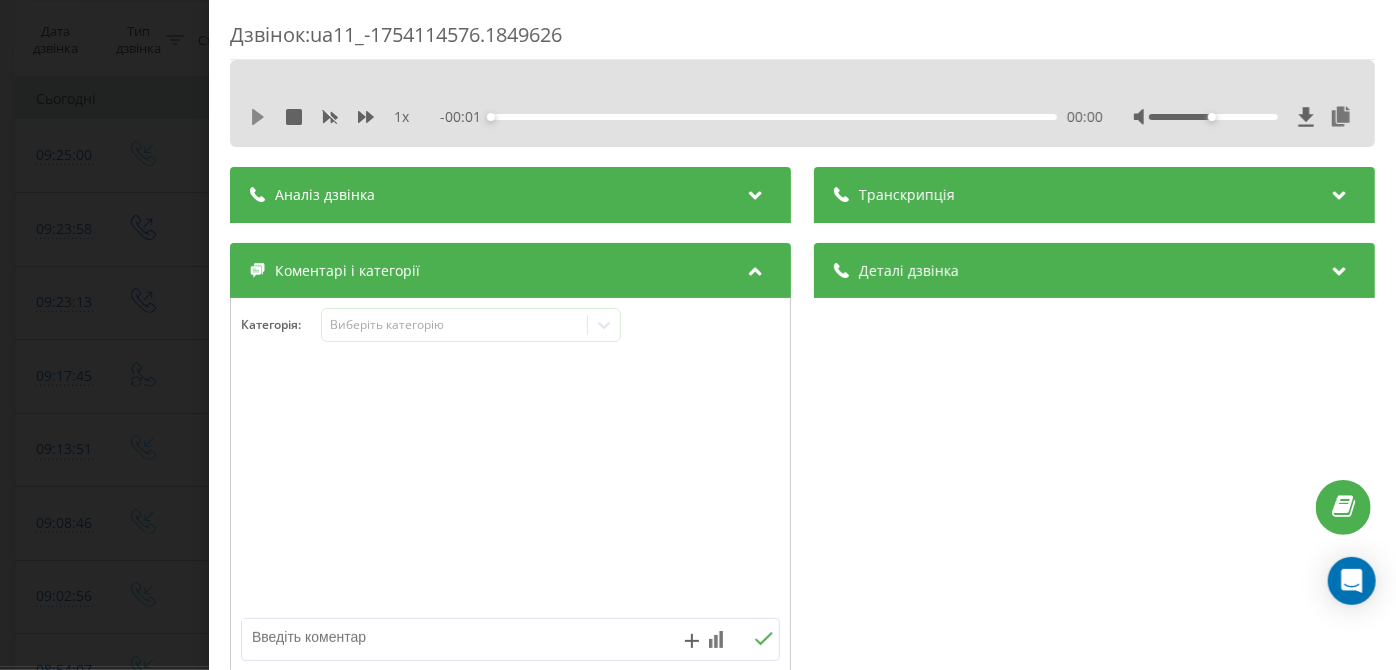 click 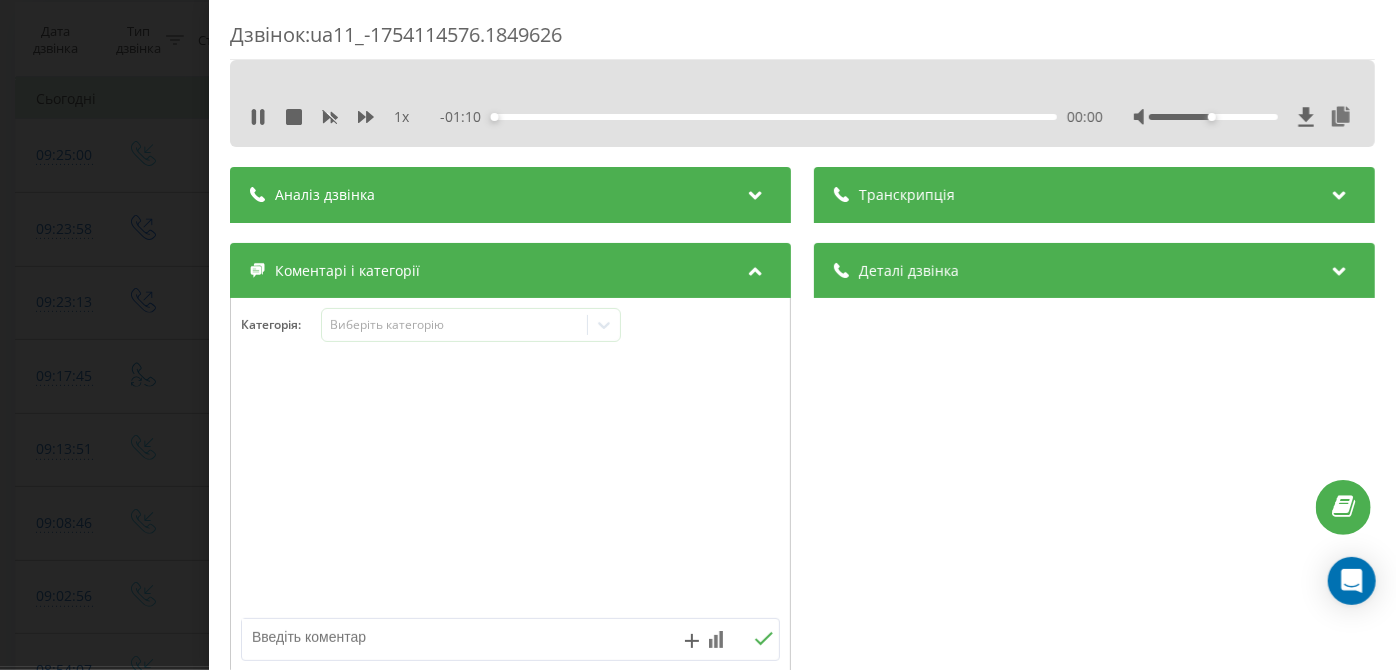 click on "00:00" at bounding box center [775, 117] 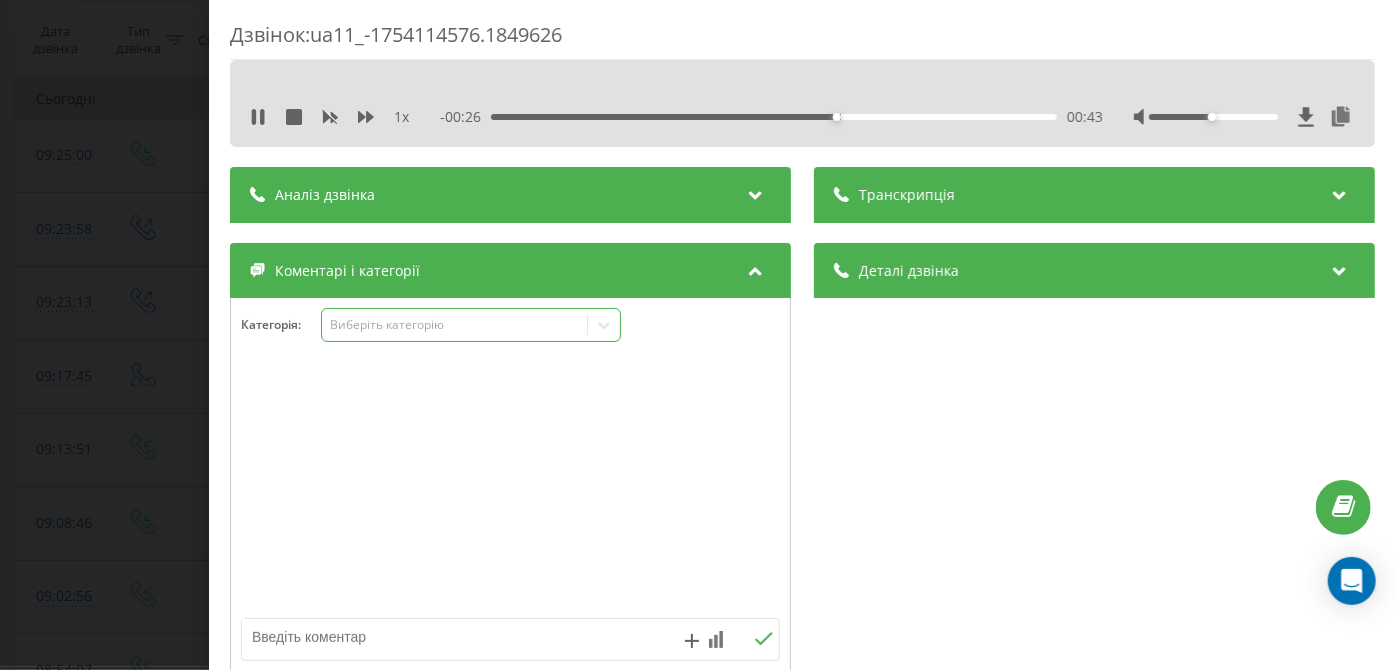 click on "Виберіть категорію" at bounding box center [455, 325] 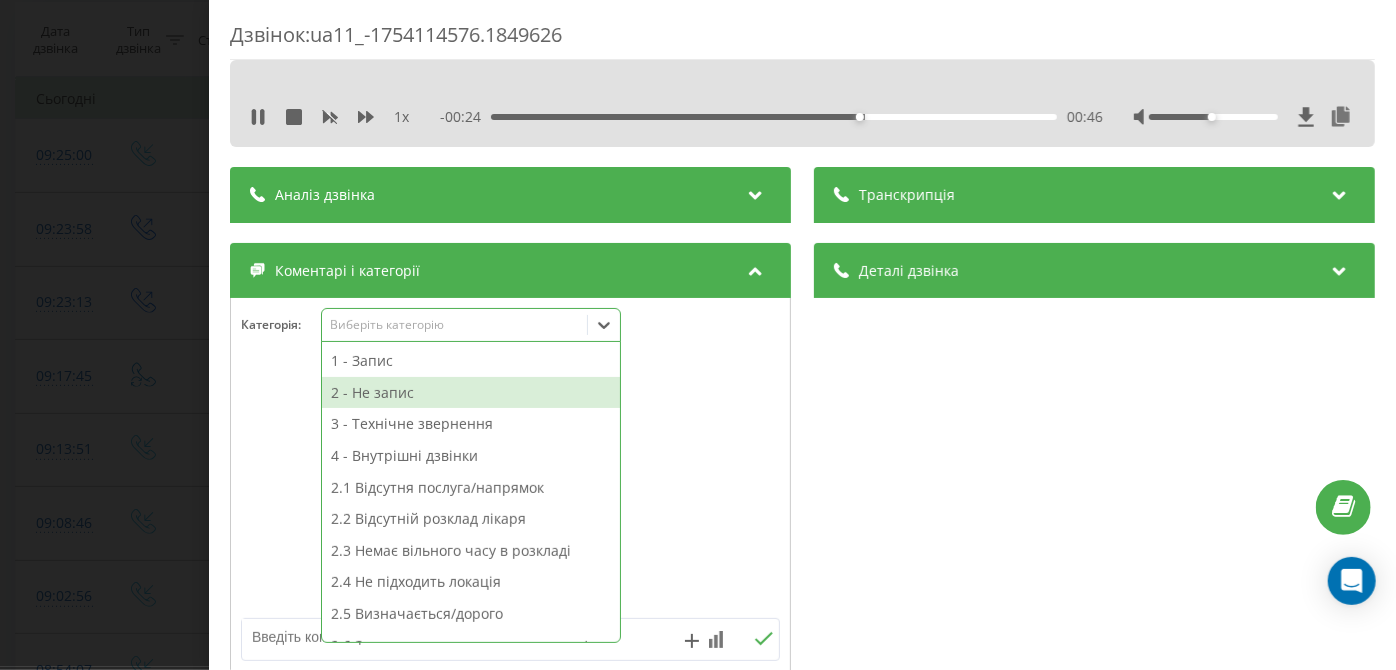 click on "2 - Не запис" at bounding box center [471, 393] 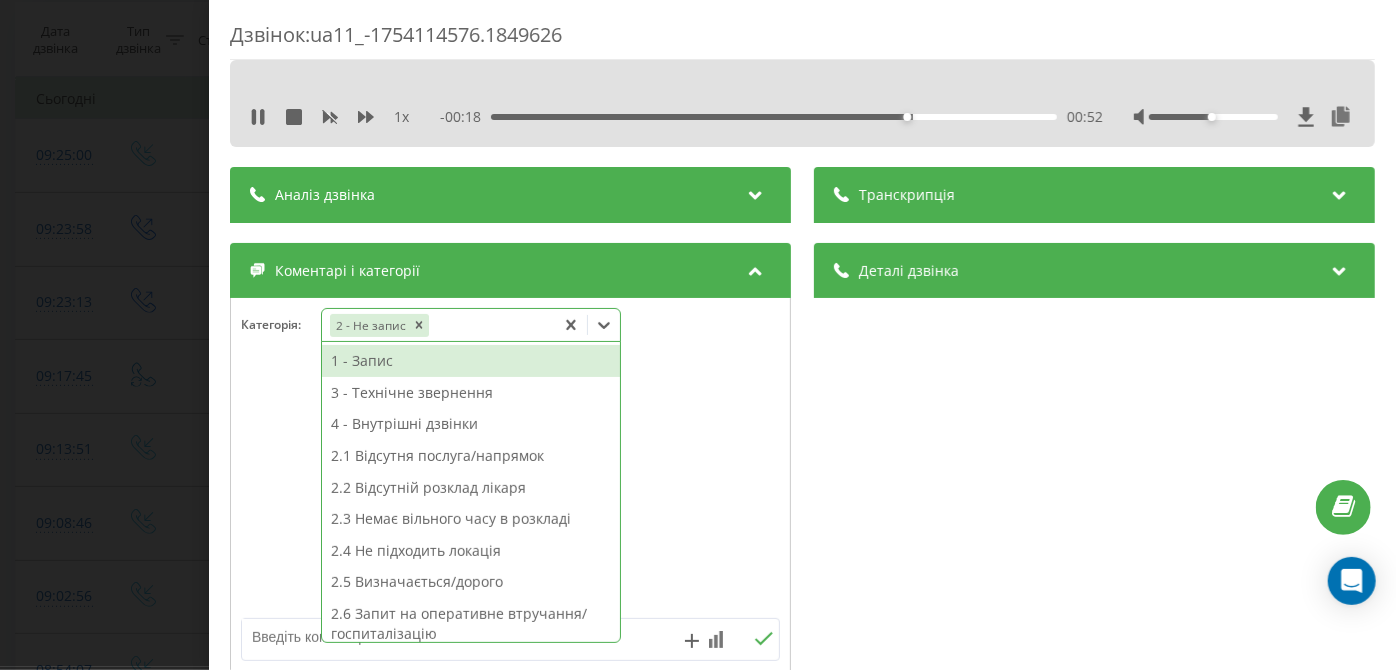 click on "2.5 Визначається/дорого" at bounding box center [471, 582] 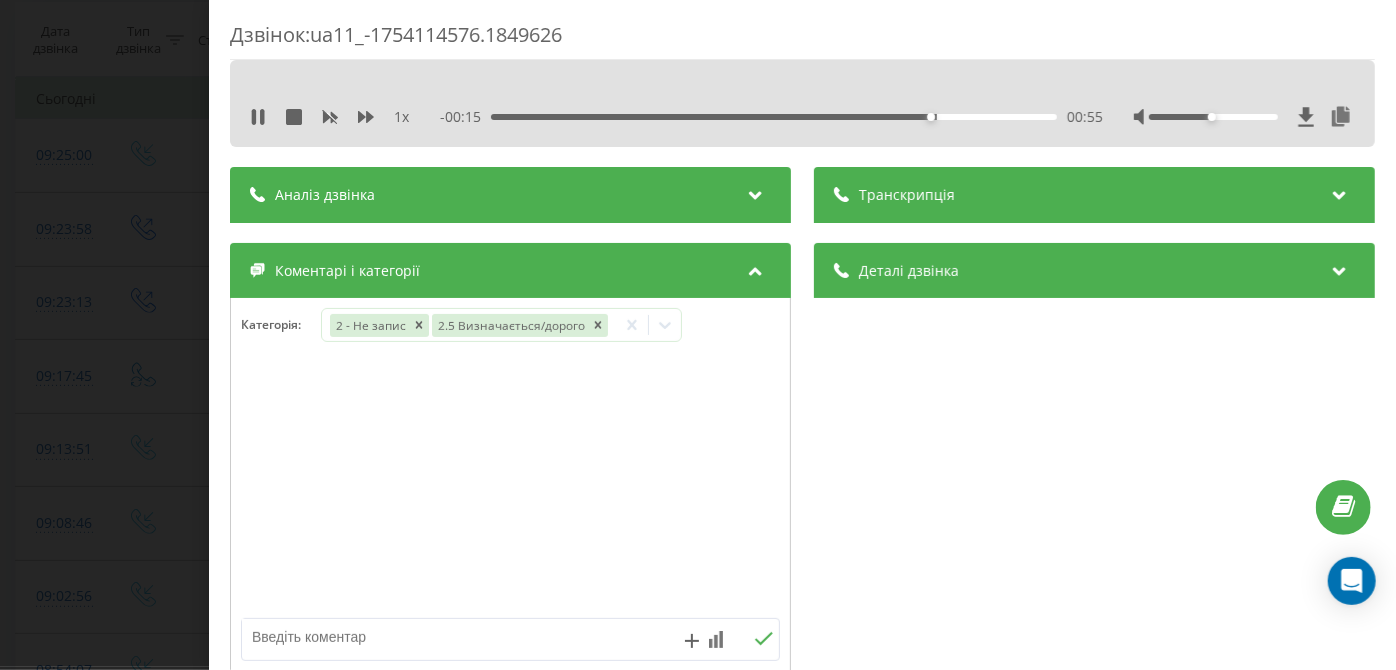 click on "Дзвінок :  ua11_-1754114576.1849626   1 x  - 00:15 00:55   00:55   Транскрипція Для AI-аналізу майбутніх дзвінків  налаштуйте та активуйте профіль на сторінці . Якщо профіль вже є і дзвінок відповідає його умовам, оновіть сторінку через 10 хвилин - AI аналізує поточний дзвінок. Аналіз дзвінка Для AI-аналізу майбутніх дзвінків  налаштуйте та активуйте профіль на сторінці . Якщо профіль вже є і дзвінок відповідає його умовам, оновіть сторінку через 10 хвилин - AI аналізує поточний дзвінок. Деталі дзвінка Загальне Дата дзвінка 2025-08-02 09:02:56 Тип дзвінка Вхідний Статус дзвінка Цільовий 380968308242 :" at bounding box center (698, 335) 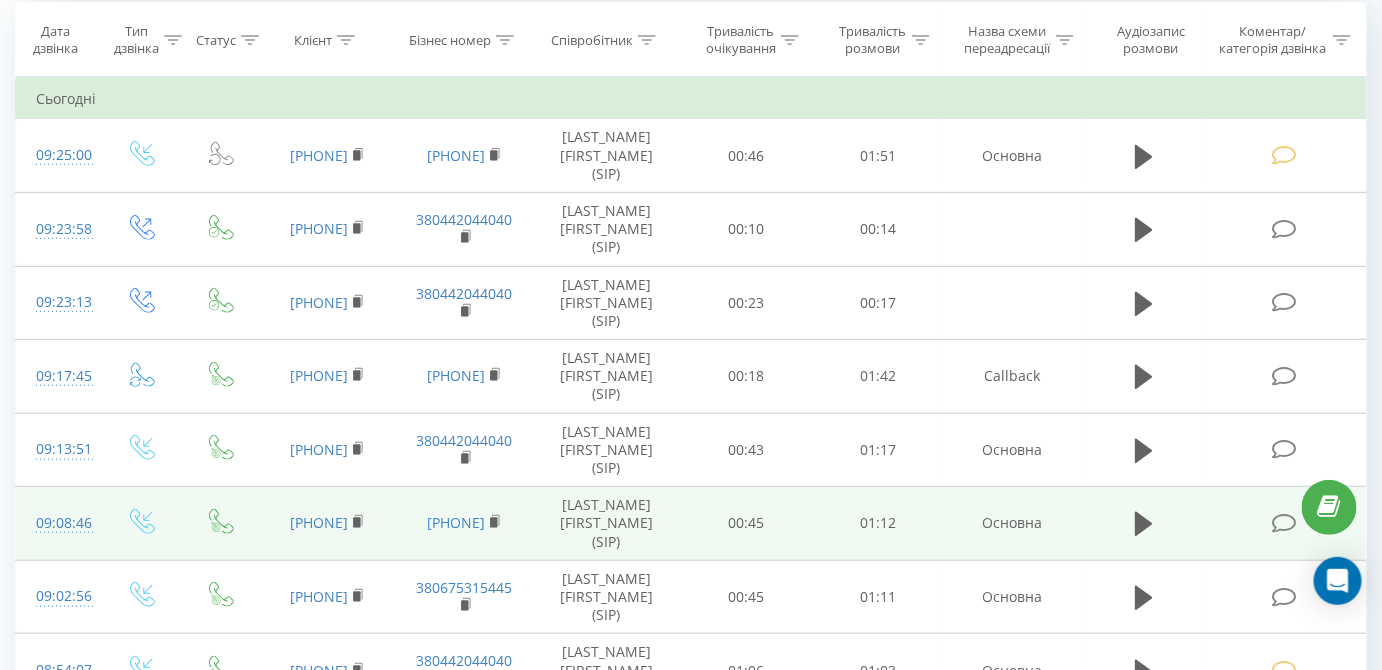 click at bounding box center (1284, 523) 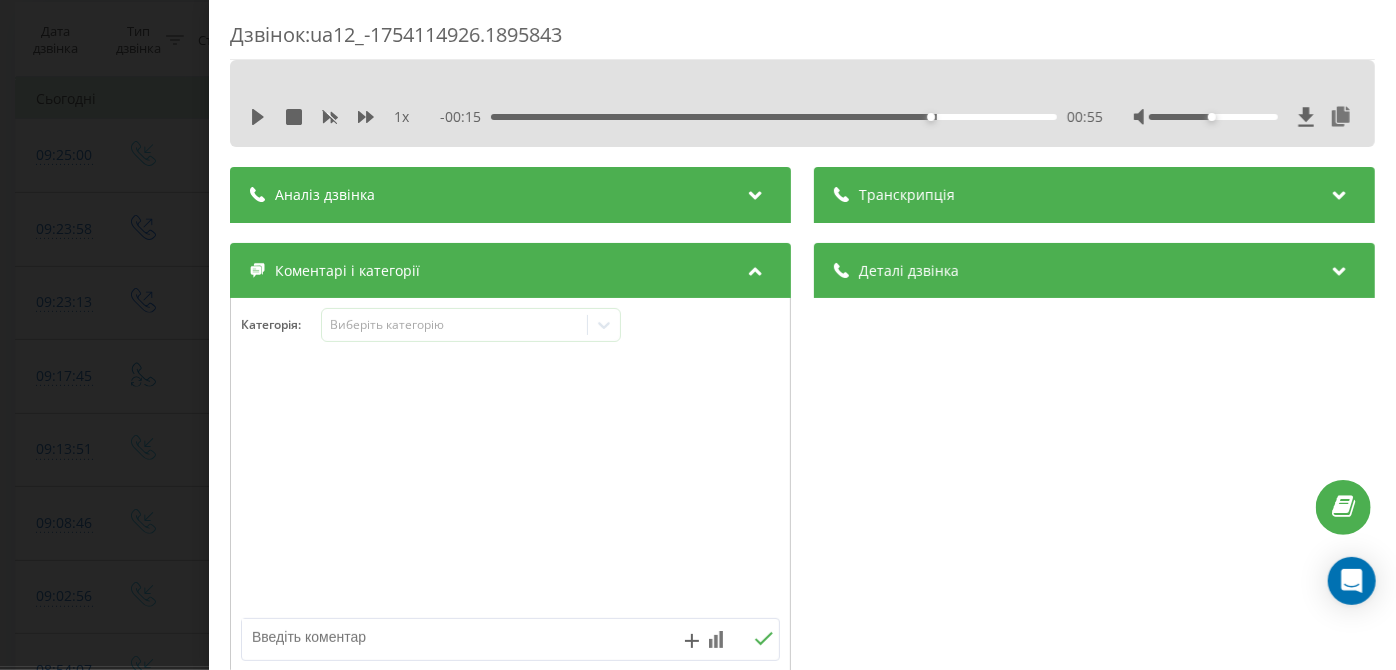 click on "1 x  - 00:15 00:55   00:55" at bounding box center [802, 103] 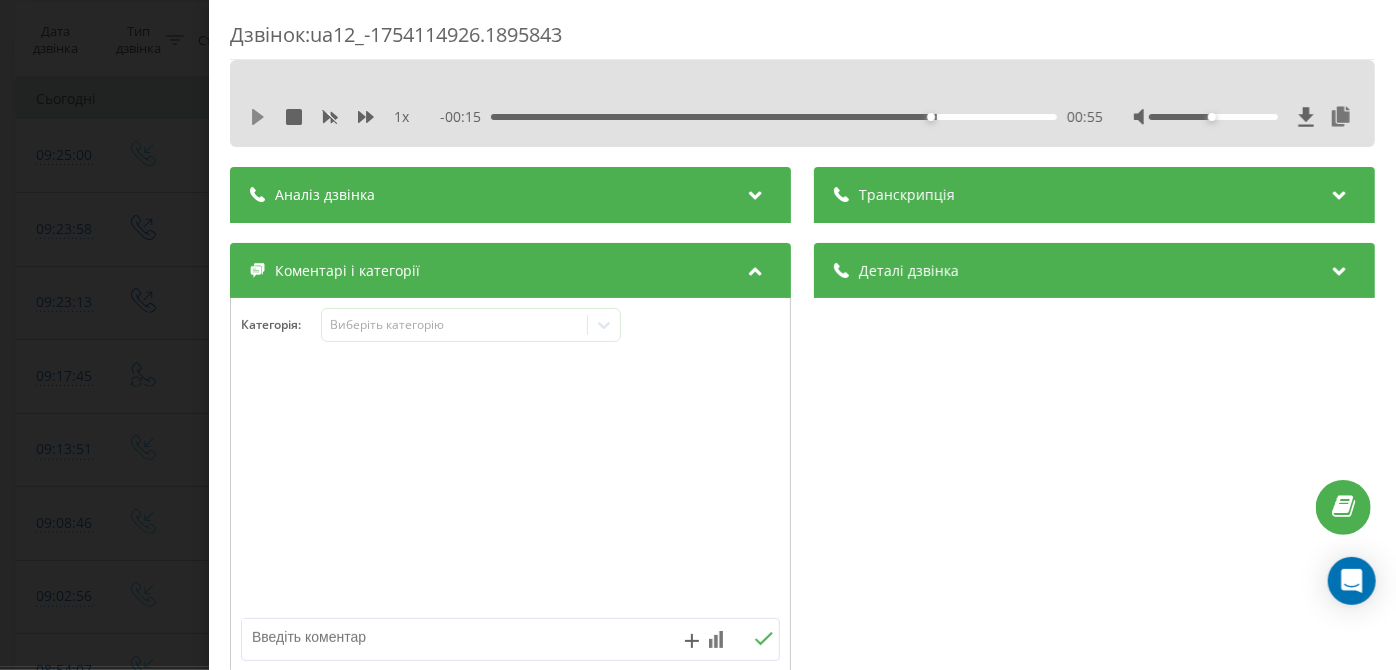 click 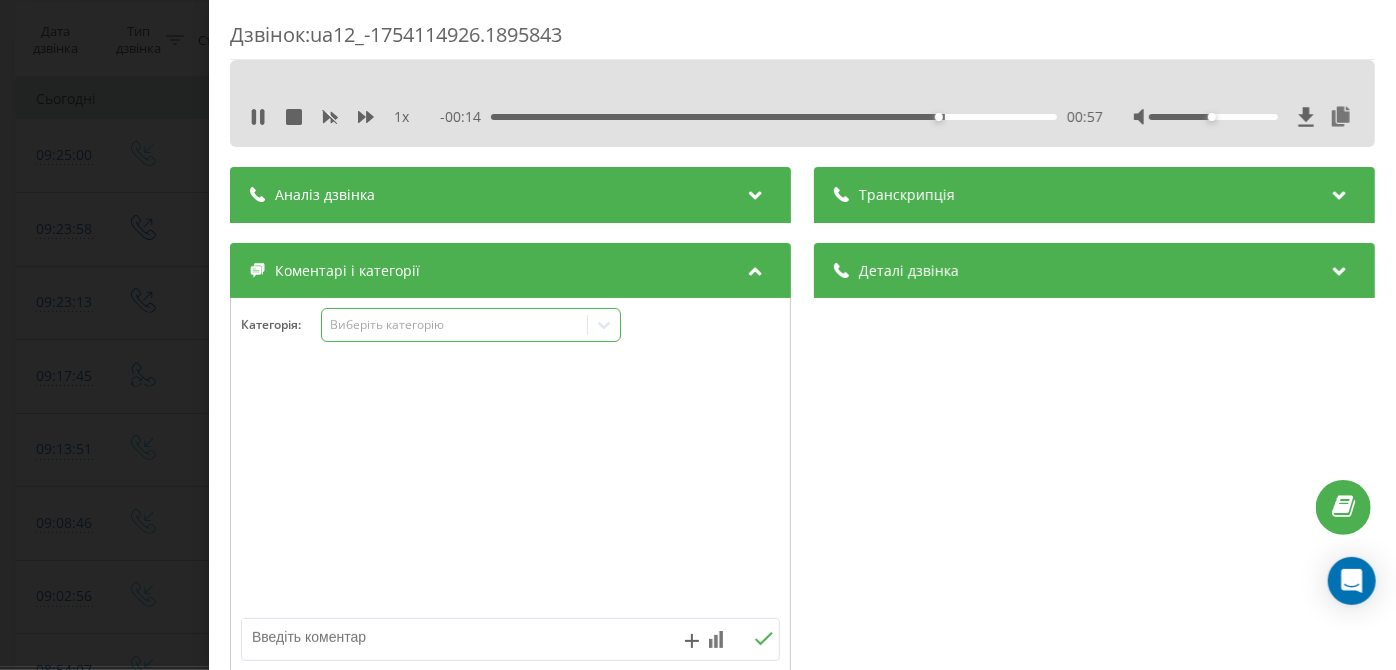 click on "Виберіть категорію" at bounding box center (455, 325) 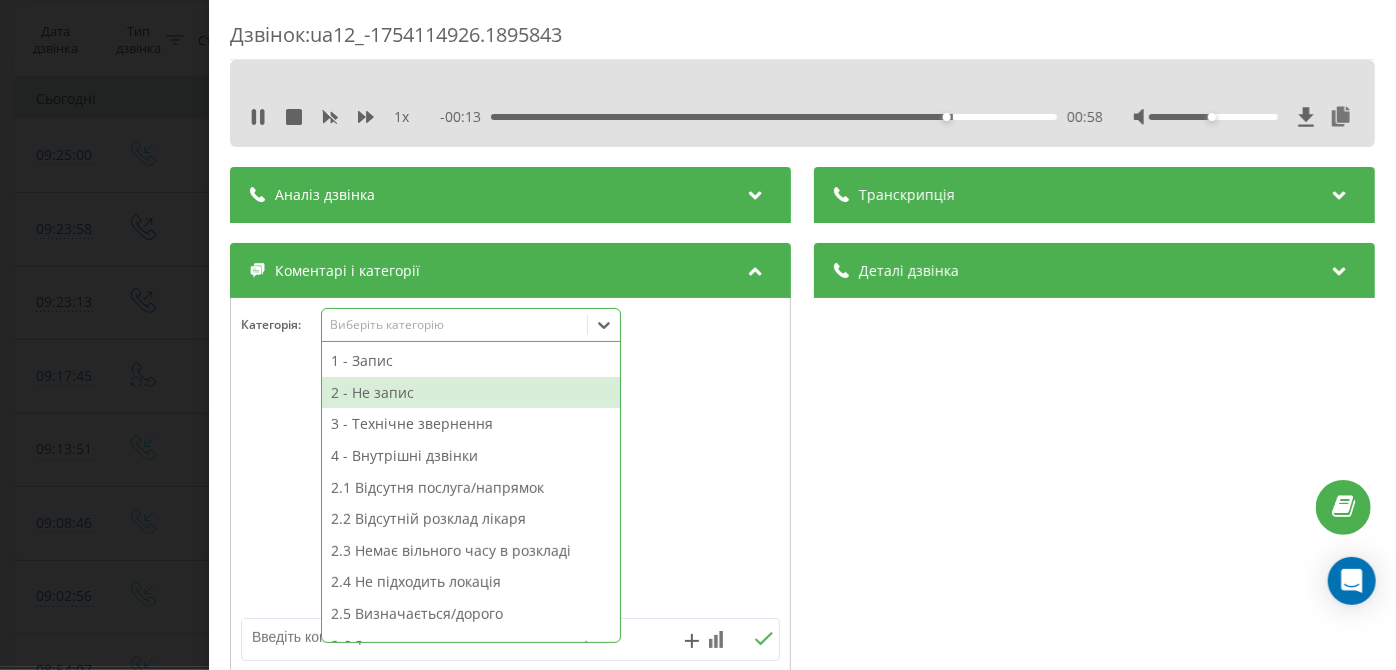 click on "2 - Не запис" at bounding box center [471, 393] 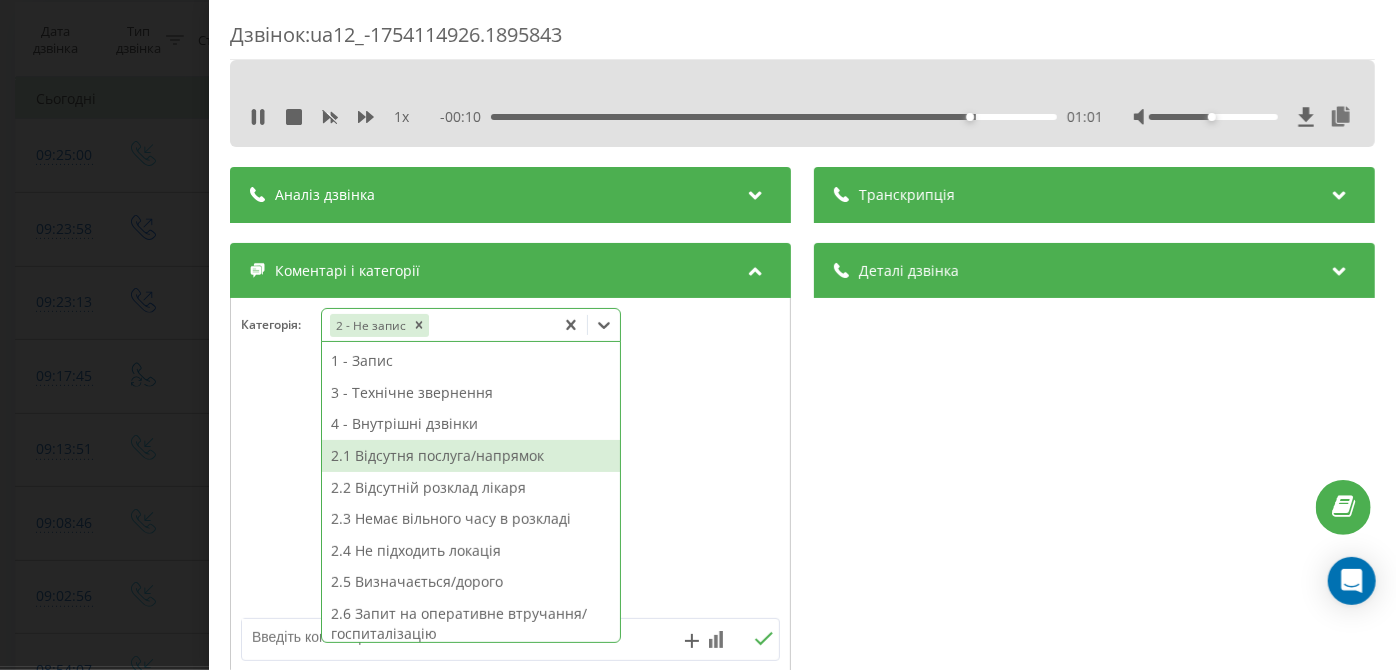 click on "2.1 Відсутня послуга/напрямок" at bounding box center (471, 456) 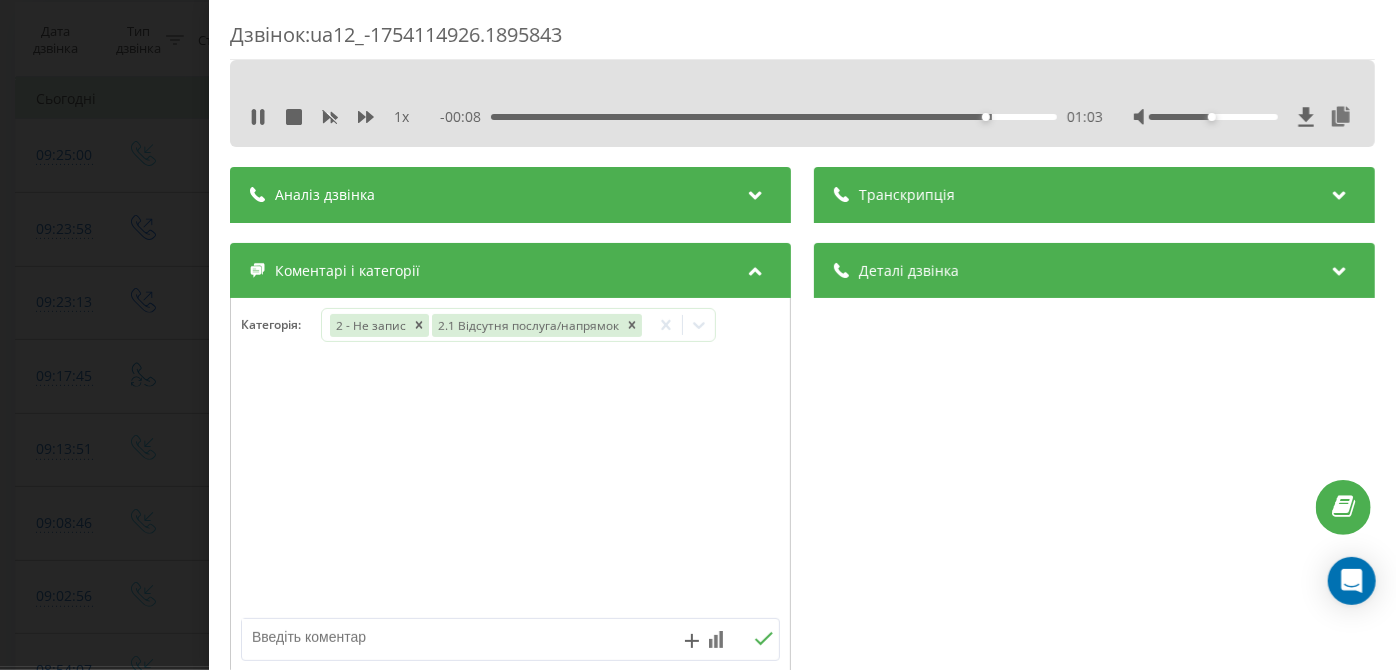 click on "Дзвінок :  ua12_-1754114926.1895843   1 x  - 00:08 01:03   01:03   Транскрипція Для AI-аналізу майбутніх дзвінків  налаштуйте та активуйте профіль на сторінці . Якщо профіль вже є і дзвінок відповідає його умовам, оновіть сторінку через 10 хвилин - AI аналізує поточний дзвінок. Аналіз дзвінка Для AI-аналізу майбутніх дзвінків  налаштуйте та активуйте профіль на сторінці . Якщо профіль вже є і дзвінок відповідає його умовам, оновіть сторінку через 10 хвилин - AI аналізує поточний дзвінок. Деталі дзвінка Загальне Дата дзвінка 2025-08-02 09:08:46 Тип дзвінка Вхідний Статус дзвінка Цільовий 380505943717 :" at bounding box center [698, 335] 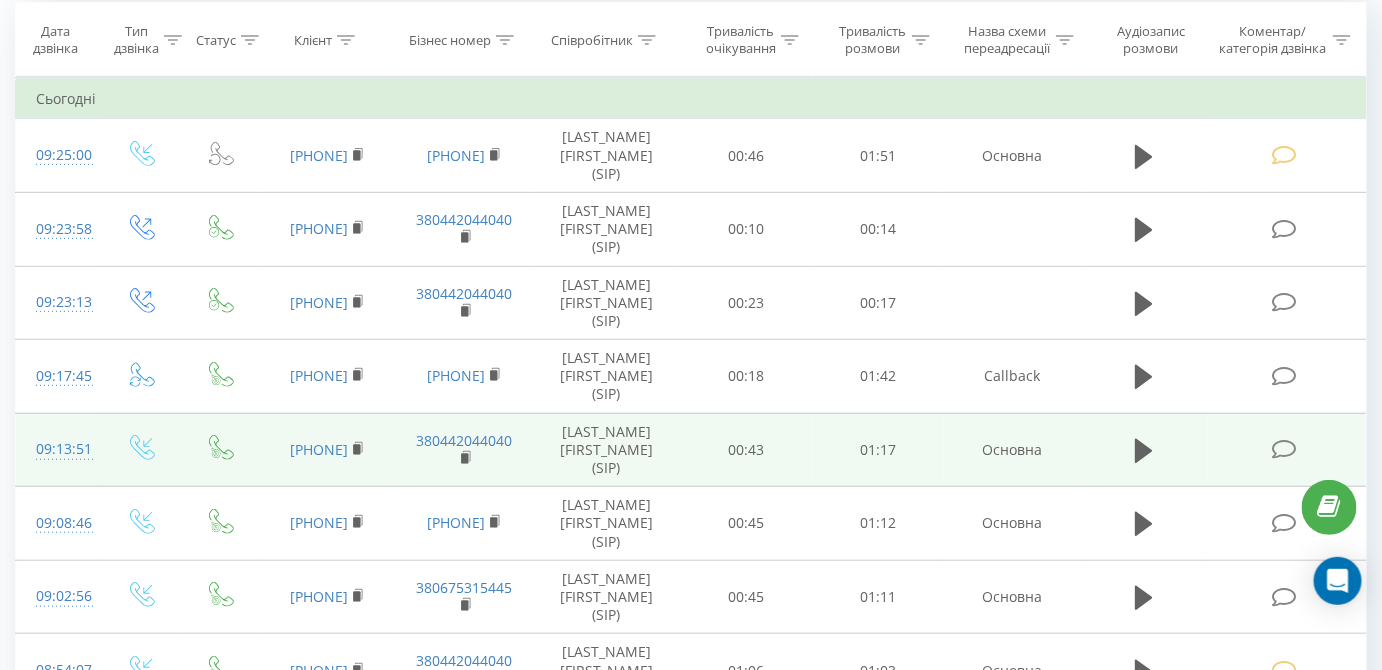 click at bounding box center (1284, 449) 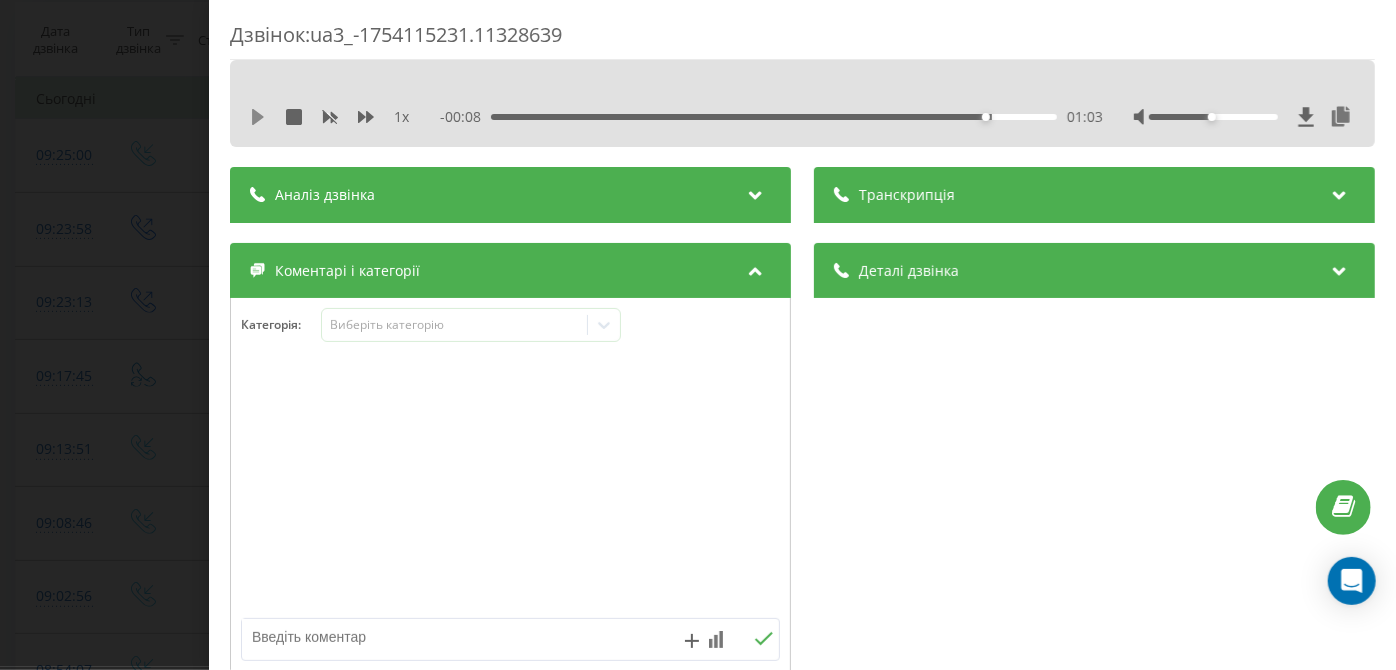 click 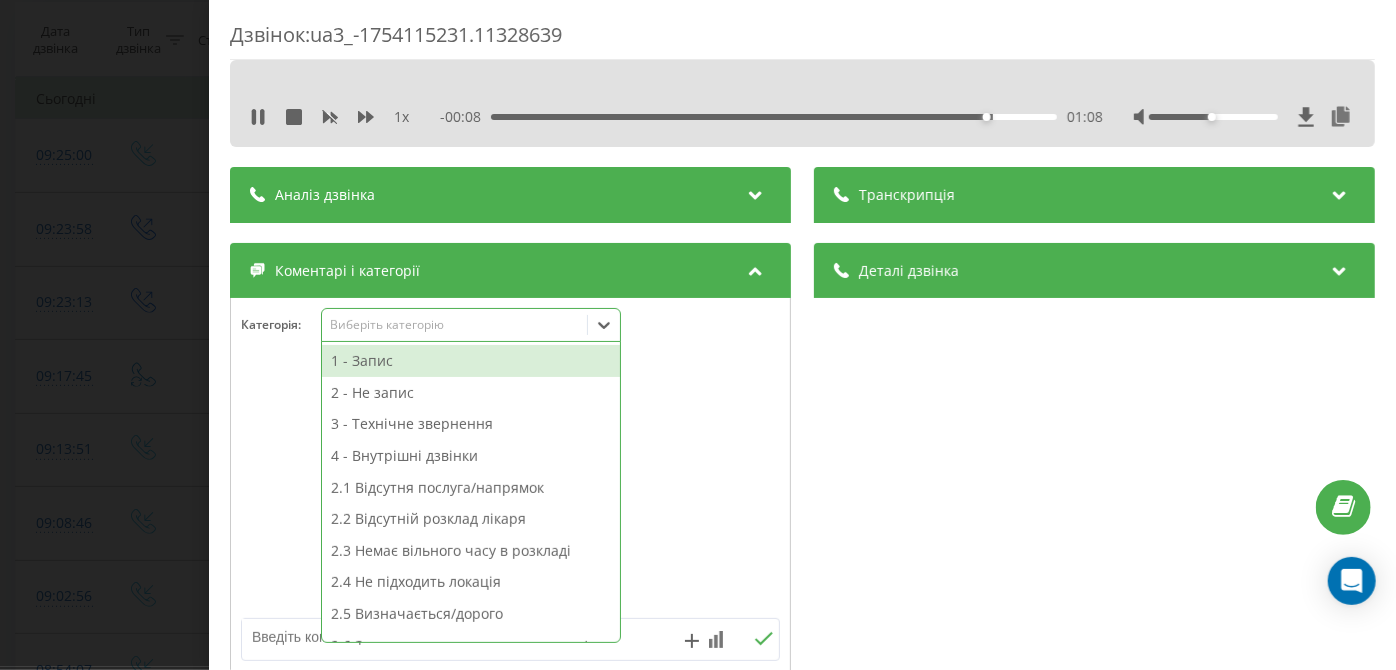 click on "Виберіть категорію" at bounding box center [471, 325] 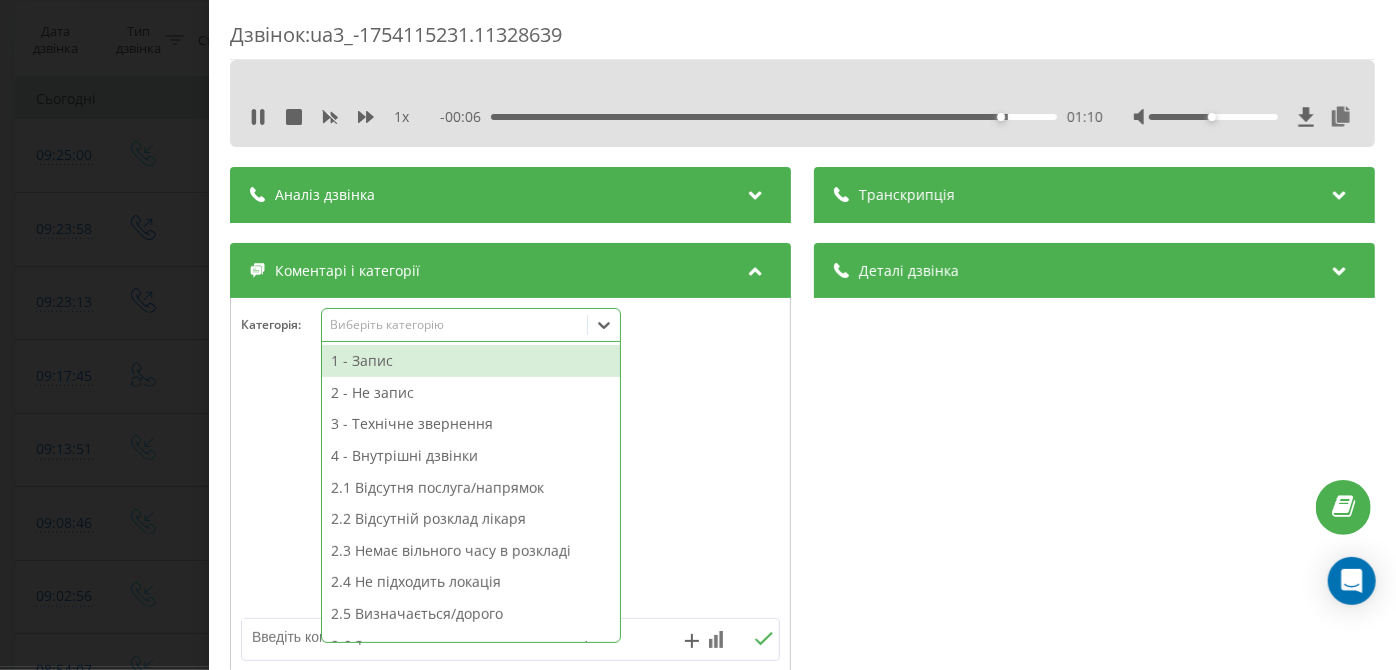 click on "2 - Не запис" at bounding box center (471, 393) 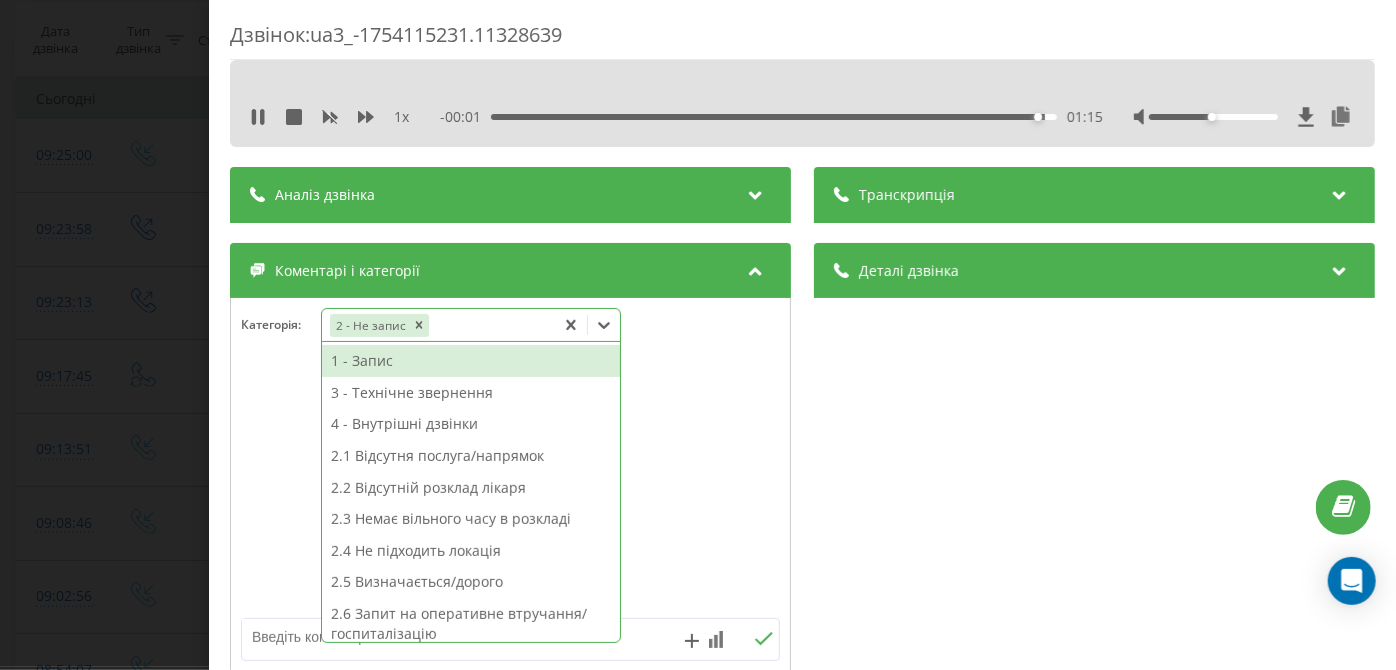 click on "2.5 Визначається/дорого" at bounding box center [471, 582] 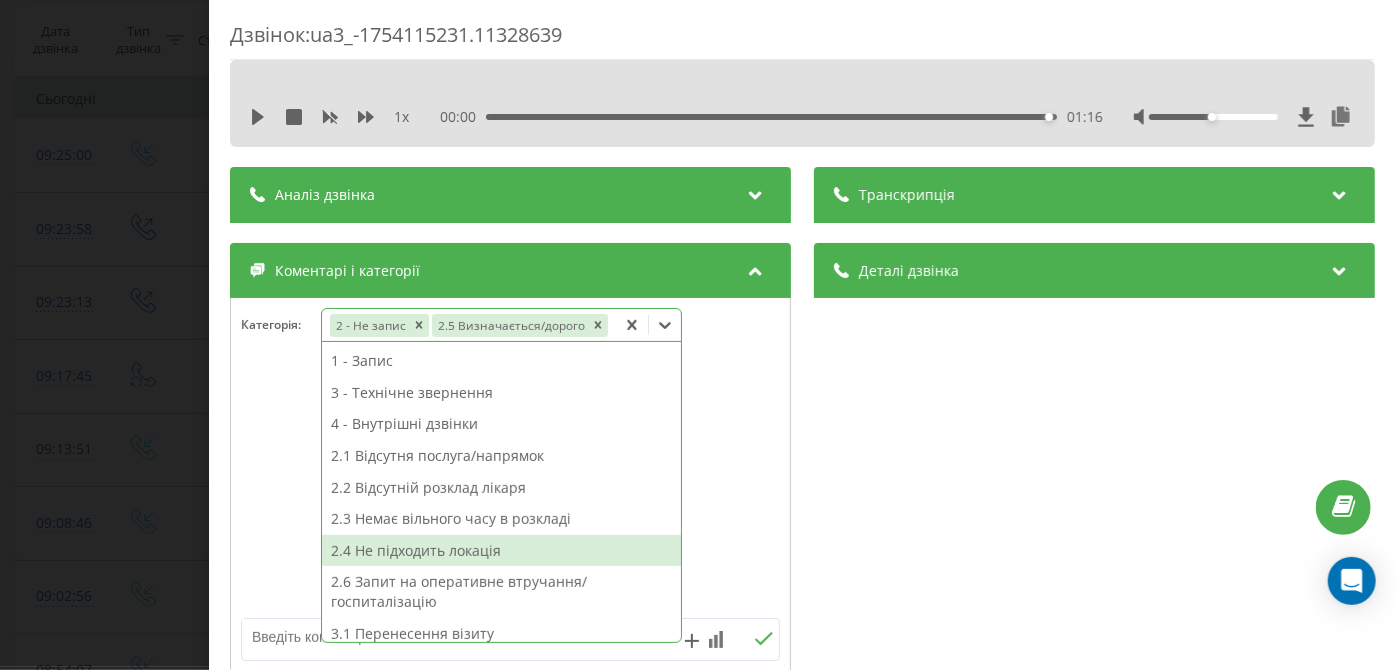click on "Дзвінок :  ua3_-1754115231.11328639   1 x  00:00 01:16   01:16   Транскрипція Для AI-аналізу майбутніх дзвінків  налаштуйте та активуйте профіль на сторінці . Якщо профіль вже є і дзвінок відповідає його умовам, оновіть сторінку через 10 хвилин - AI аналізує поточний дзвінок. Аналіз дзвінка Для AI-аналізу майбутніх дзвінків  налаштуйте та активуйте профіль на сторінці . Якщо профіль вже є і дзвінок відповідає його умовам, оновіть сторінку через 10 хвилин - AI аналізує поточний дзвінок. Деталі дзвінка Загальне Дата дзвінка 2025-08-02 09:13:51 Тип дзвінка Вхідний Статус дзвінка Цільовий 380936704327 n/a" at bounding box center (698, 335) 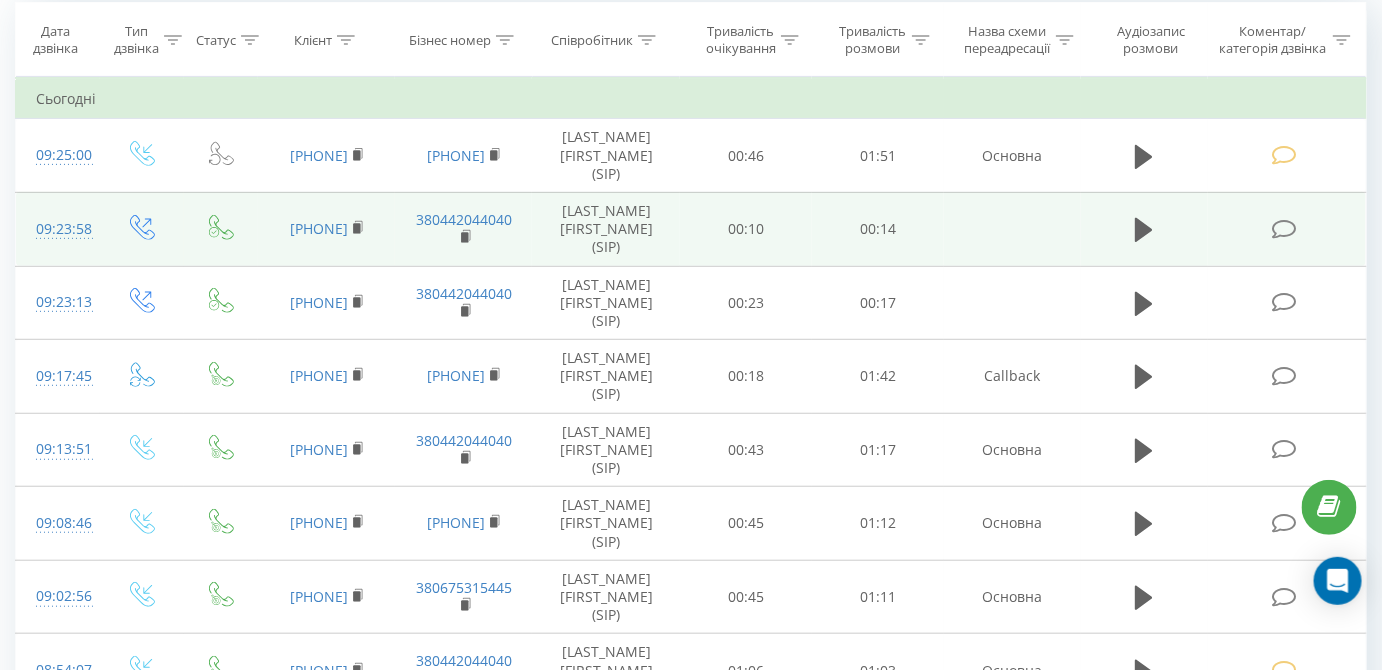 click at bounding box center [1287, 229] 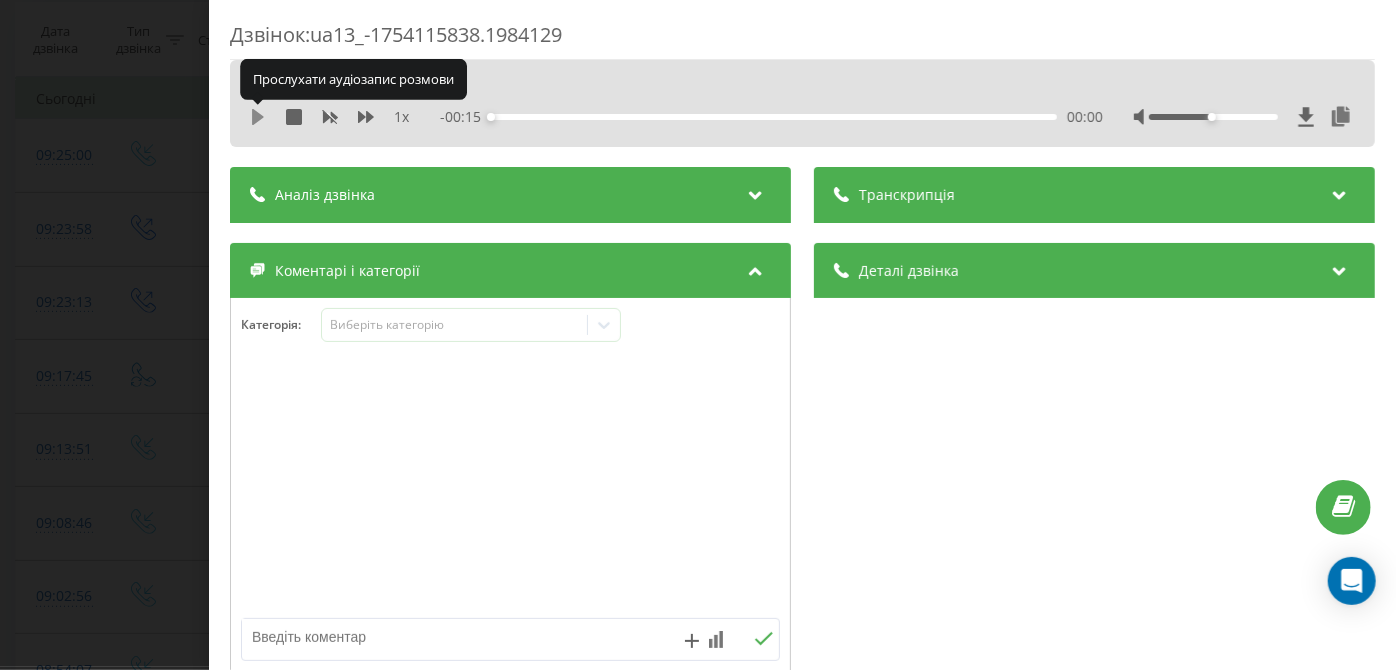 click 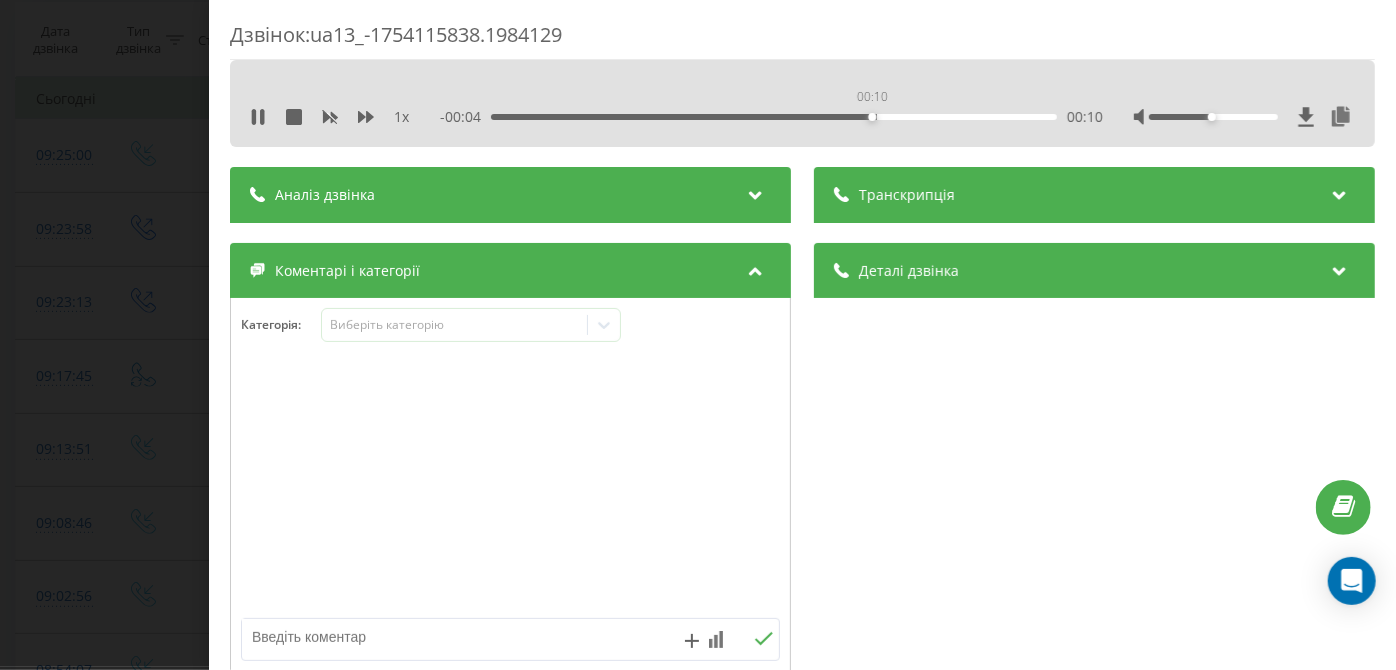click on "00:10" at bounding box center (775, 117) 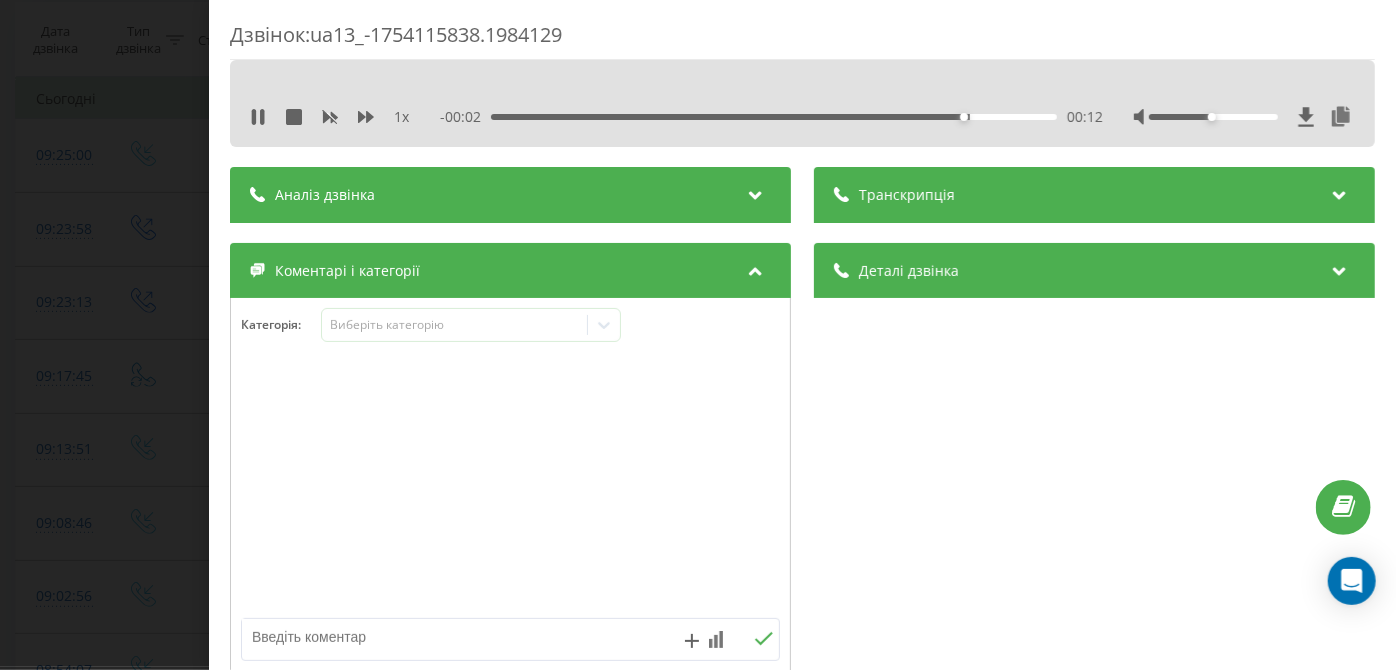 click on "- 00:02 00:12   00:12" at bounding box center (772, 117) 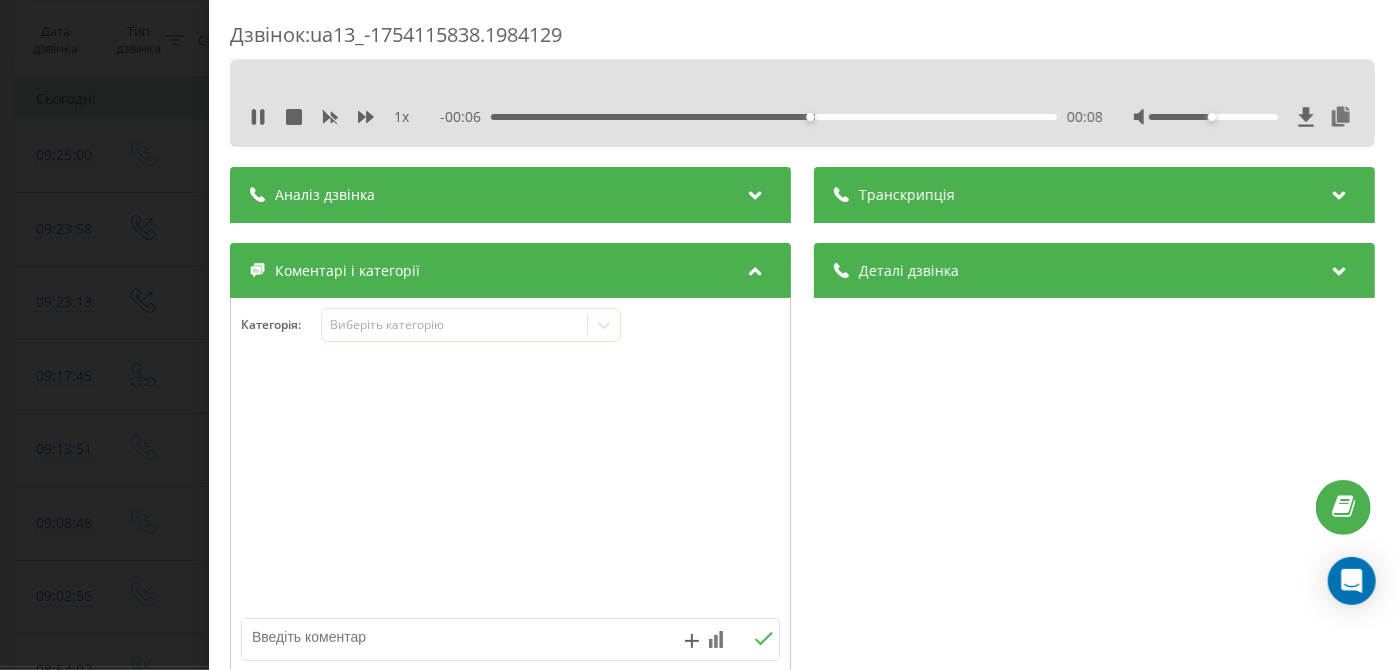 click on "00:08" at bounding box center (775, 117) 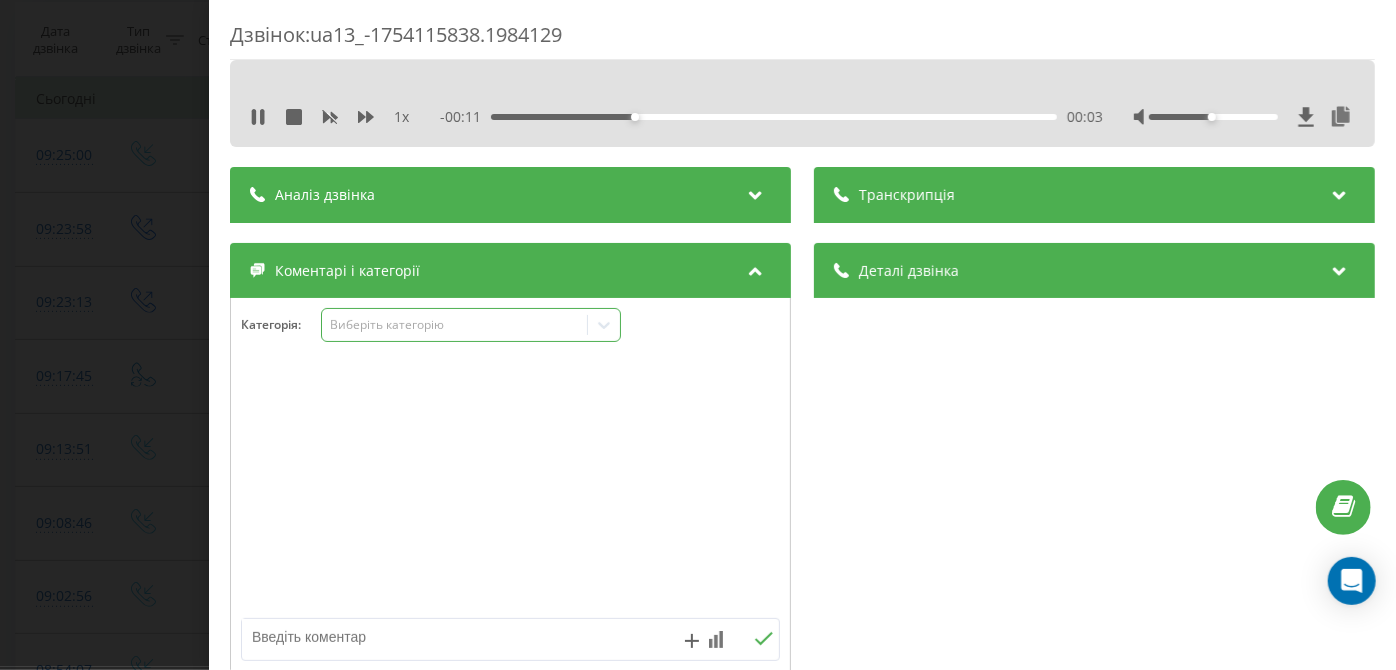 click on "Виберіть категорію" at bounding box center [455, 325] 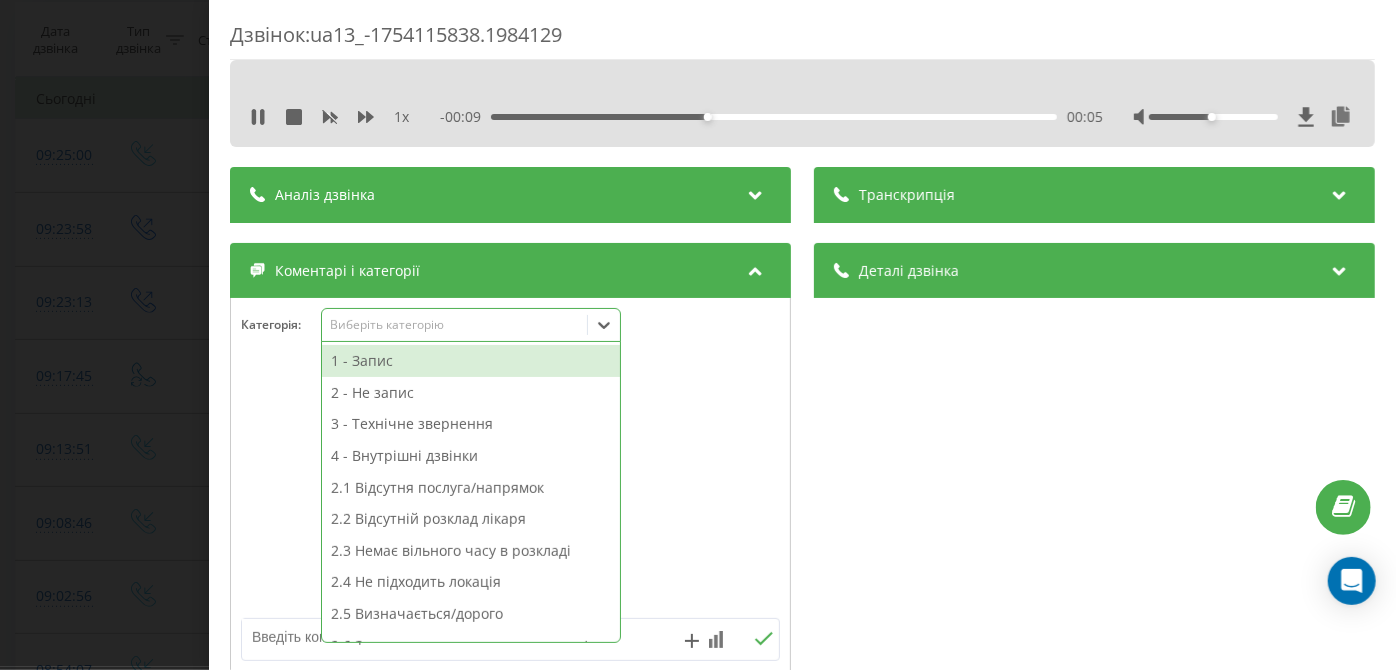 click on "3 - Технічне звернення" at bounding box center [471, 424] 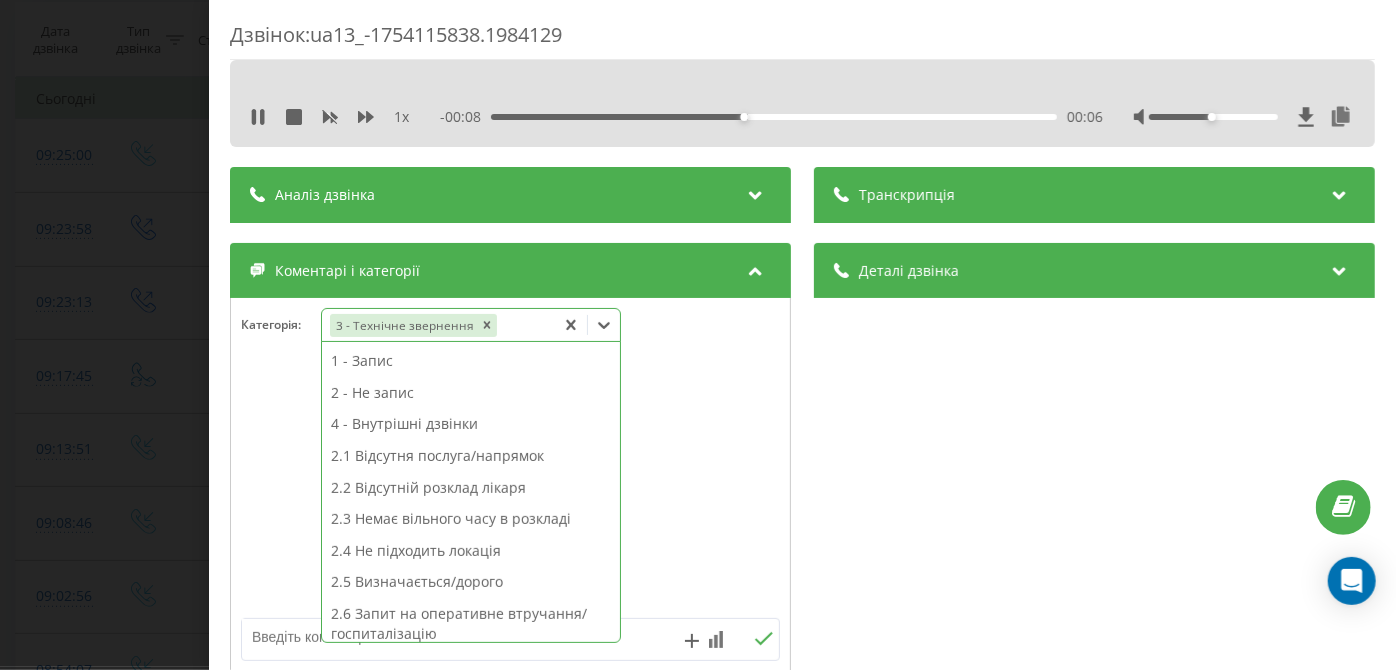 scroll, scrollTop: 313, scrollLeft: 0, axis: vertical 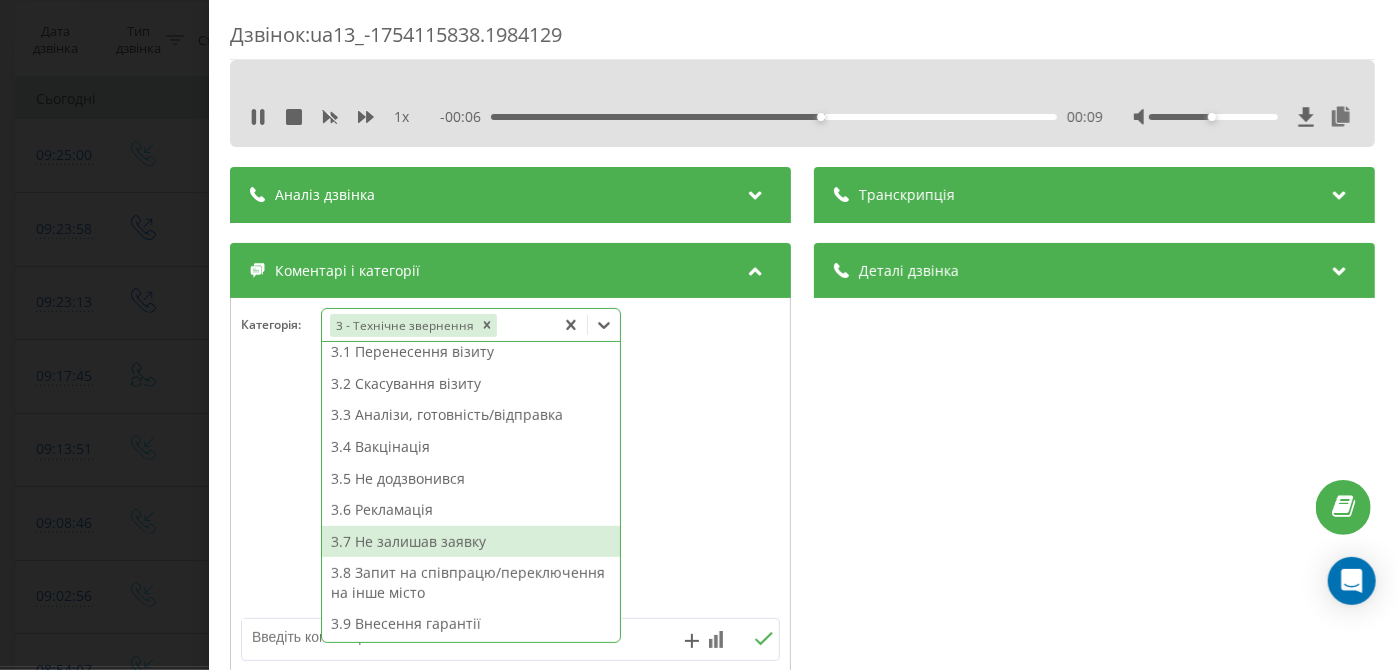 click on "3.7 Не залишав заявку" at bounding box center [471, 542] 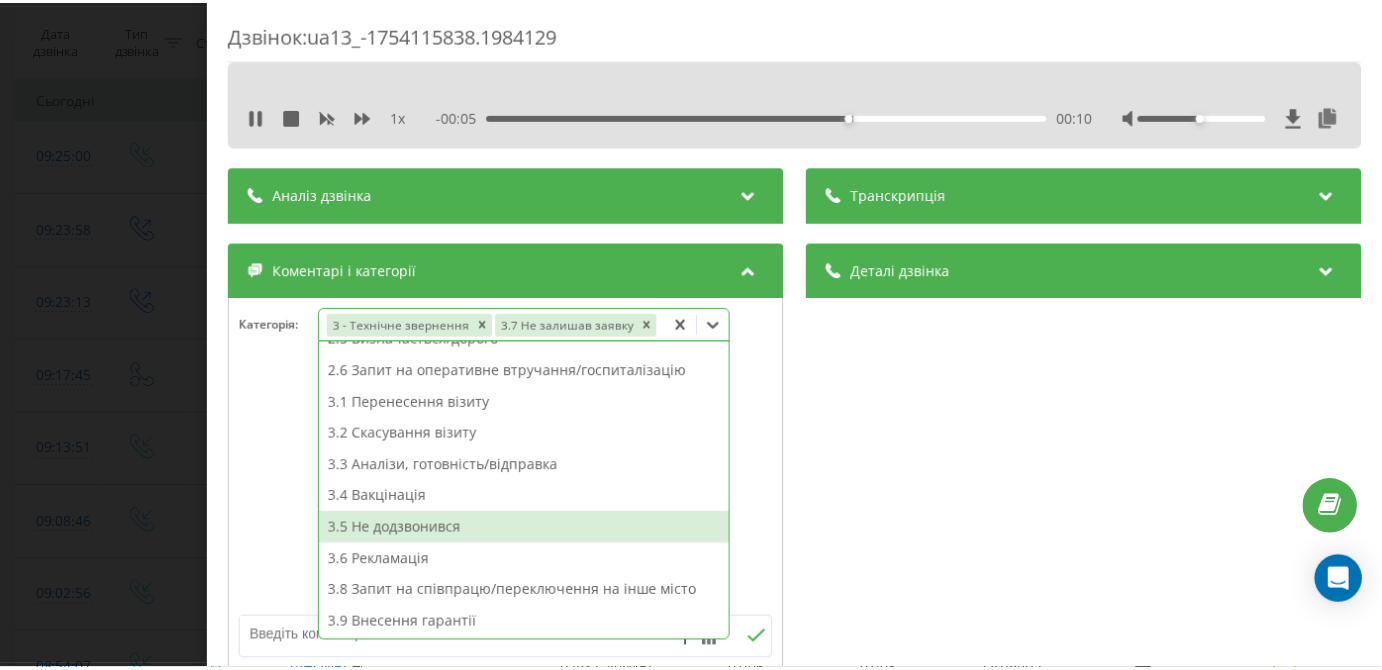 scroll, scrollTop: 242, scrollLeft: 0, axis: vertical 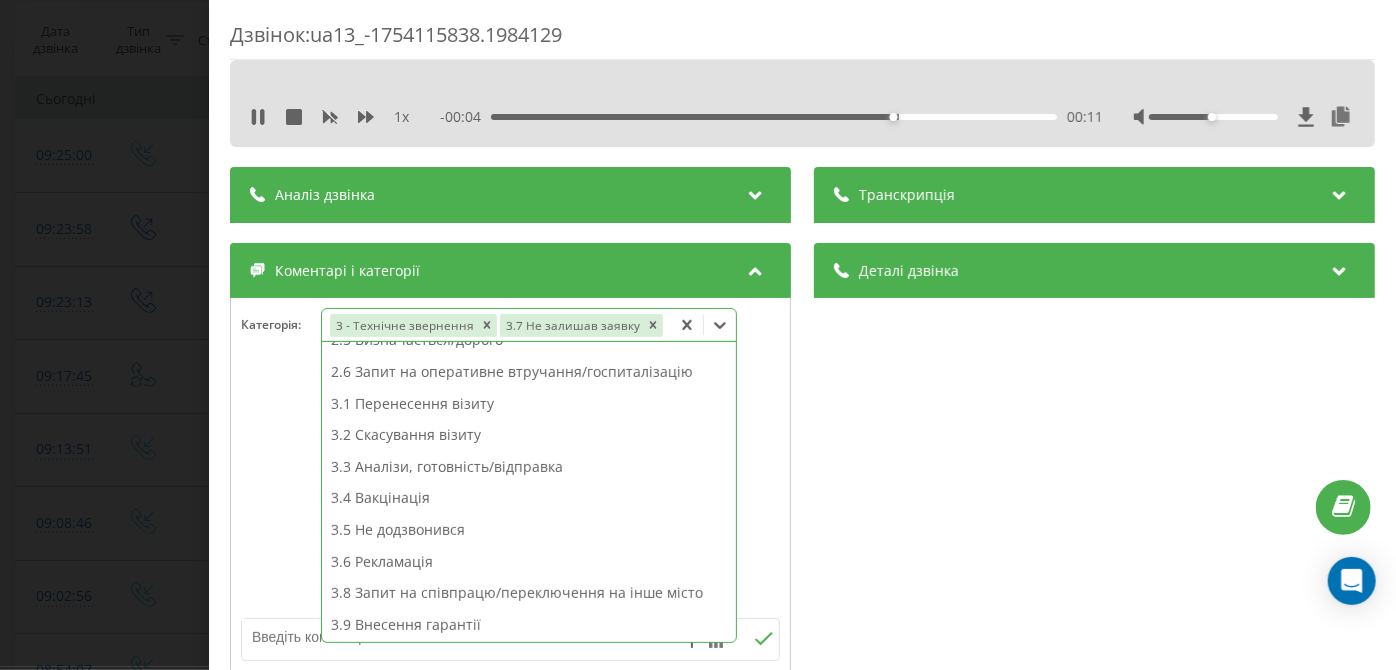 click on "Дзвінок :  ua13_-1754115838.1984129   1 x  - 00:04 00:11   00:11   Транскрипція Для AI-аналізу майбутніх дзвінків  налаштуйте та активуйте профіль на сторінці . Якщо профіль вже є і дзвінок відповідає його умовам, оновіть сторінку через 10 хвилин - AI аналізує поточний дзвінок. Аналіз дзвінка Для AI-аналізу майбутніх дзвінків  налаштуйте та активуйте профіль на сторінці . Якщо профіль вже є і дзвінок відповідає його умовам, оновіть сторінку через 10 хвилин - AI аналізує поточний дзвінок. Деталі дзвінка Загальне Дата дзвінка 2025-08-02 09:23:58 Тип дзвінка Вихідний Статус дзвінка Успішний 380442044040" at bounding box center [698, 335] 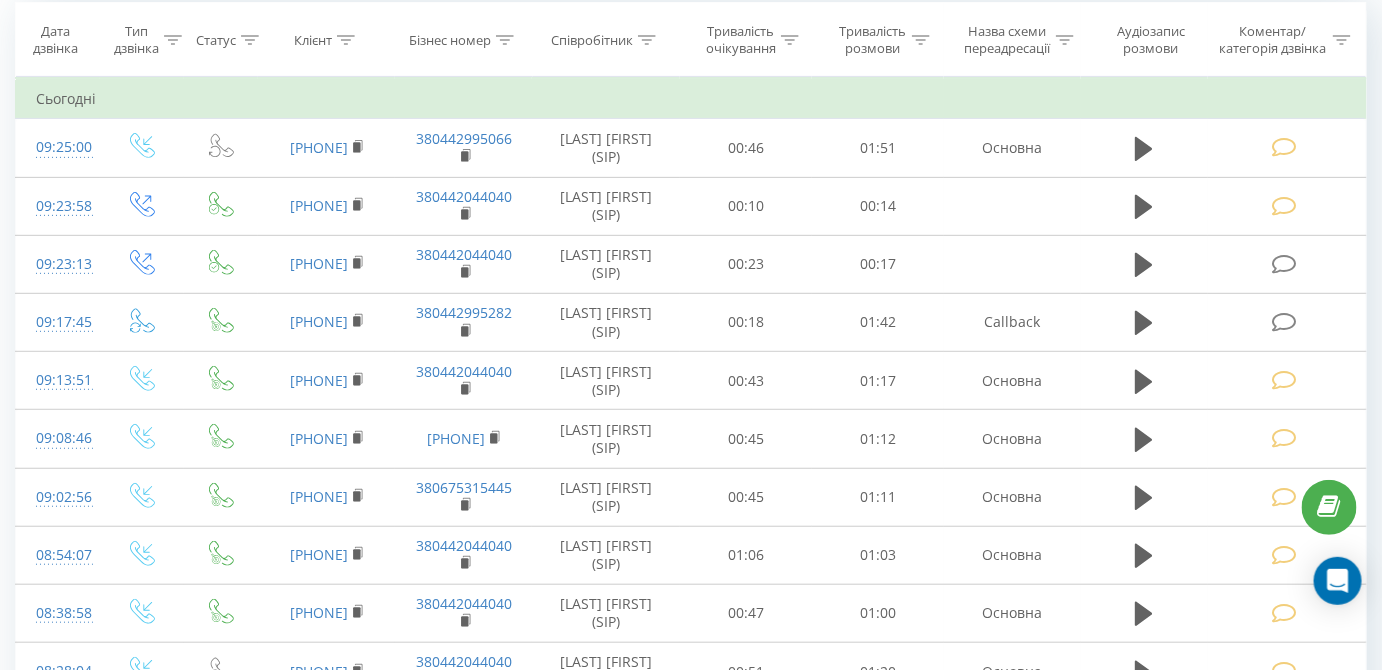 scroll, scrollTop: 180, scrollLeft: 0, axis: vertical 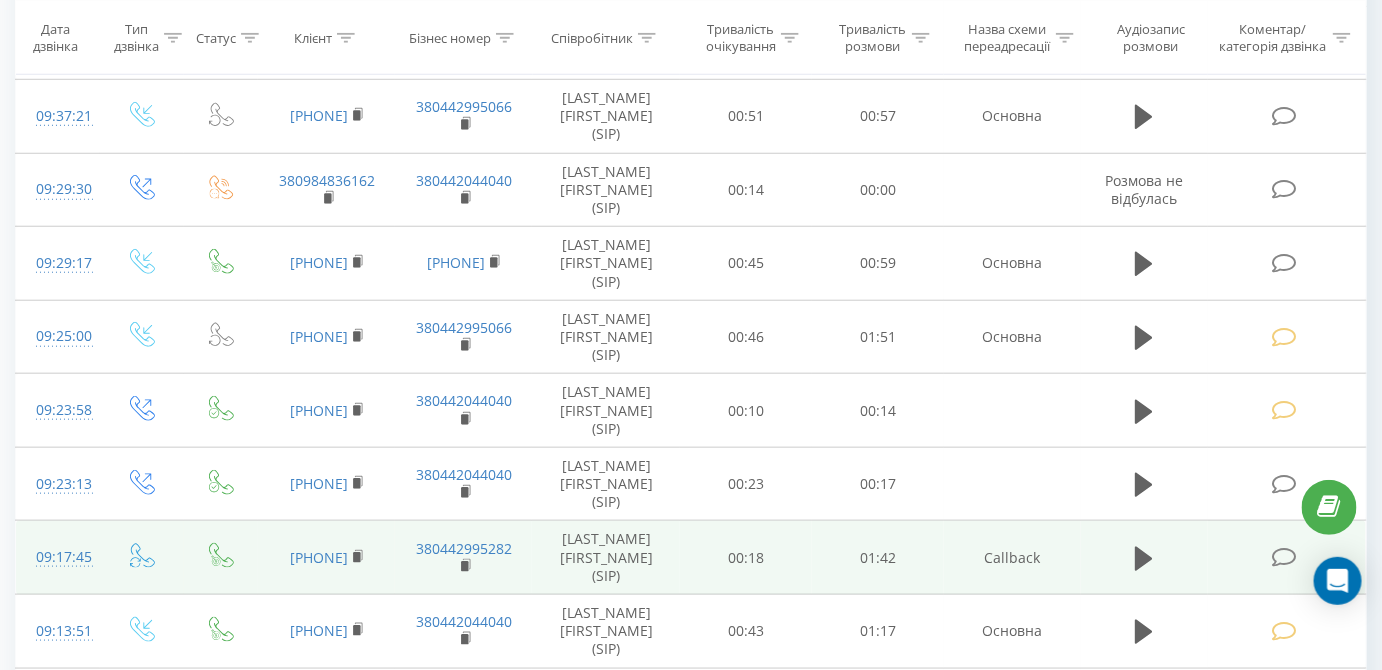 click at bounding box center (1284, 557) 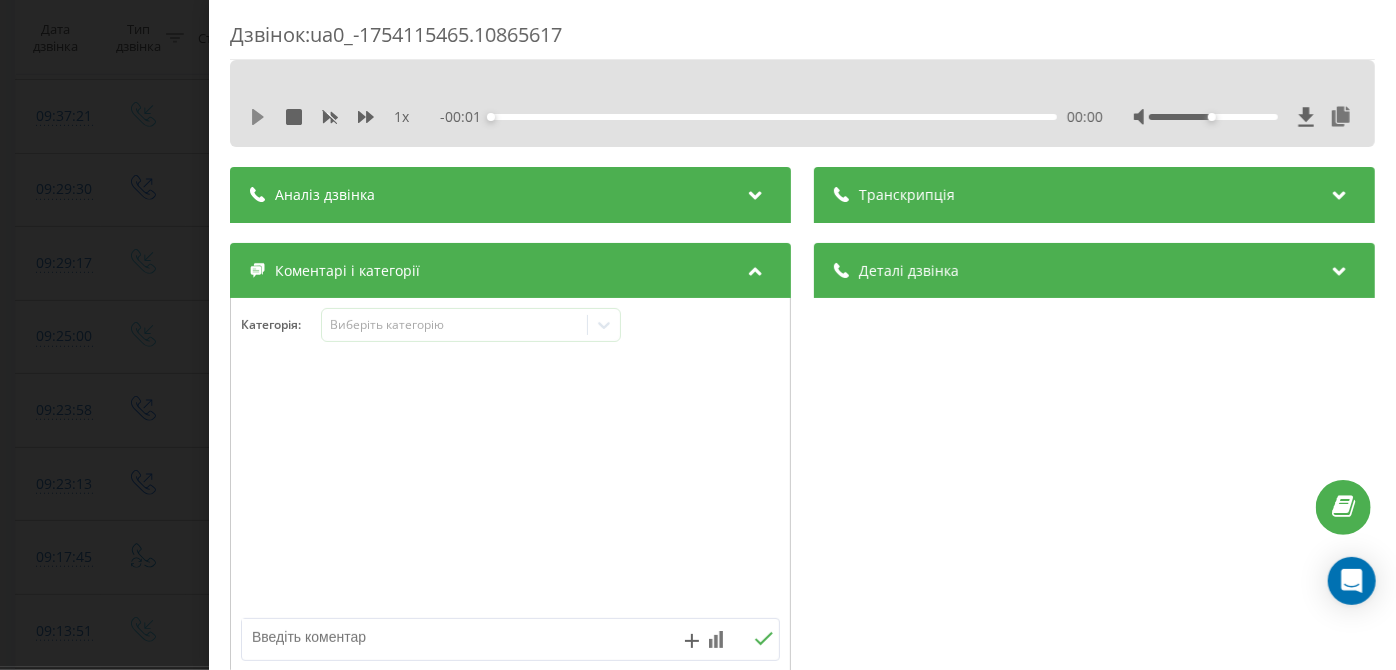 click 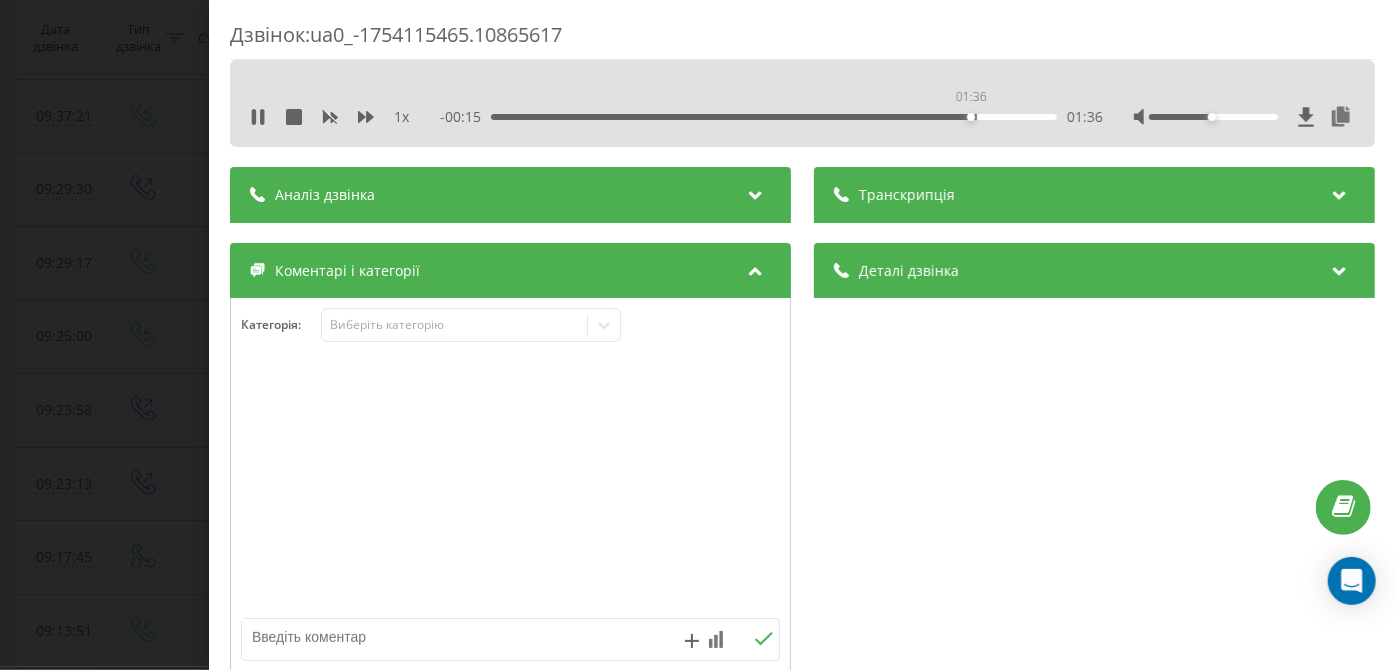 click on "01:36" at bounding box center [775, 117] 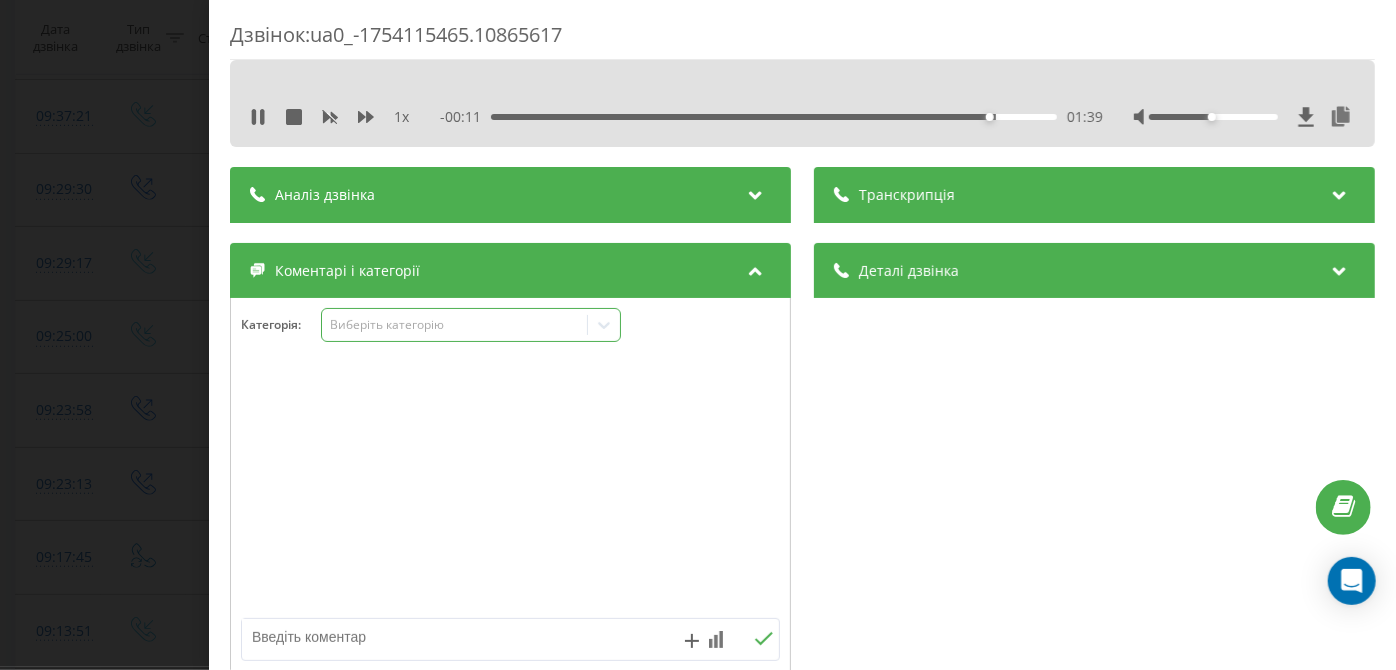 click on "Виберіть категорію" at bounding box center (455, 325) 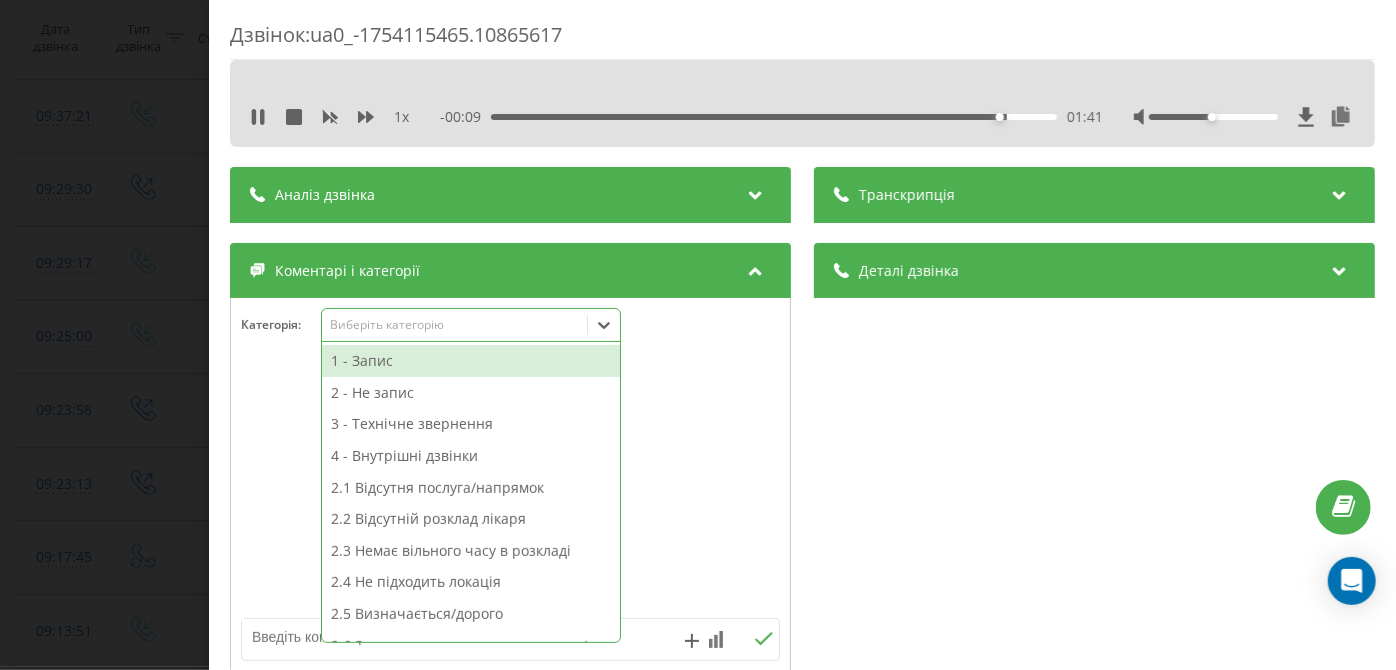 click on "1 - Запис" at bounding box center (471, 361) 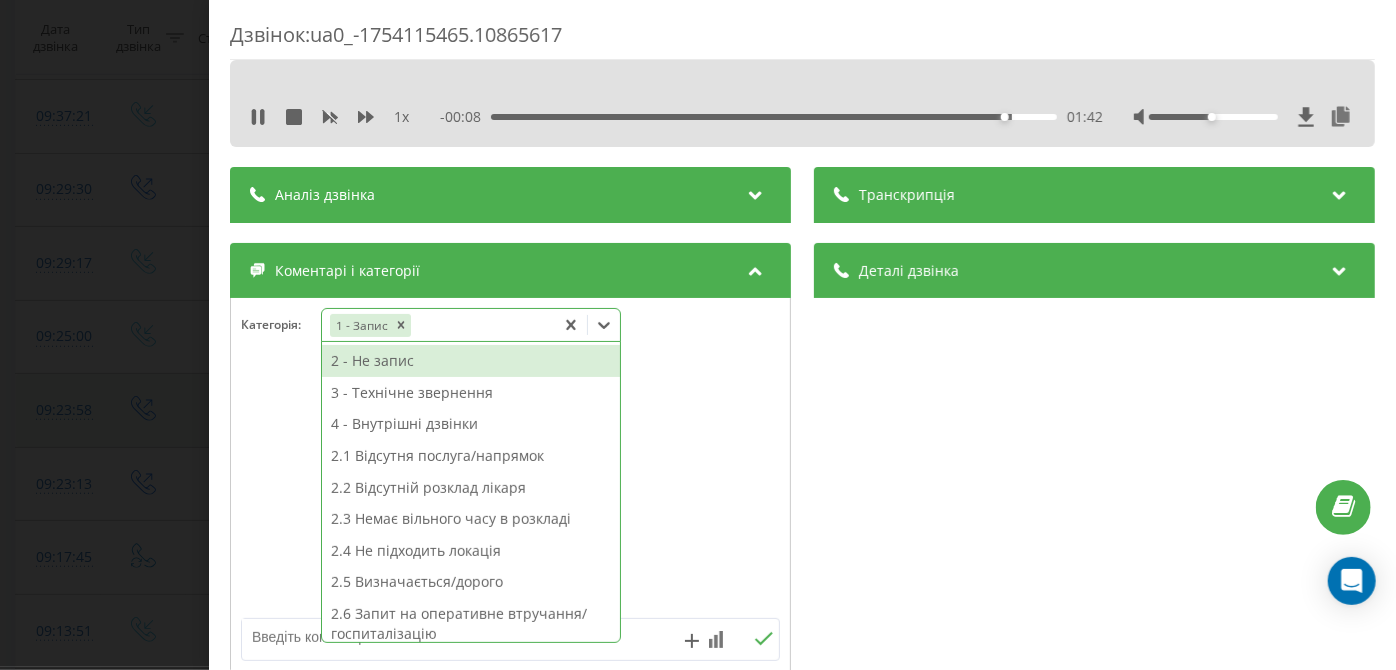 click on "Дзвінок :  ua0_-1754115465.10865617   1 x  - 00:08 01:42   01:42   Транскрипція Для AI-аналізу майбутніх дзвінків  налаштуйте та активуйте профіль на сторінці . Якщо профіль вже є і дзвінок відповідає його умовам, оновіть сторінку через 10 хвилин - AI аналізує поточний дзвінок. Аналіз дзвінка Для AI-аналізу майбутніх дзвінків  налаштуйте та активуйте профіль на сторінці . Якщо профіль вже є і дзвінок відповідає його умовам, оновіть сторінку через 10 хвилин - AI аналізує поточний дзвінок. Деталі дзвінка Загальне Дата дзвінка 2025-08-02 09:17:45 Тип дзвінка Callback Статус дзвінка Цільовий 380931677282 : cpc 3" at bounding box center (698, 335) 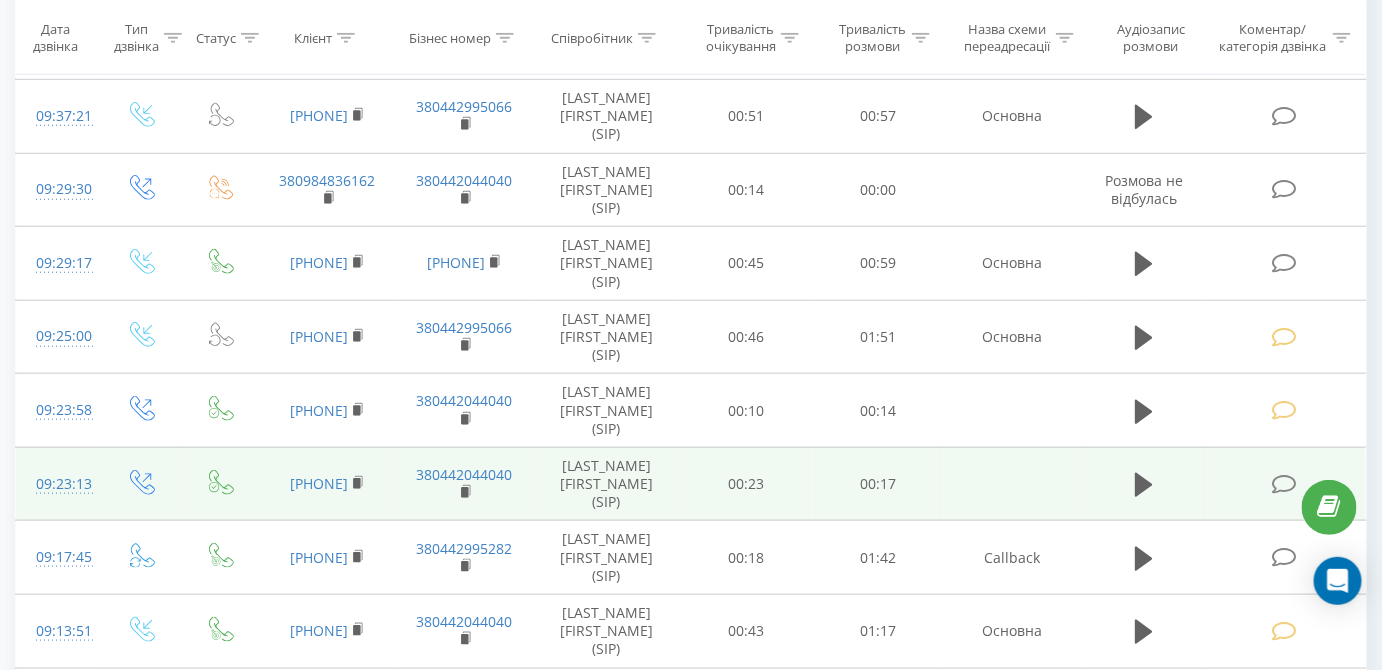 click at bounding box center [1286, 482] 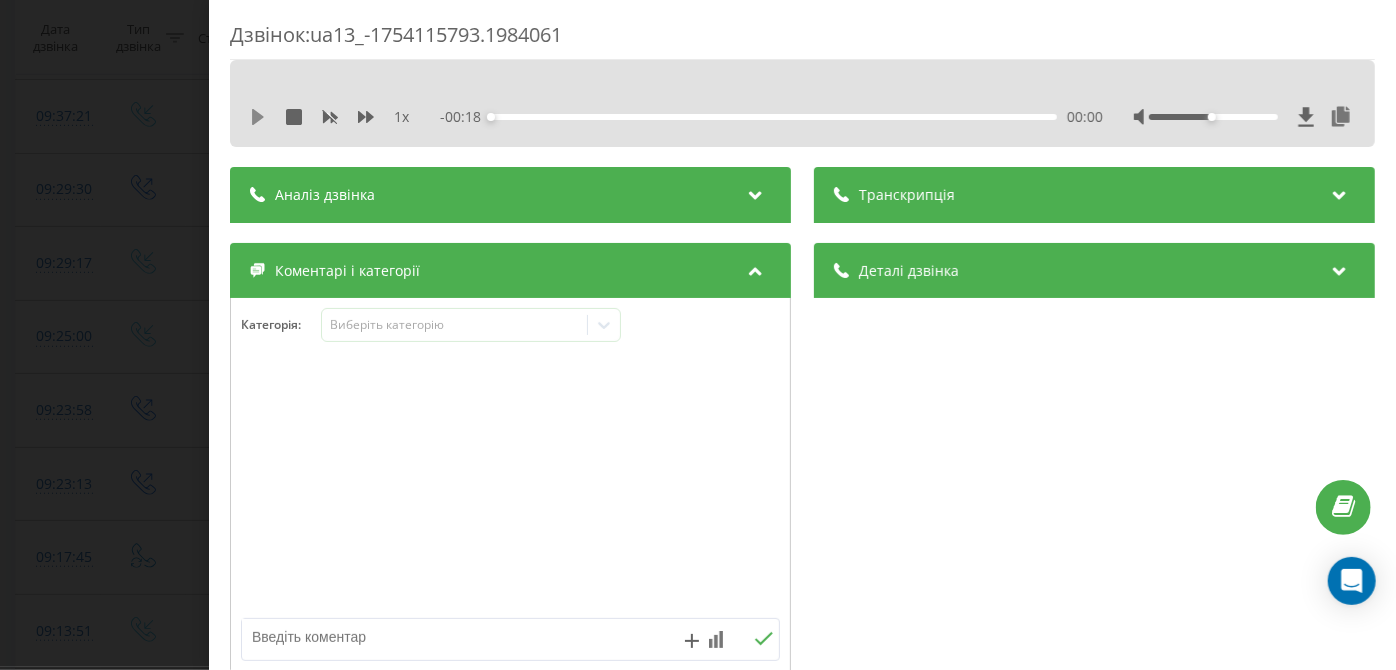 click 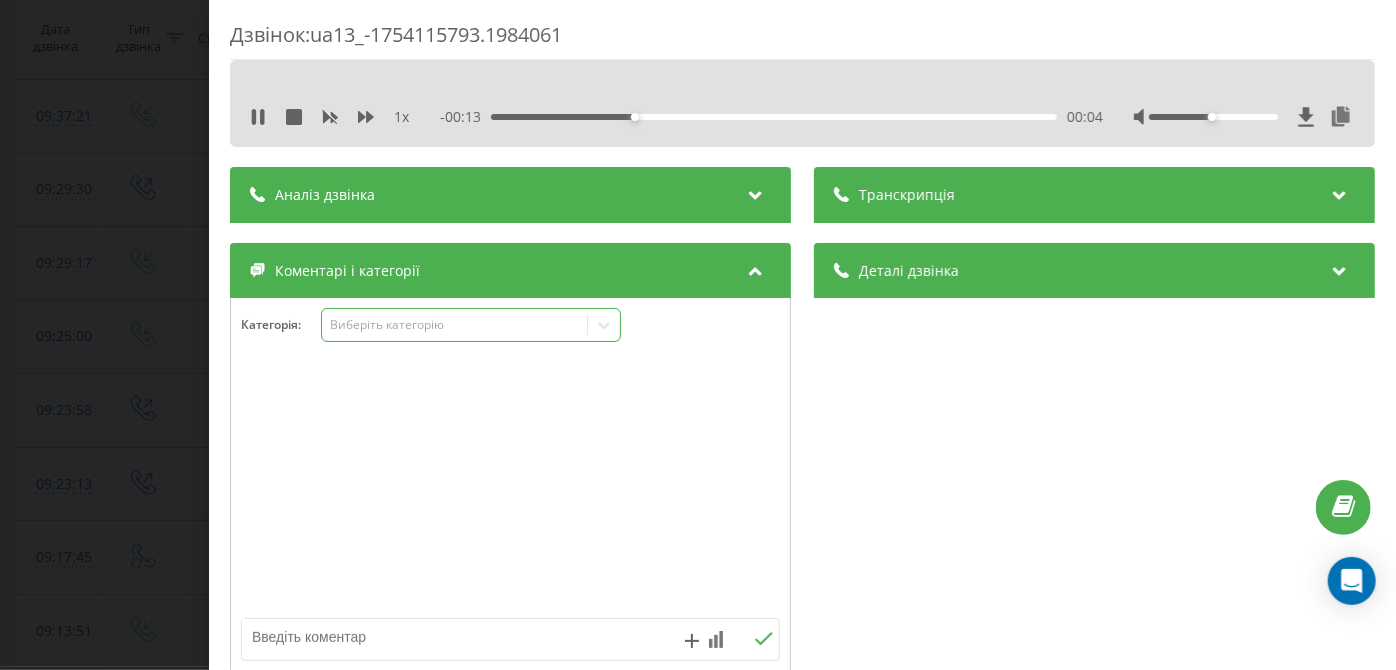 click on "Виберіть категорію" at bounding box center [471, 325] 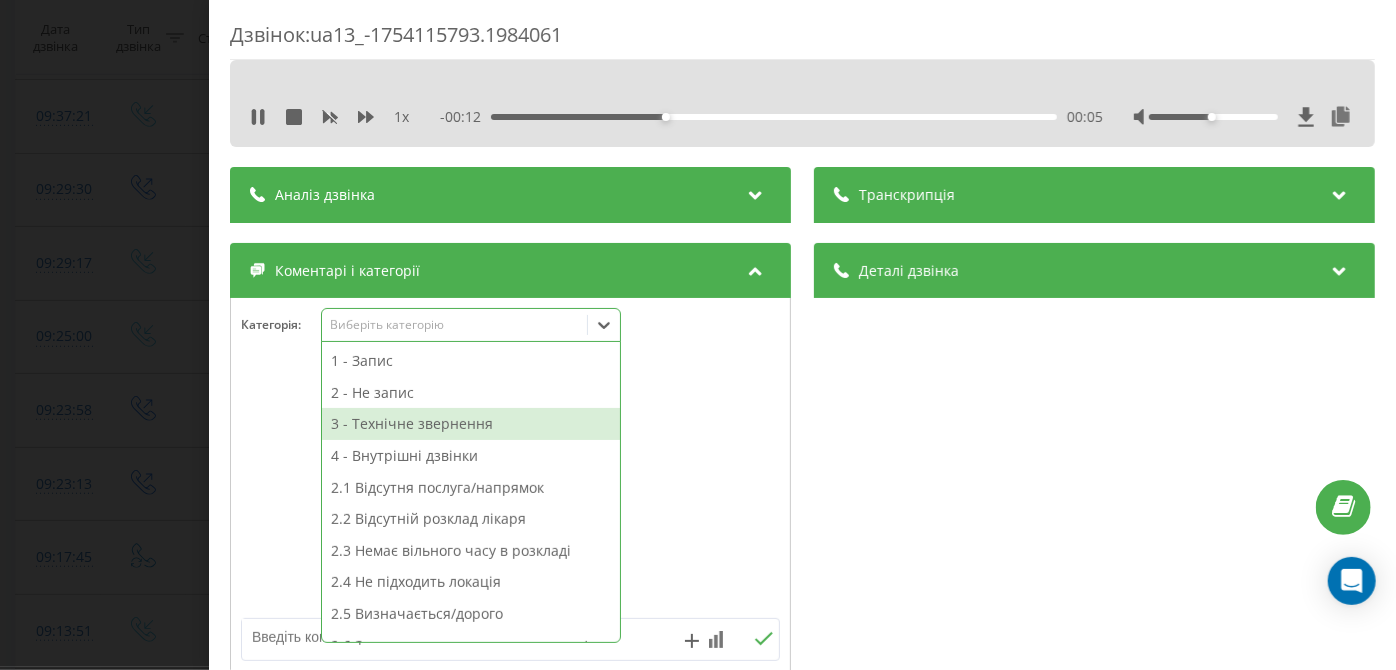 click on "3 - Технічне звернення" at bounding box center [471, 424] 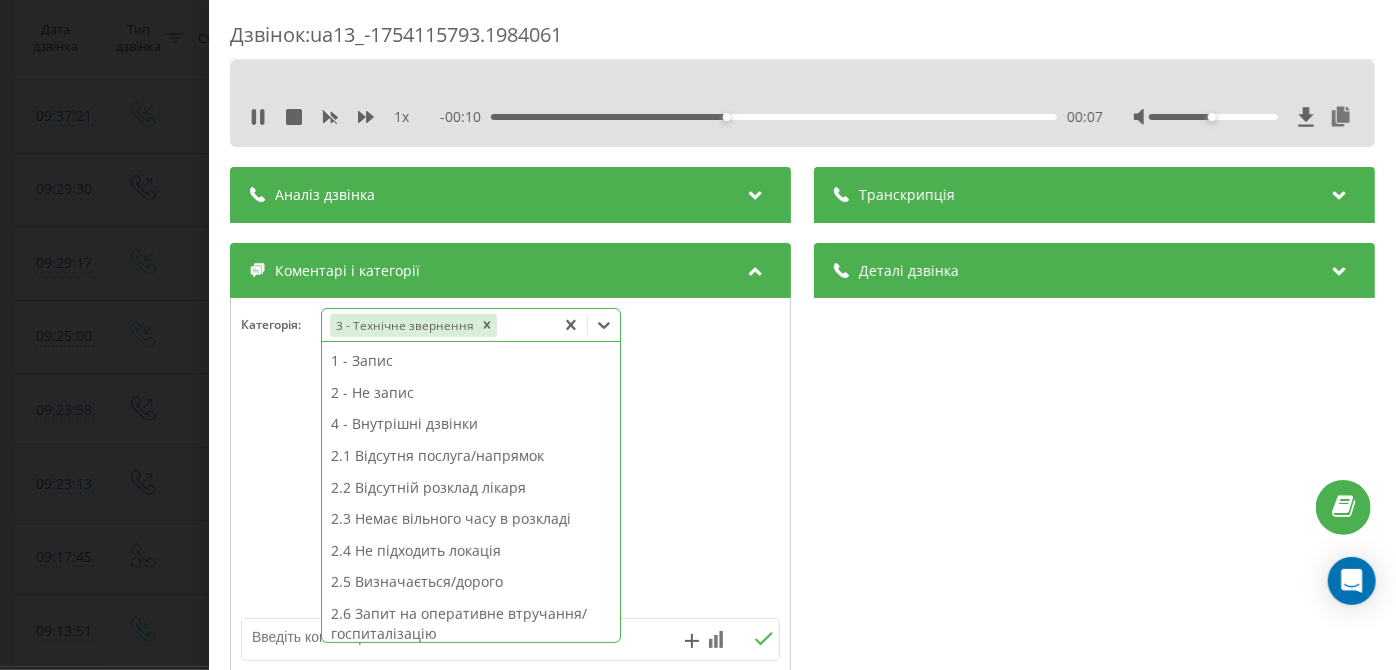 scroll, scrollTop: 313, scrollLeft: 0, axis: vertical 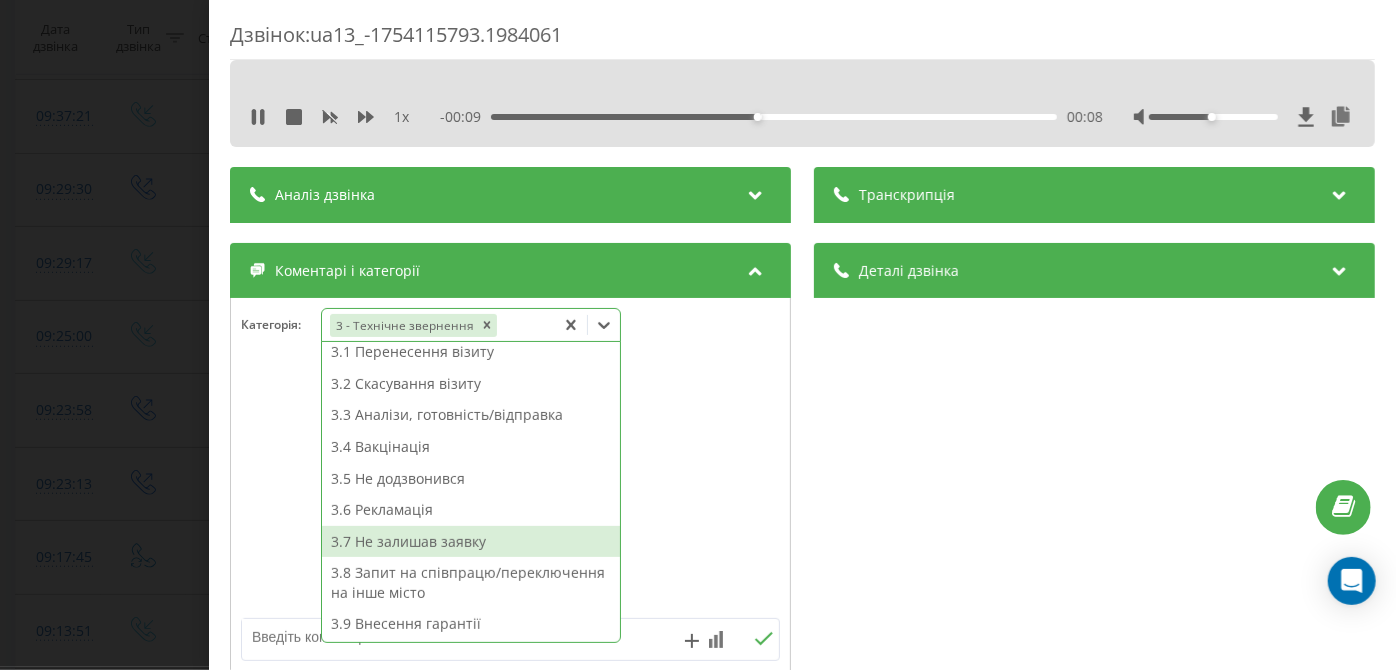 click on "3.7 Не залишав заявку" at bounding box center (471, 542) 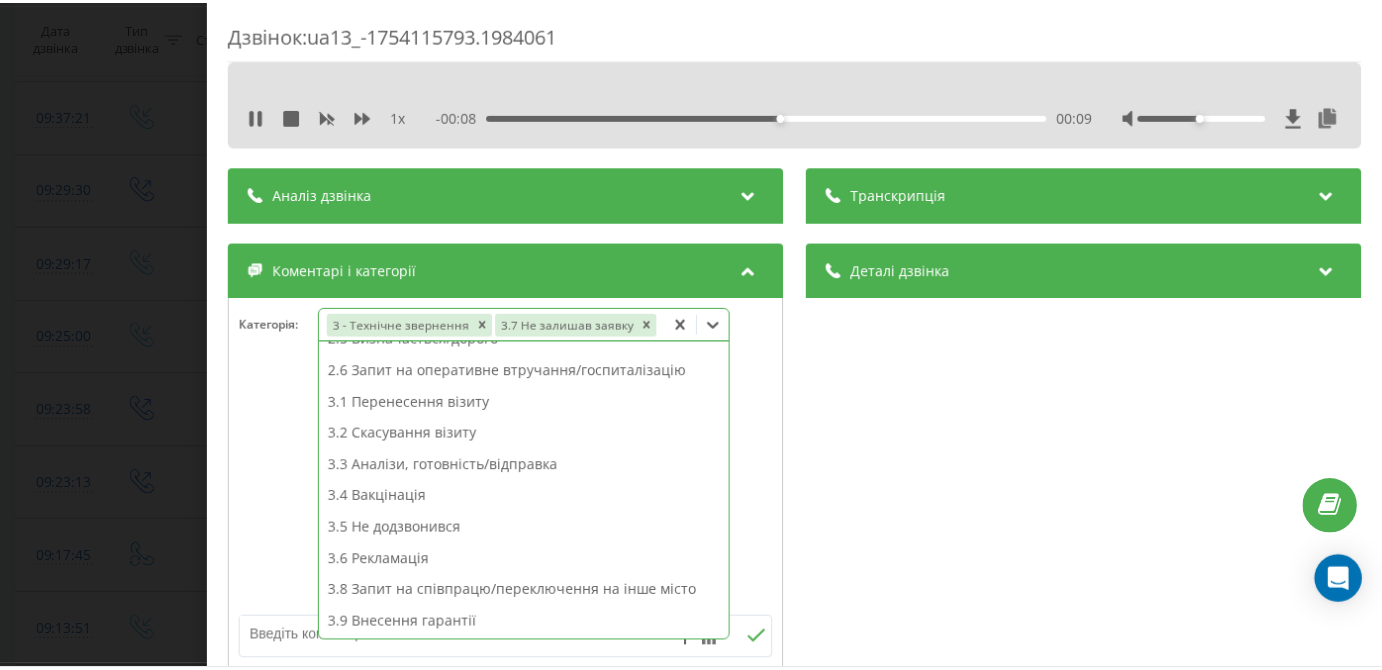 scroll, scrollTop: 242, scrollLeft: 0, axis: vertical 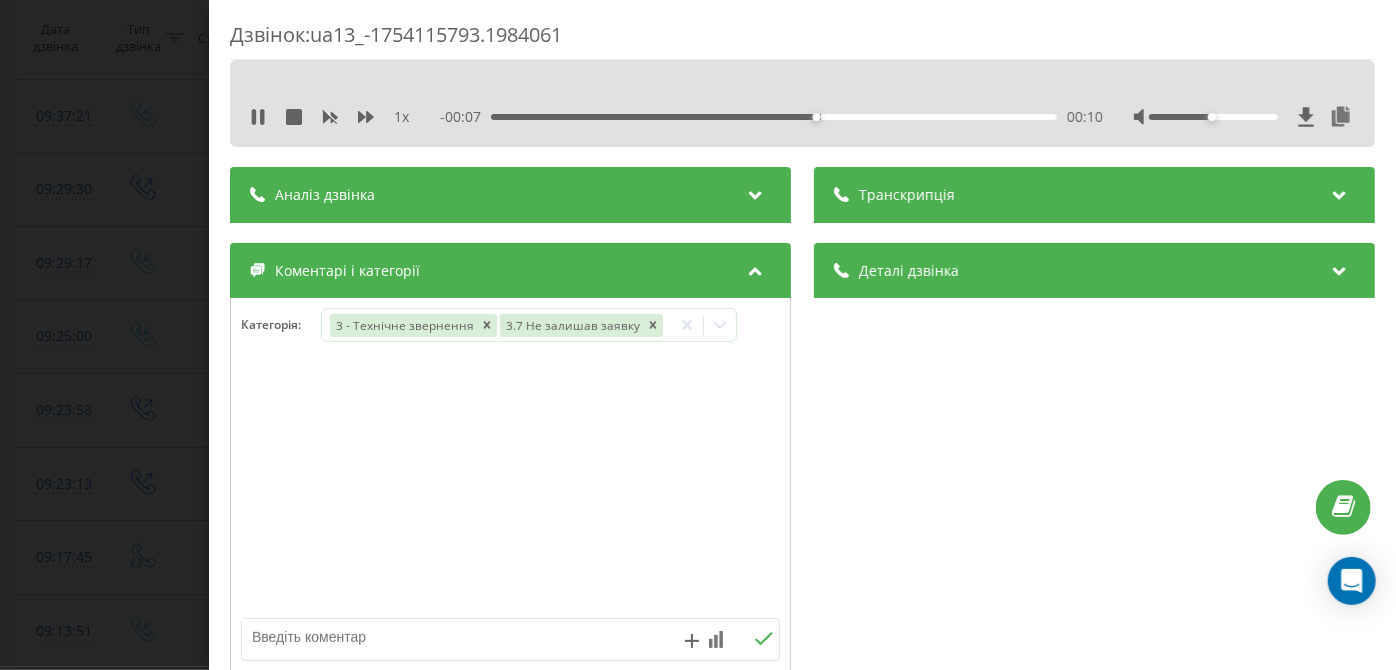 click on "Дзвінок :  ua13_-1754115793.1984061   1 x  - 00:07 00:10   00:10   Транскрипція Для AI-аналізу майбутніх дзвінків  налаштуйте та активуйте профіль на сторінці . Якщо профіль вже є і дзвінок відповідає його умовам, оновіть сторінку через 10 хвилин - AI аналізує поточний дзвінок. Аналіз дзвінка Для AI-аналізу майбутніх дзвінків  налаштуйте та активуйте профіль на сторінці . Якщо профіль вже є і дзвінок відповідає його умовам, оновіть сторінку через 10 хвилин - AI аналізує поточний дзвінок. Деталі дзвінка Загальне Дата дзвінка 2025-08-02 09:23:13 Тип дзвінка Вихідний Статус дзвінка Успішний 380442044040" at bounding box center (698, 335) 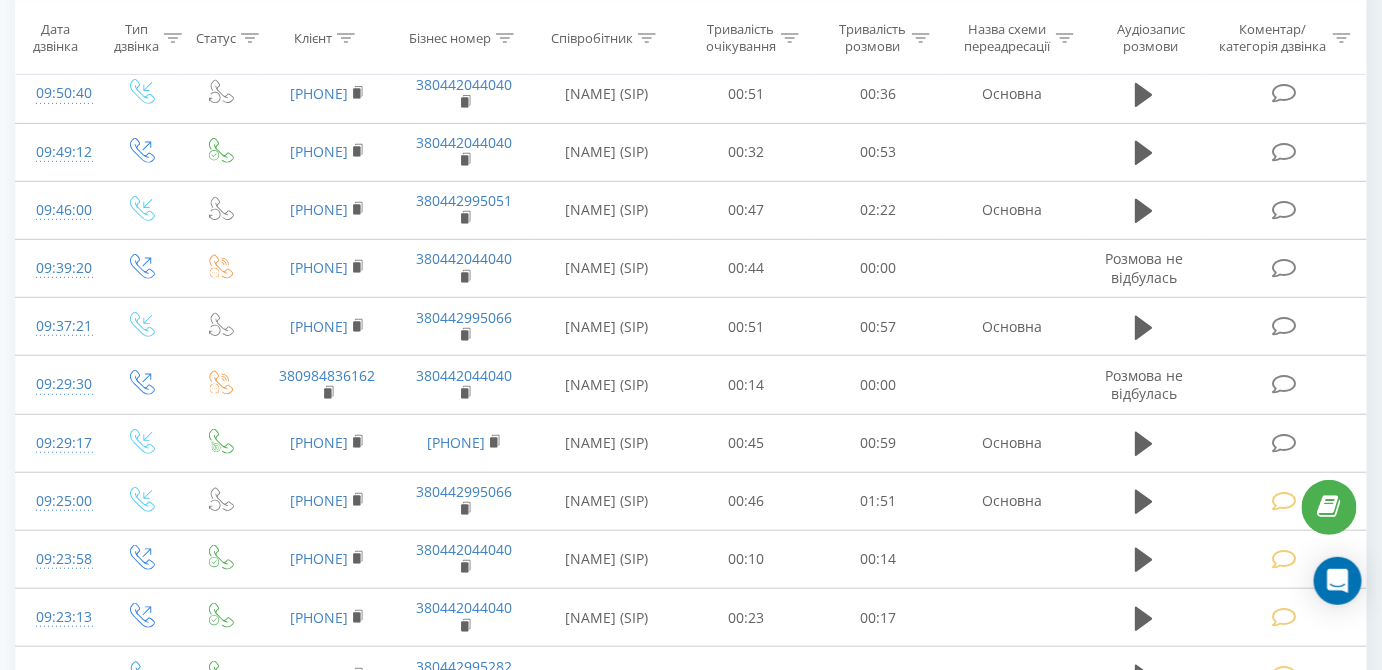 scroll, scrollTop: 234, scrollLeft: 0, axis: vertical 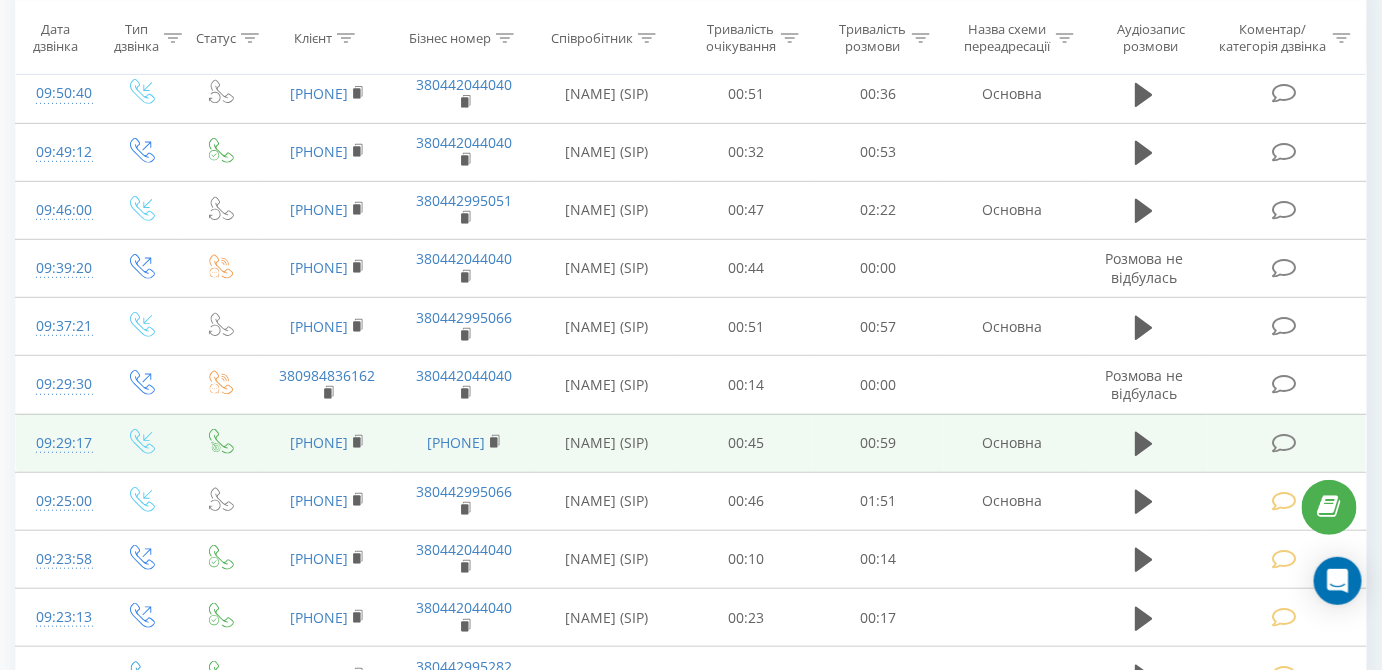 click at bounding box center [1284, 443] 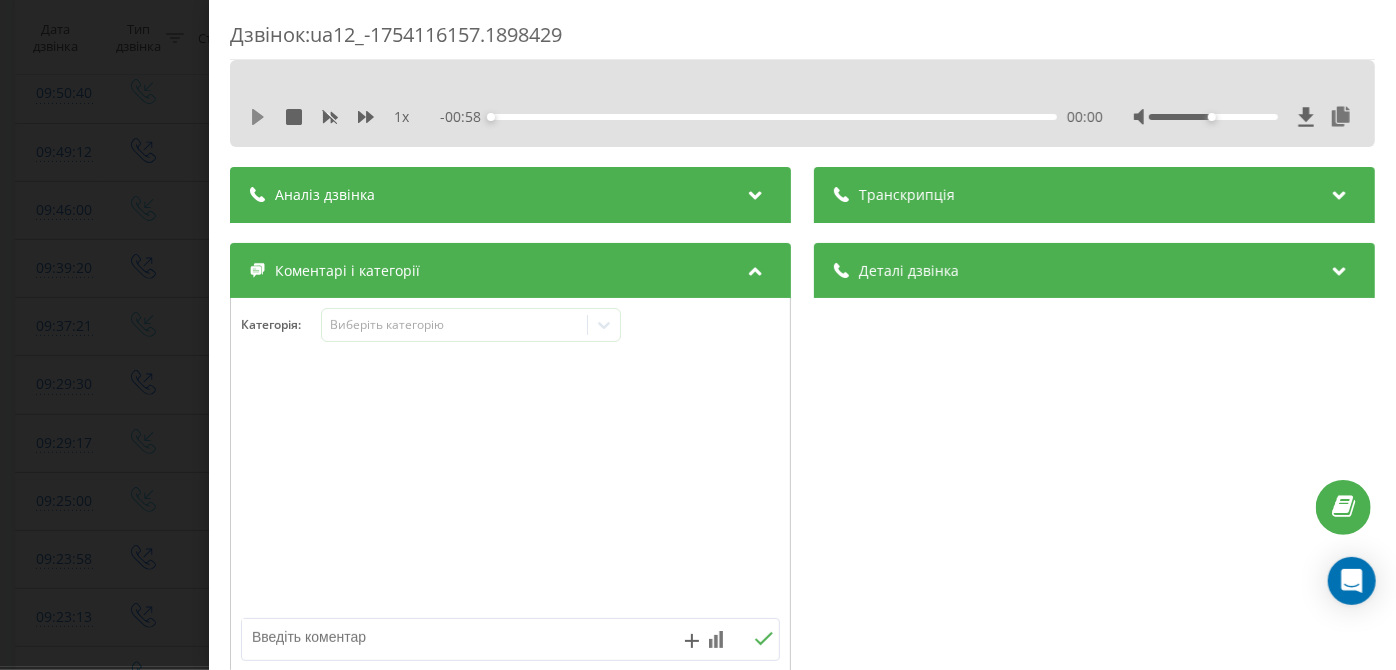 click 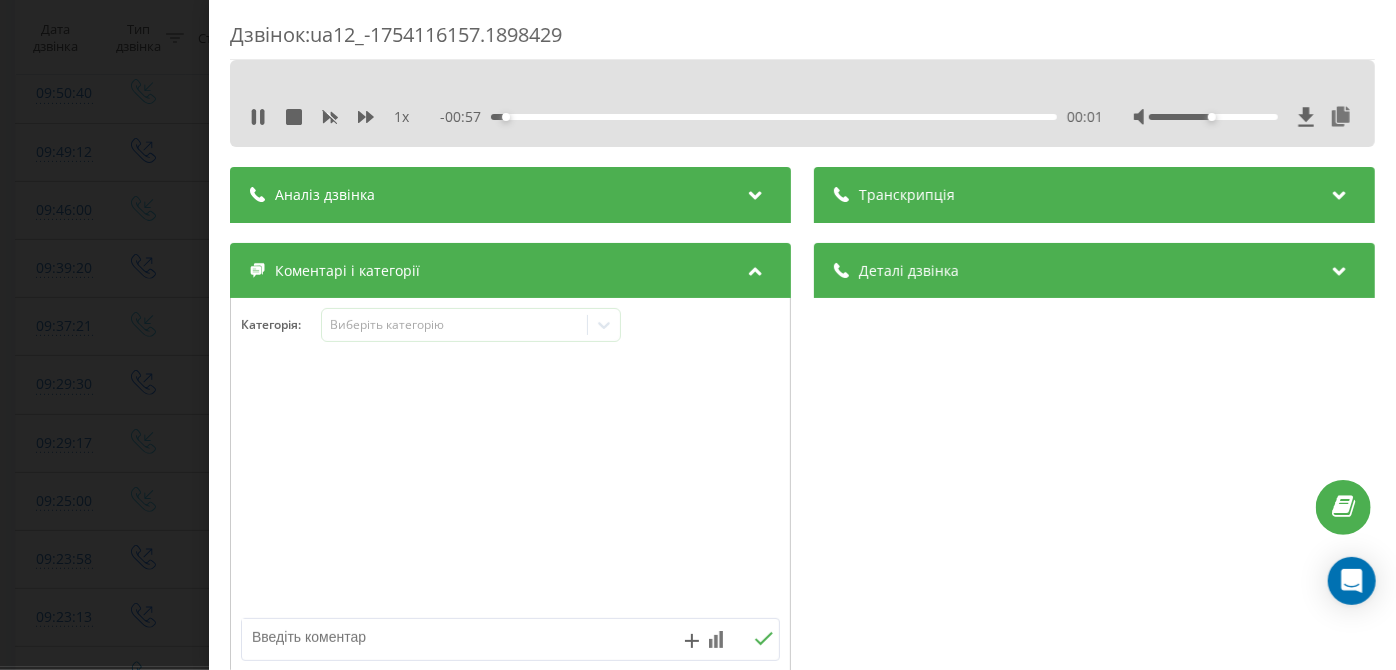 click on "00:01" at bounding box center (775, 117) 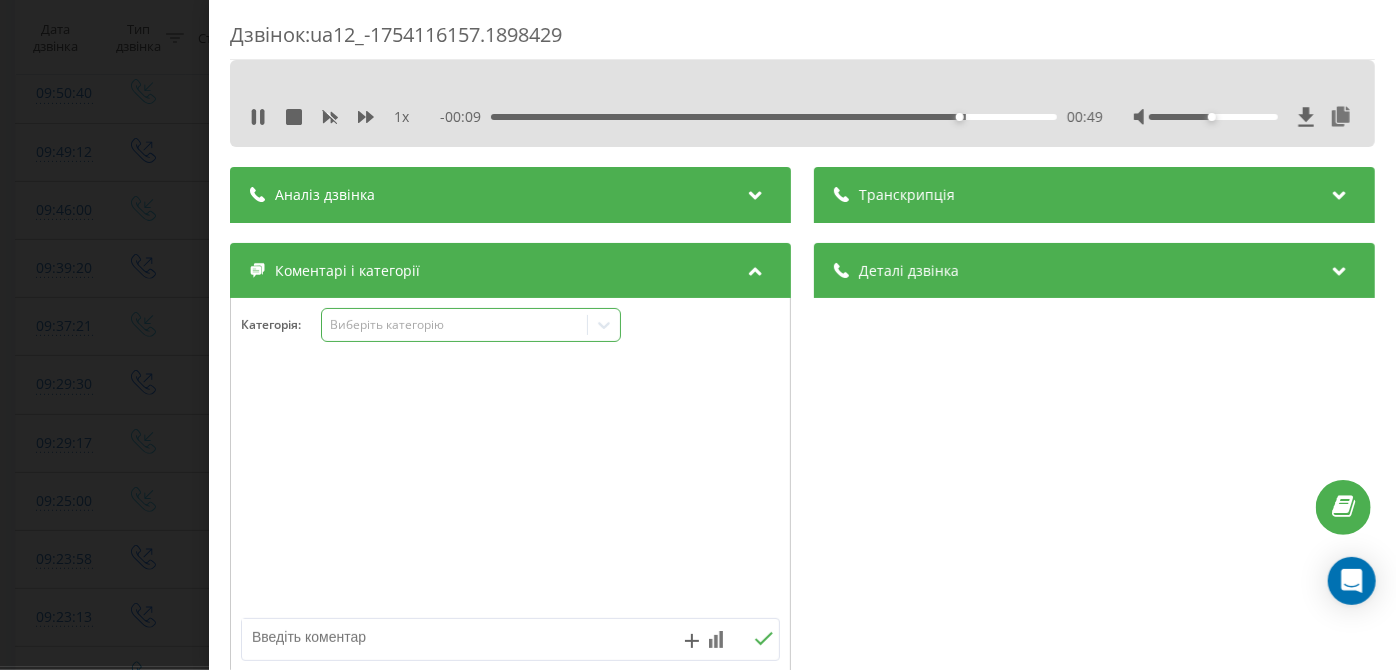 click on "Виберіть категорію" at bounding box center [455, 325] 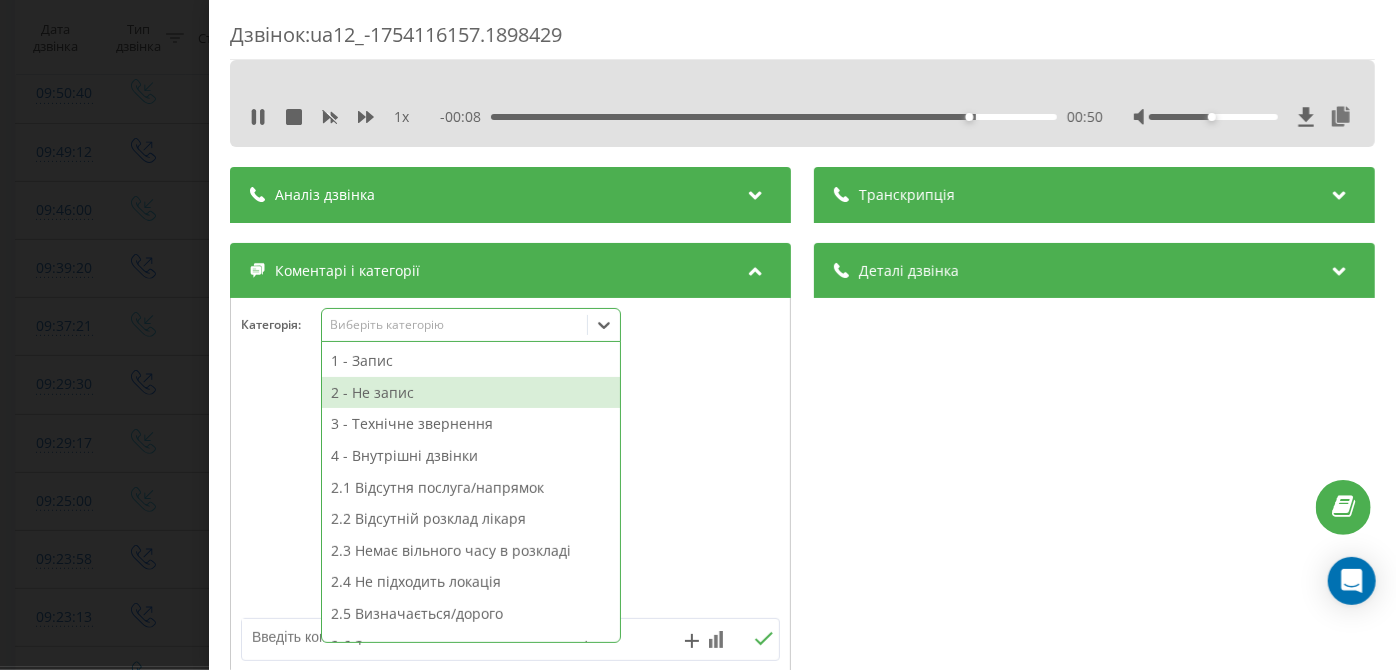 click on "2 - Не запис" at bounding box center [471, 393] 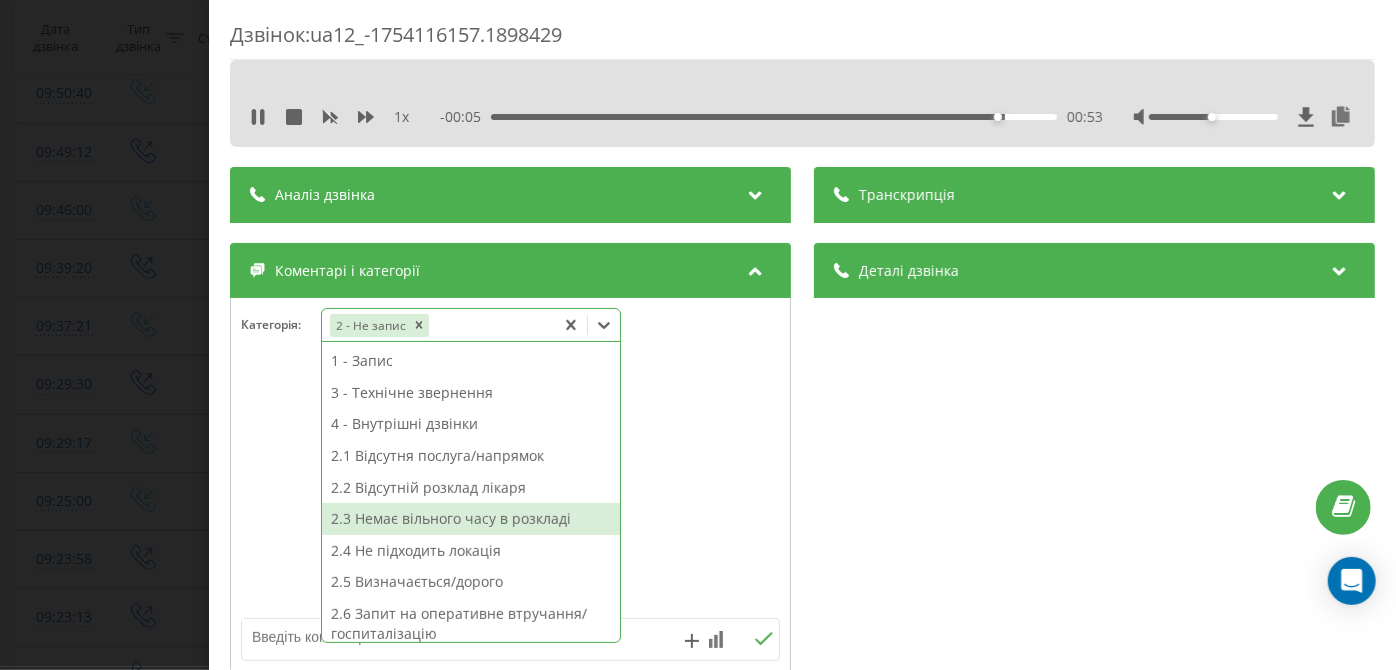 click on "2.3 Немає вільного часу в розкладі" at bounding box center (471, 519) 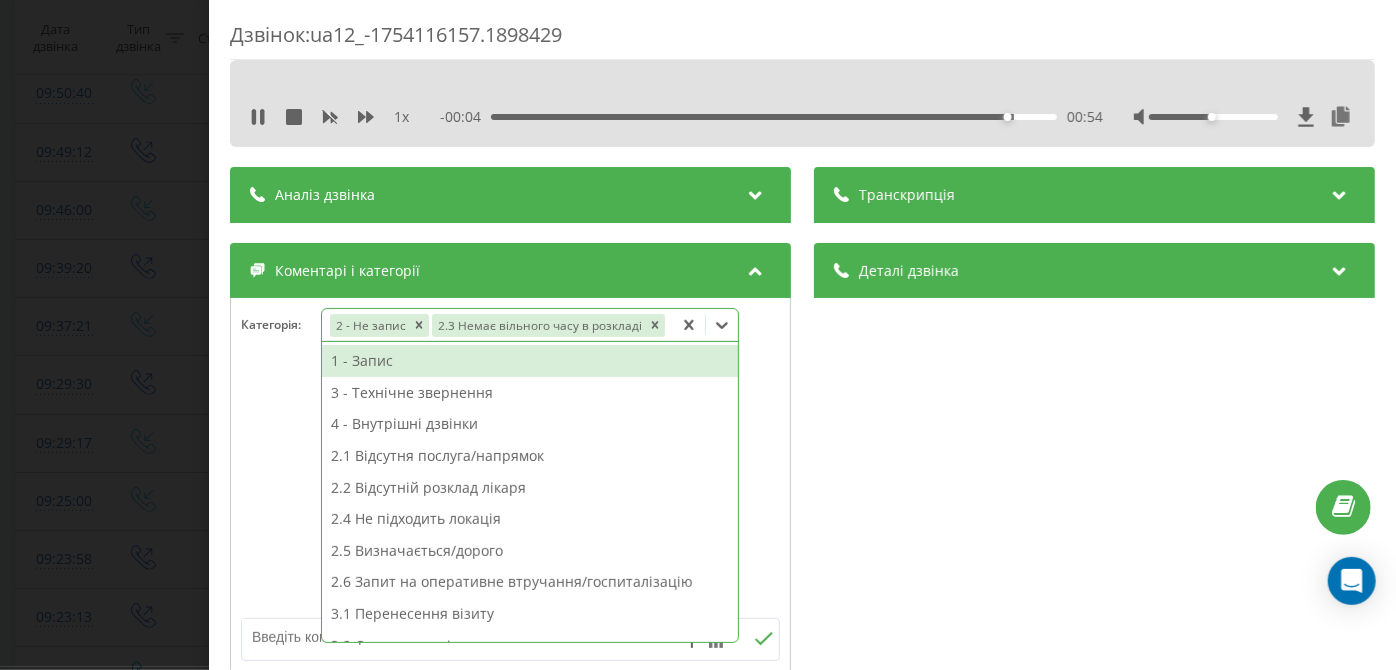 click on "Дзвінок :  ua12_-1754116157.1898429   1 x  - 00:04 00:54   00:54   Транскрипція Для AI-аналізу майбутніх дзвінків  налаштуйте та активуйте профіль на сторінці . Якщо профіль вже є і дзвінок відповідає його умовам, оновіть сторінку через 10 хвилин - AI аналізує поточний дзвінок. Аналіз дзвінка Для AI-аналізу майбутніх дзвінків  налаштуйте та активуйте профіль на сторінці . Якщо профіль вже є і дзвінок відповідає його умовам, оновіть сторінку через 10 хвилин - AI аналізує поточний дзвінок. Деталі дзвінка Загальне Дата дзвінка 2025-08-02 09:29:17 Тип дзвінка Вхідний Статус дзвінка Цільовий 380994221510 :" at bounding box center (698, 335) 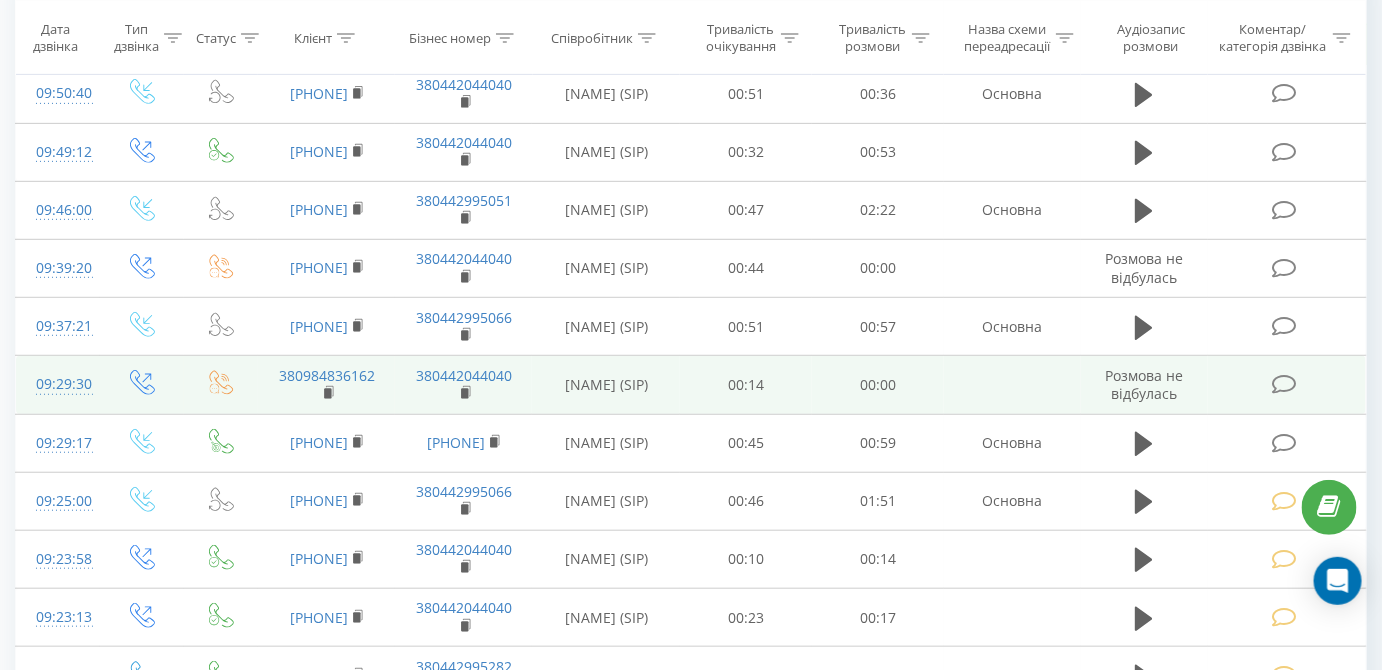 click at bounding box center [1284, 384] 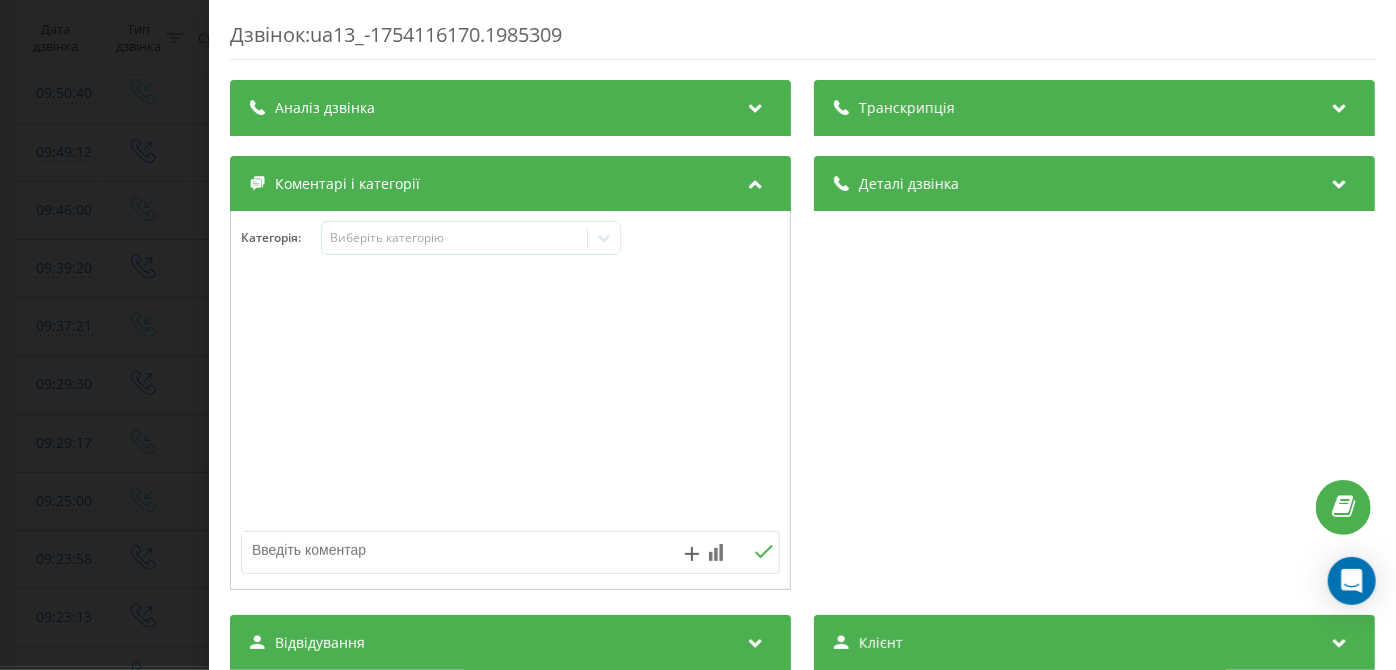 click on "Дзвінок :  ua13_-1754116170.1985309 Транскрипція Для AI-аналізу майбутніх дзвінків  налаштуйте та активуйте профіль на сторінці . Якщо профіль вже є і дзвінок відповідає його умовам, оновіть сторінку через 10 хвилин - AI аналізує поточний дзвінок. Аналіз дзвінка Для AI-аналізу майбутніх дзвінків  налаштуйте та активуйте профіль на сторінці . Якщо профіль вже є і дзвінок відповідає його умовам, оновіть сторінку через 10 хвилин - AI аналізує поточний дзвінок. Деталі дзвінка Загальне Дата дзвінка 2025-08-02 09:29:30 Тип дзвінка Вихідний Статус дзвінка Зайнято Хто дзвонив 380442044040 - n/a : :" at bounding box center (698, 335) 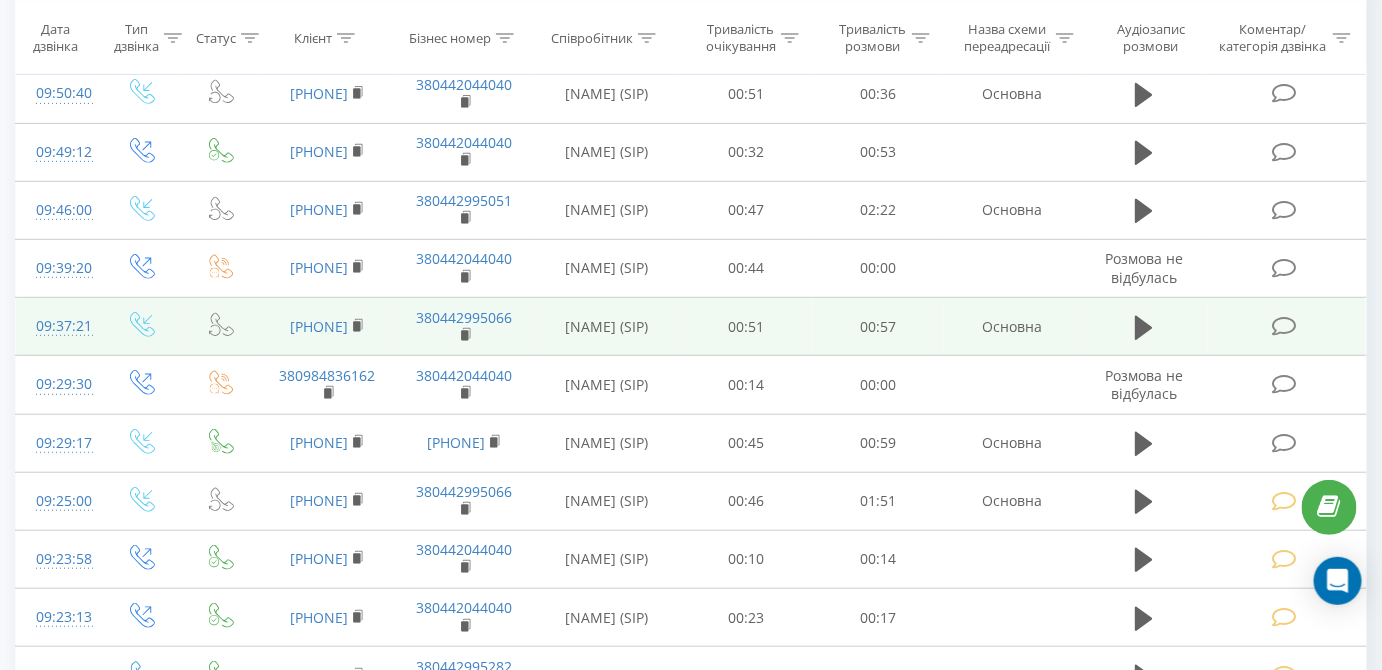click at bounding box center [1284, 326] 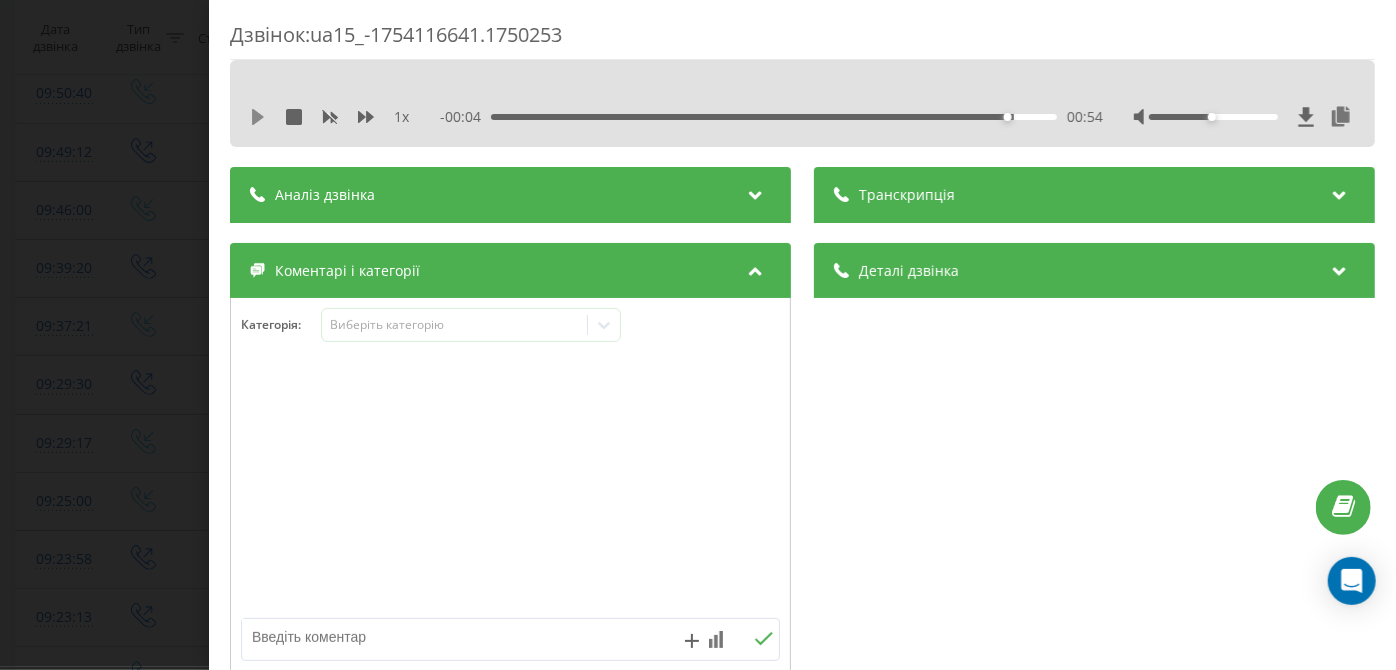 click 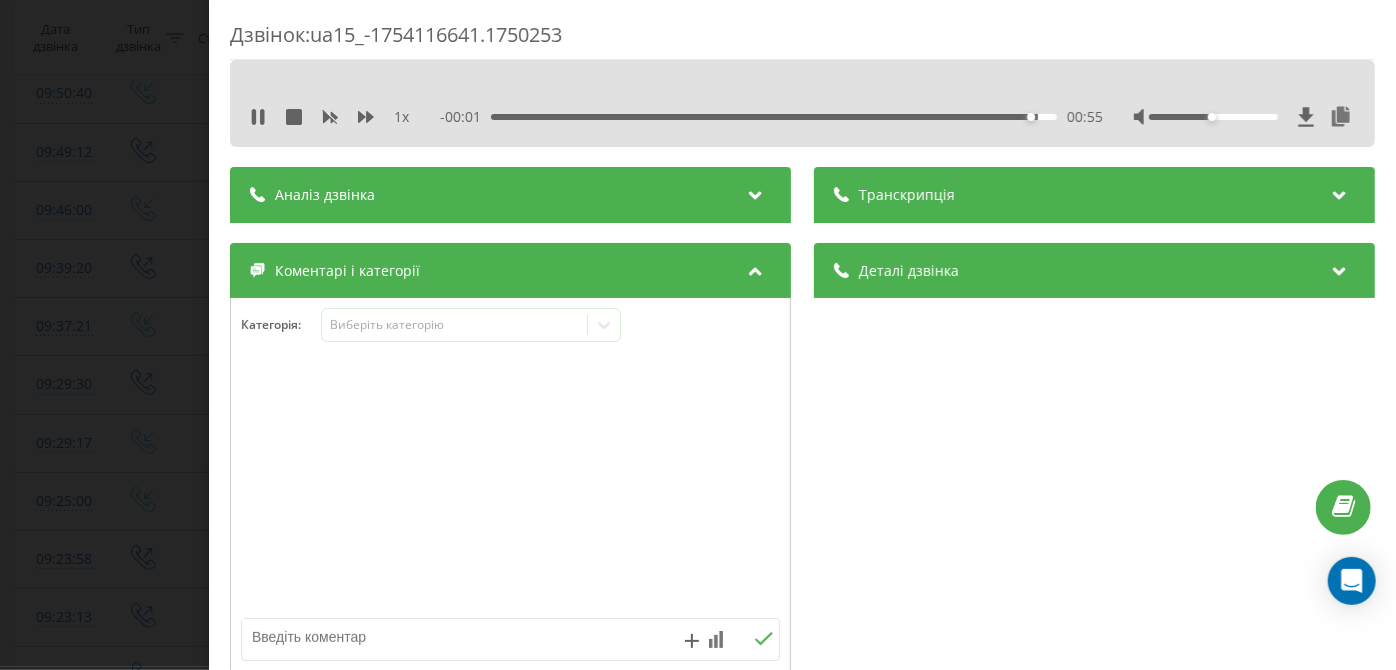 click on "00:55" at bounding box center (775, 117) 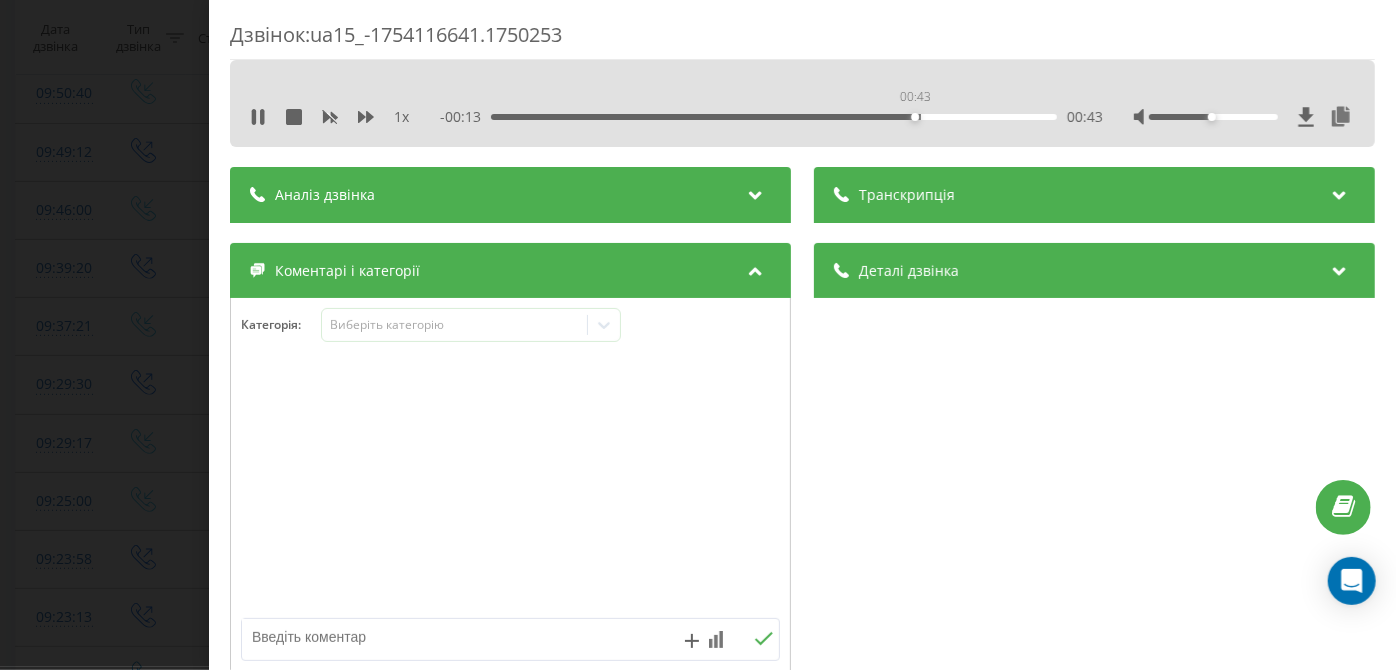 click on "00:43" at bounding box center (775, 117) 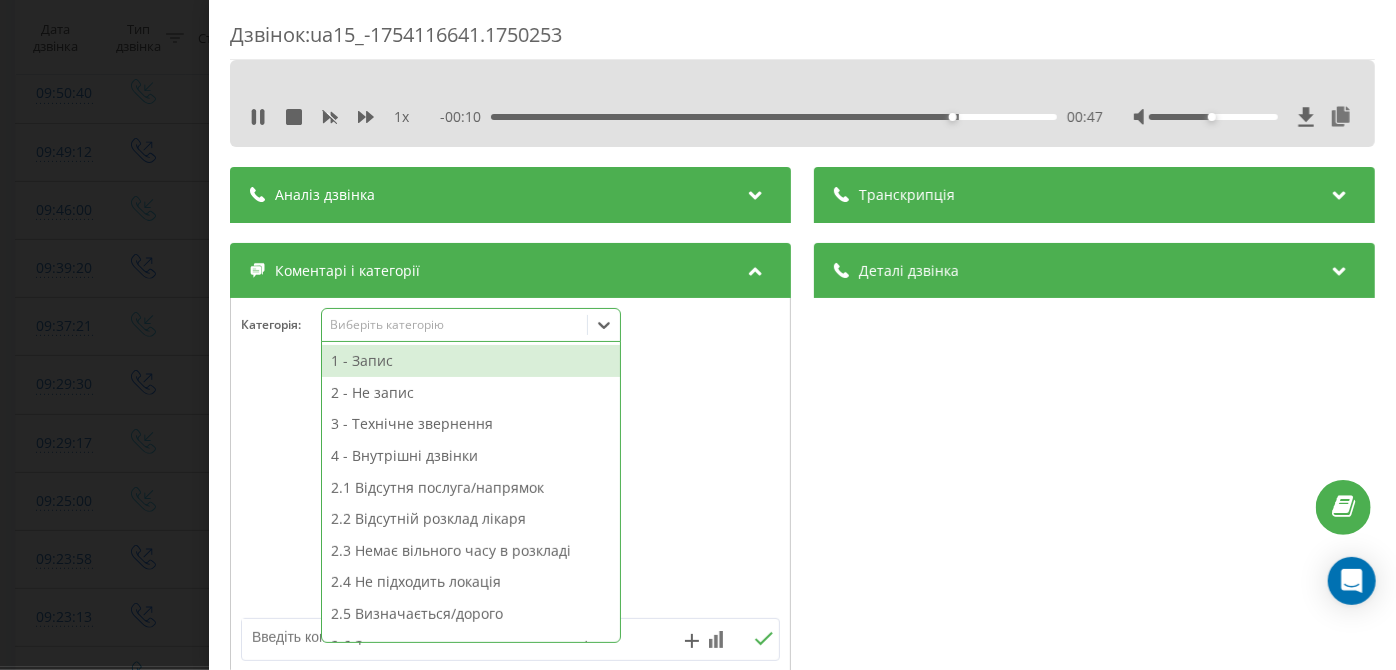 click on "Виберіть категорію" at bounding box center [471, 325] 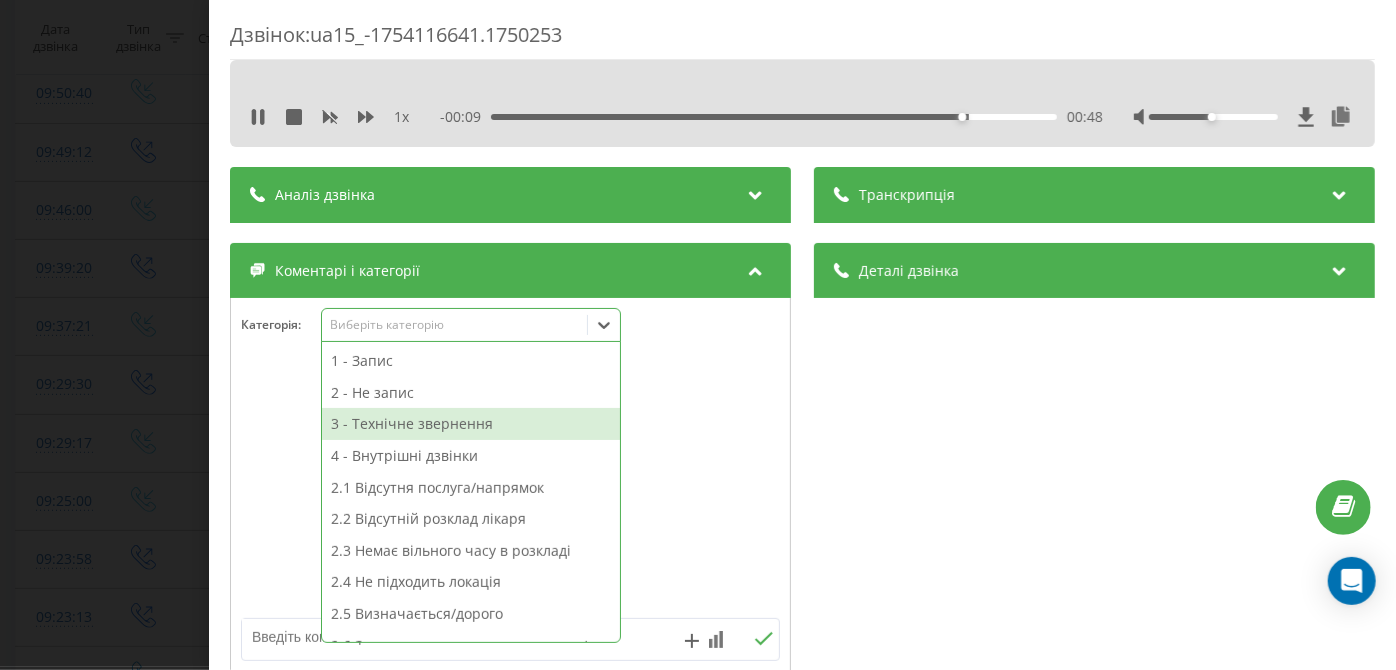 click on "3 - Технічне звернення" at bounding box center (471, 424) 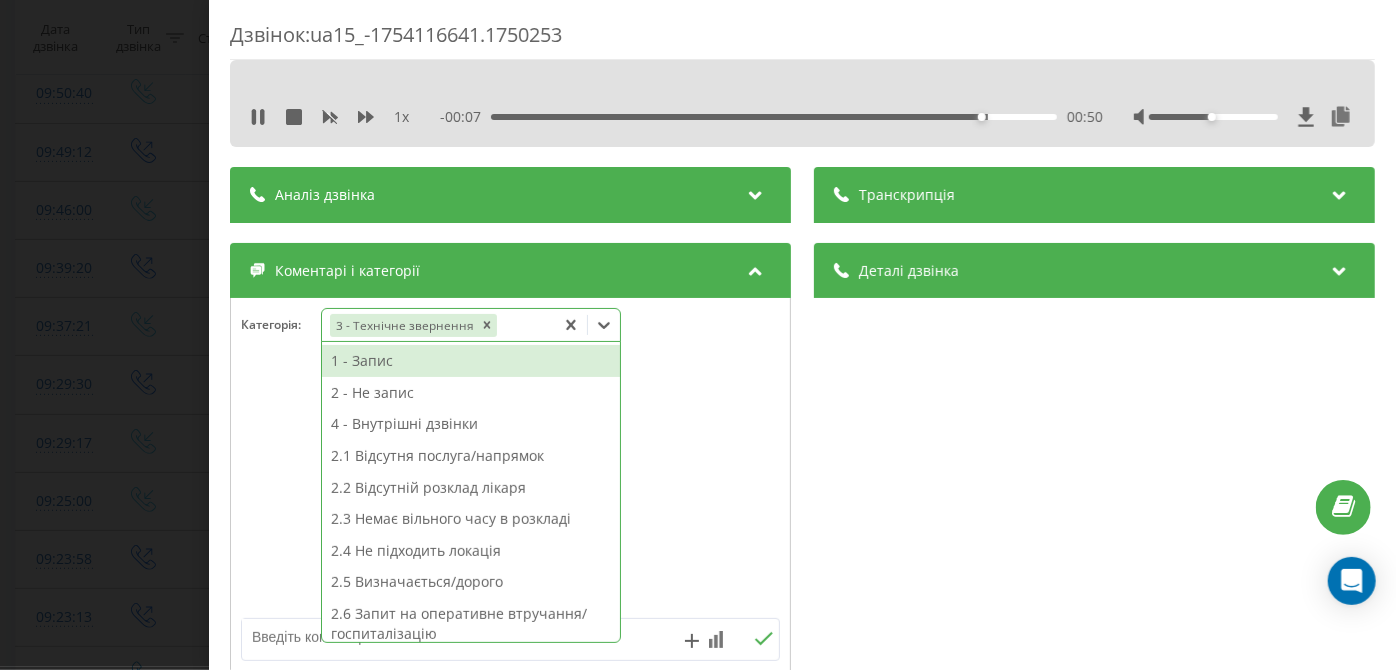 click at bounding box center (456, 637) 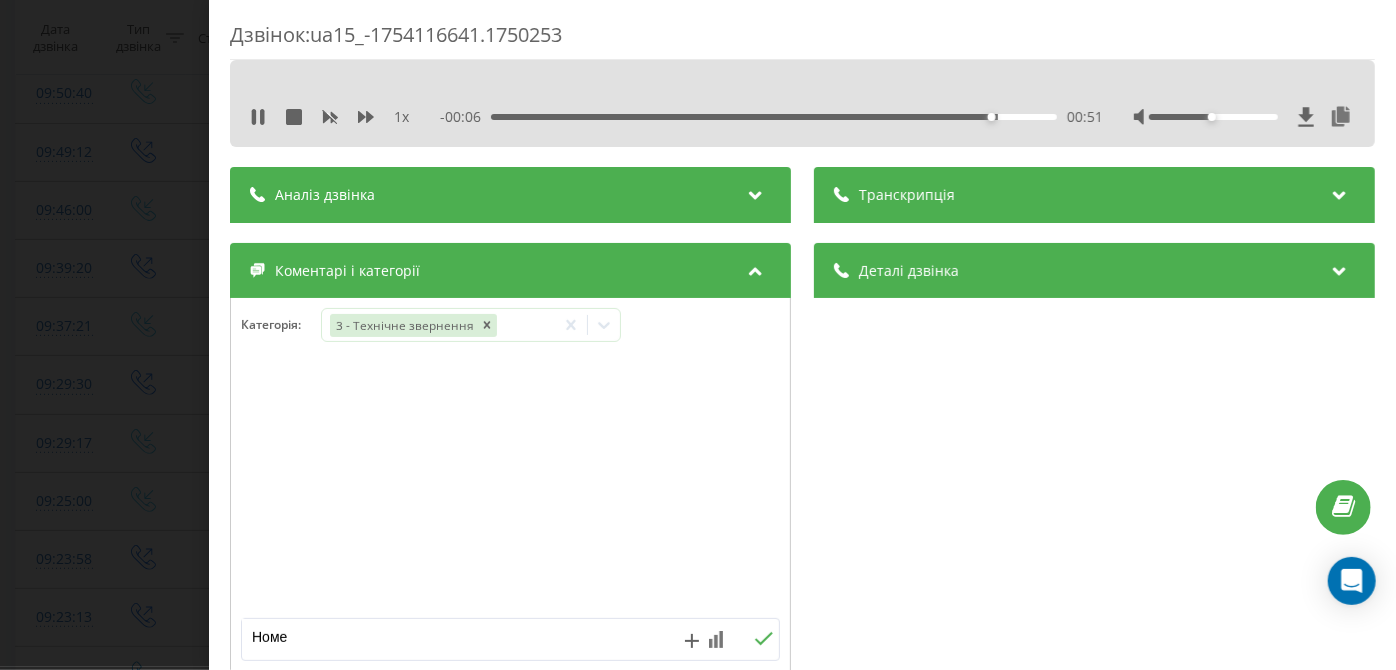type on "Номер" 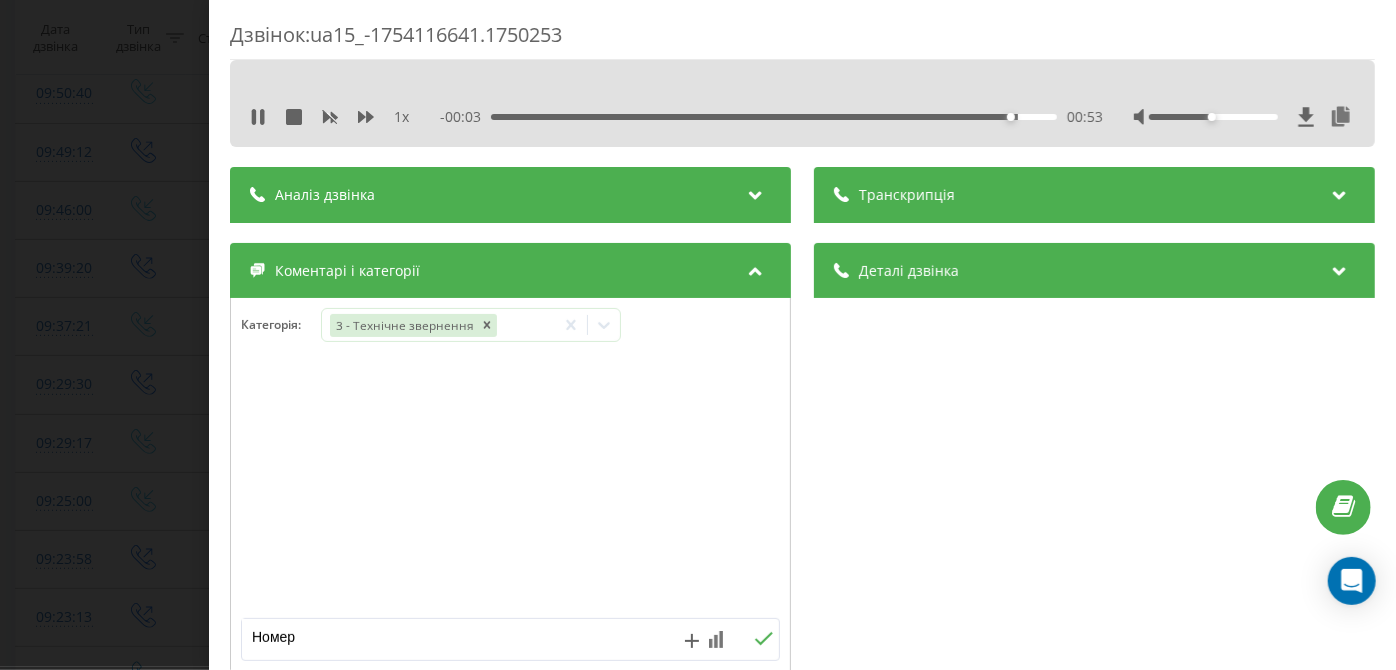 click 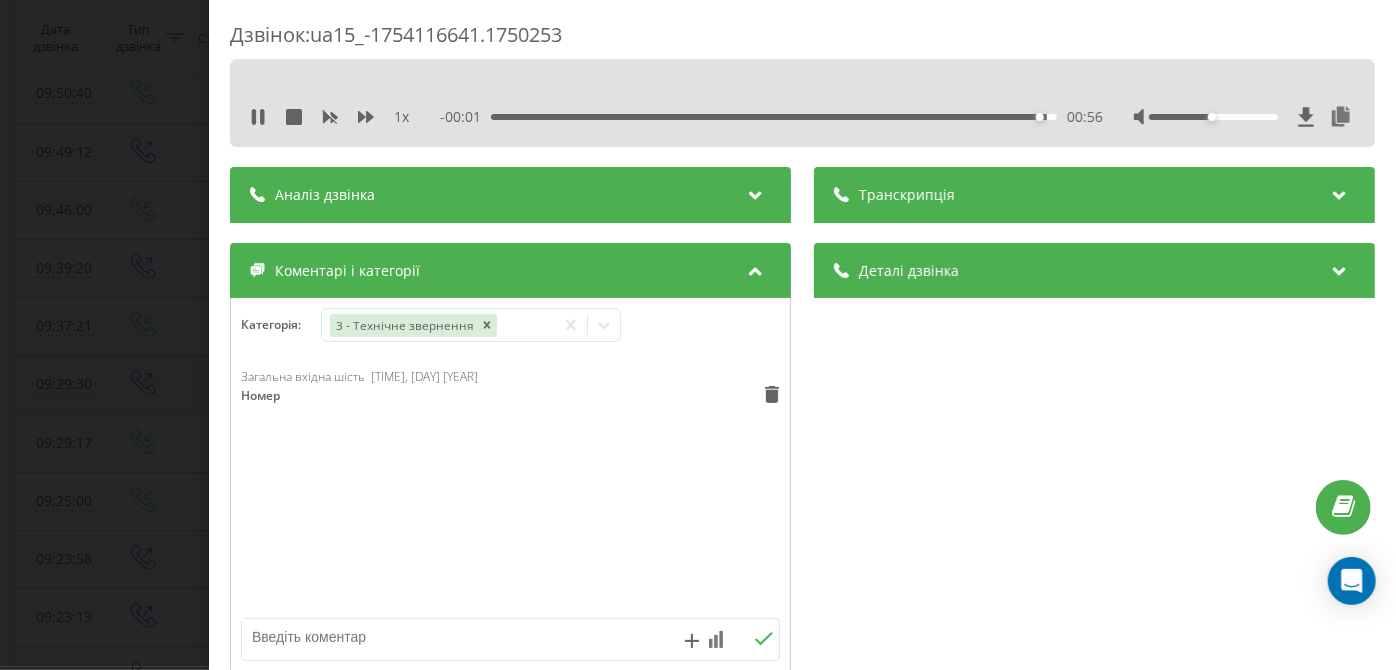 click on "Дзвінок :  ua15_-1754116641.1750253   1 x  - 00:01 00:56   00:56   Транскрипція Для AI-аналізу майбутніх дзвінків  налаштуйте та активуйте профіль на сторінці . Якщо профіль вже є і дзвінок відповідає його умовам, оновіть сторінку через 10 хвилин - AI аналізує поточний дзвінок. Аналіз дзвінка Для AI-аналізу майбутніх дзвінків  налаштуйте та активуйте профіль на сторінці . Якщо профіль вже є і дзвінок відповідає його умовам, оновіть сторінку через 10 хвилин - AI аналізує поточний дзвінок. Деталі дзвінка Загальне Дата дзвінка 2025-08-02 09:37:21 Тип дзвінка Вхідний Статус дзвінка Повторний 380970020888" at bounding box center [698, 335] 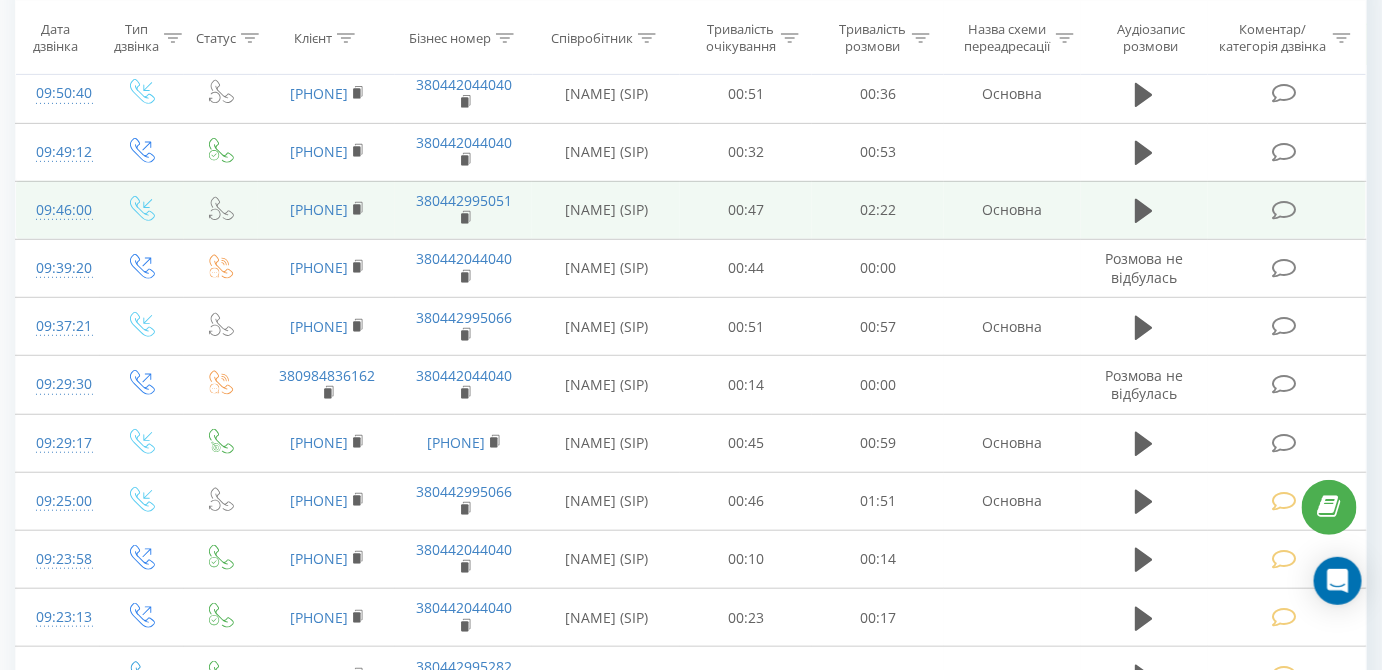 click at bounding box center (1284, 210) 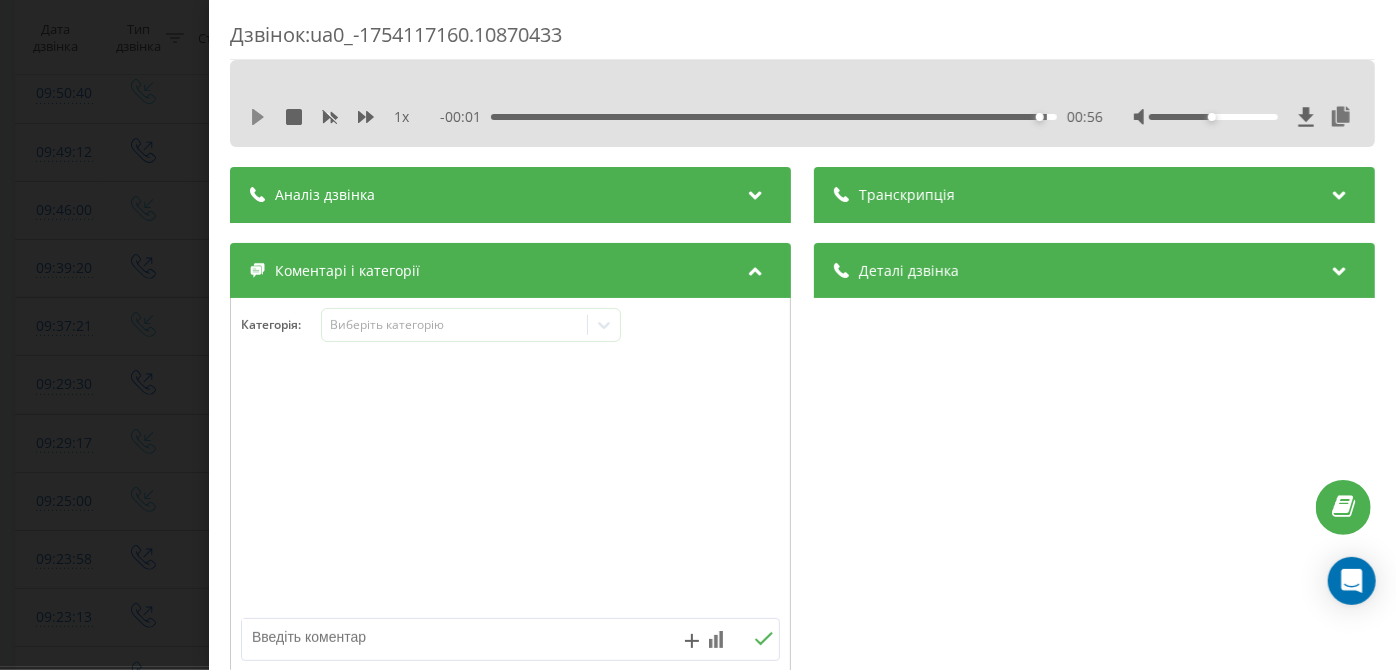 click 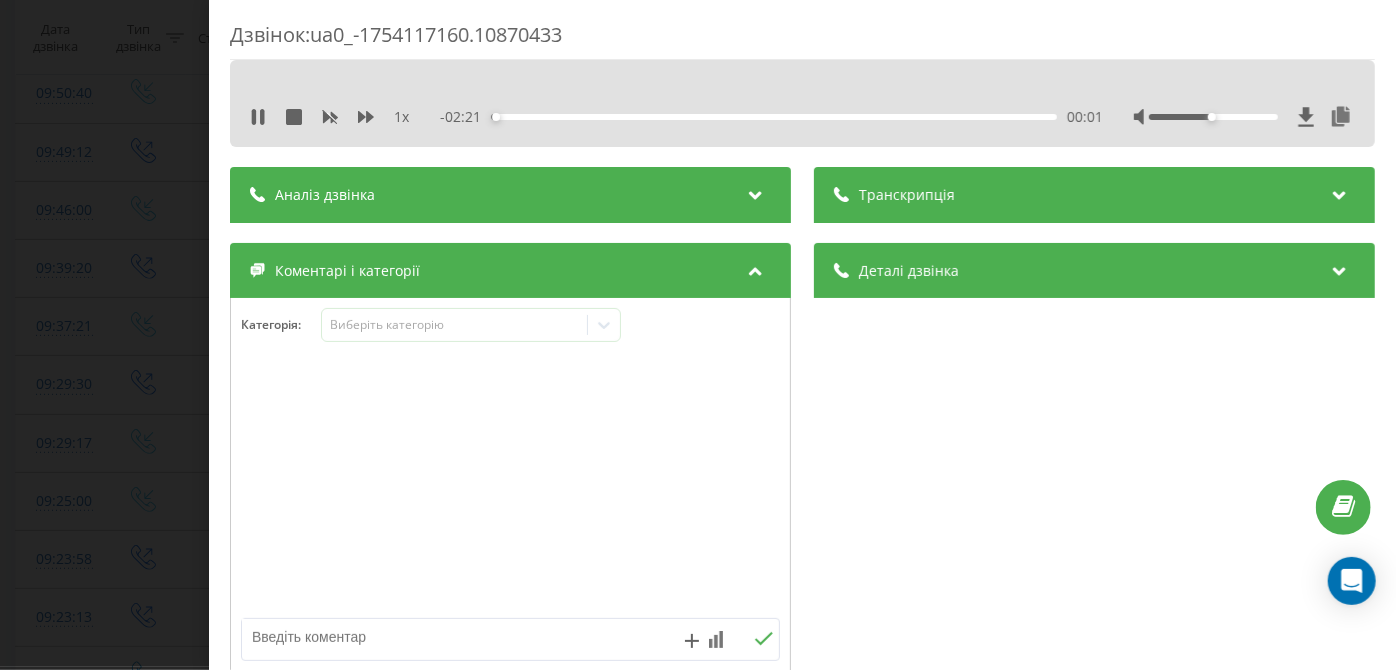 click on "00:01" at bounding box center [775, 117] 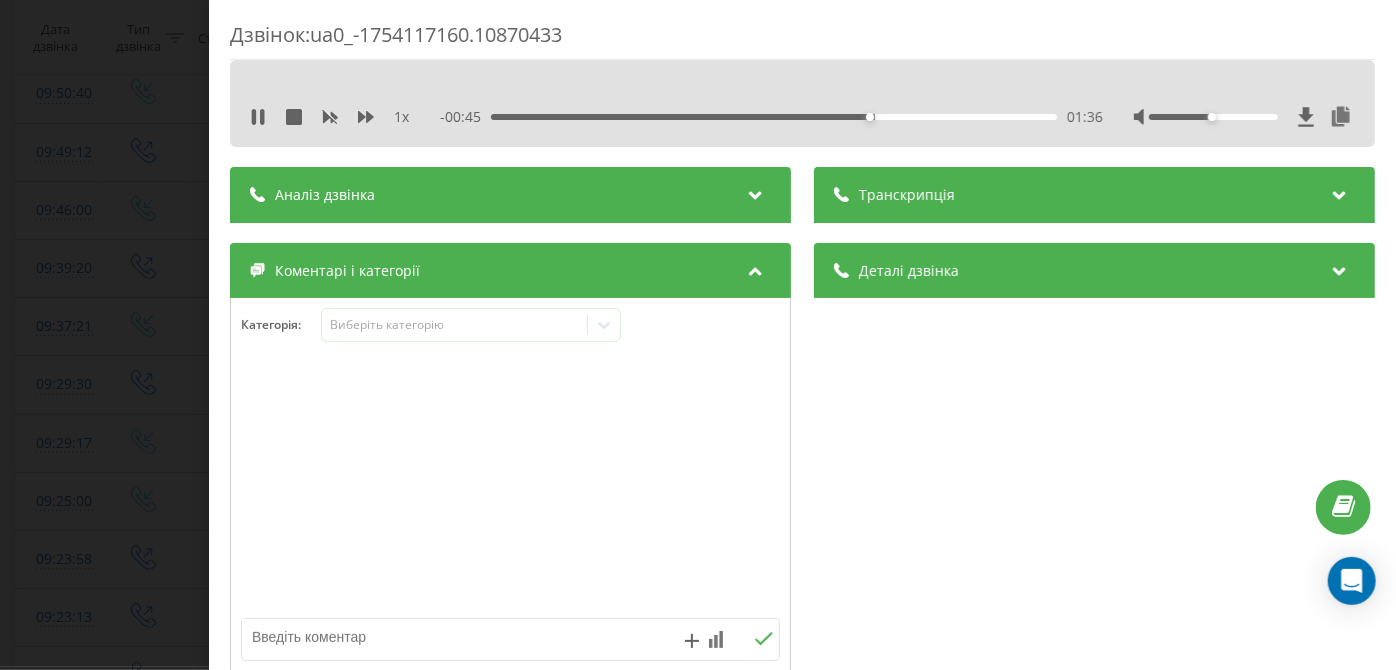 click on "01:36" at bounding box center (775, 117) 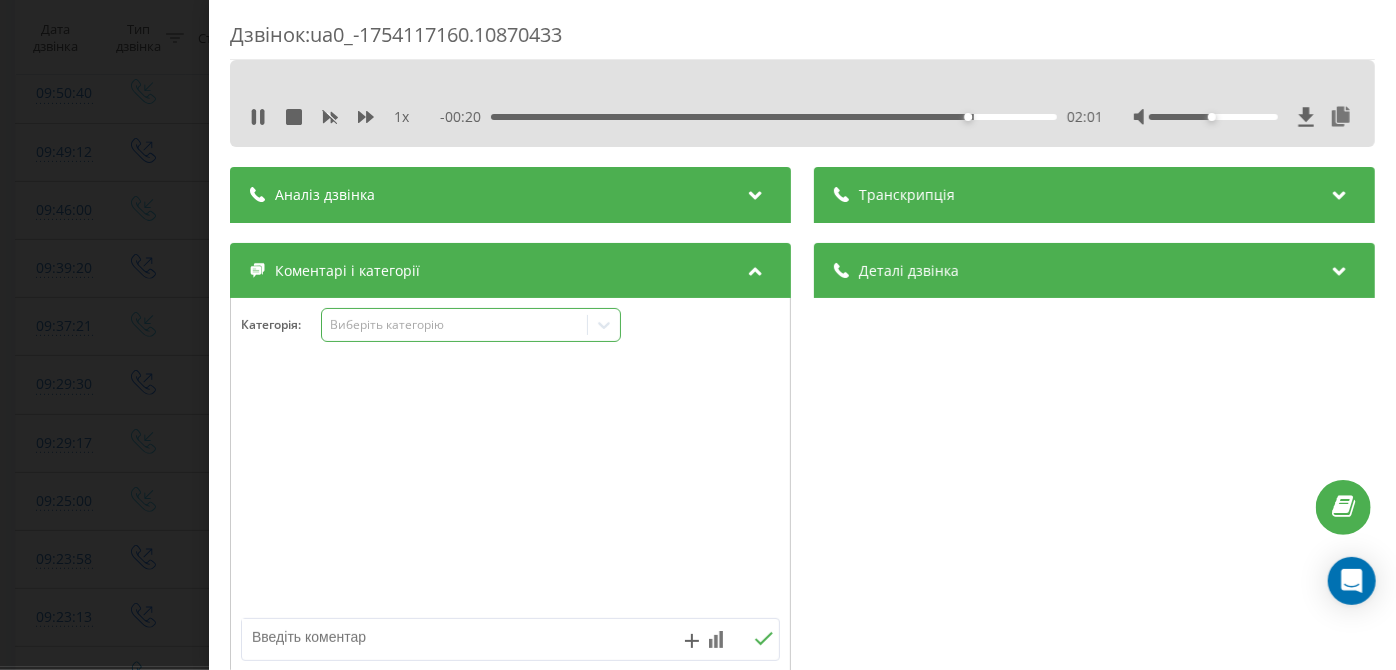 click on "Виберіть категорію" at bounding box center [471, 325] 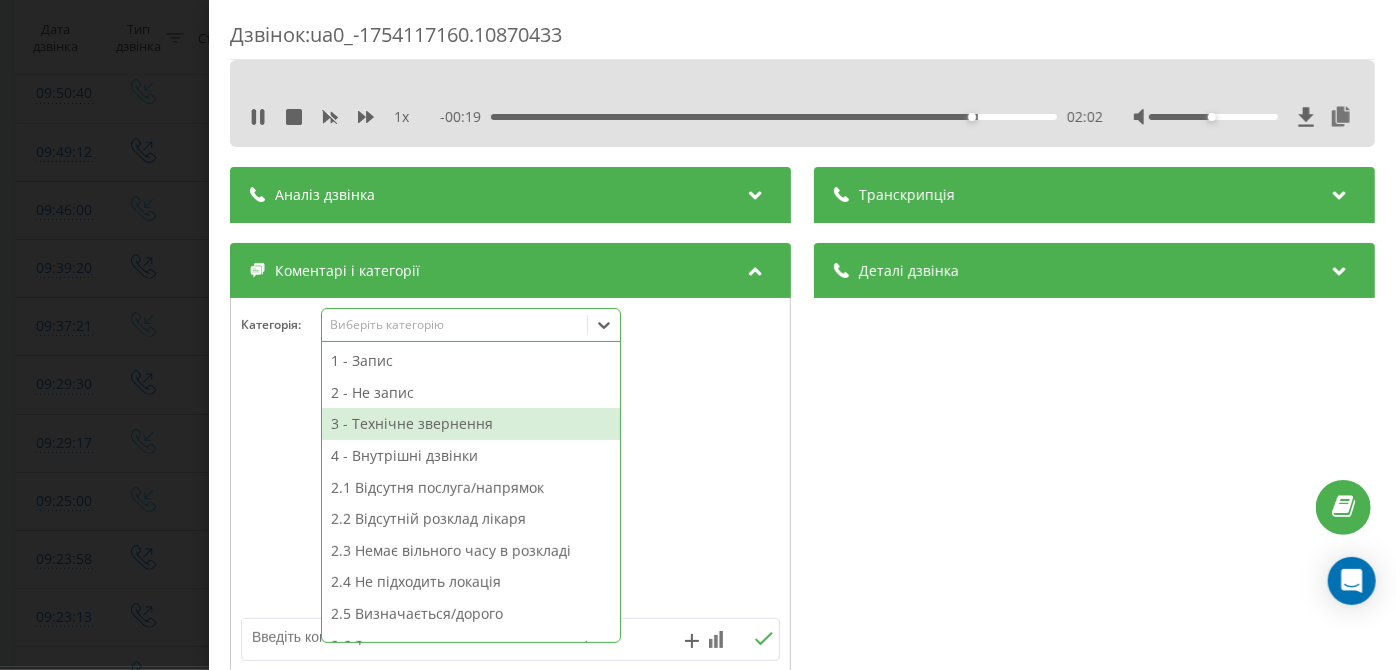 click on "3 - Технічне звернення" at bounding box center (471, 424) 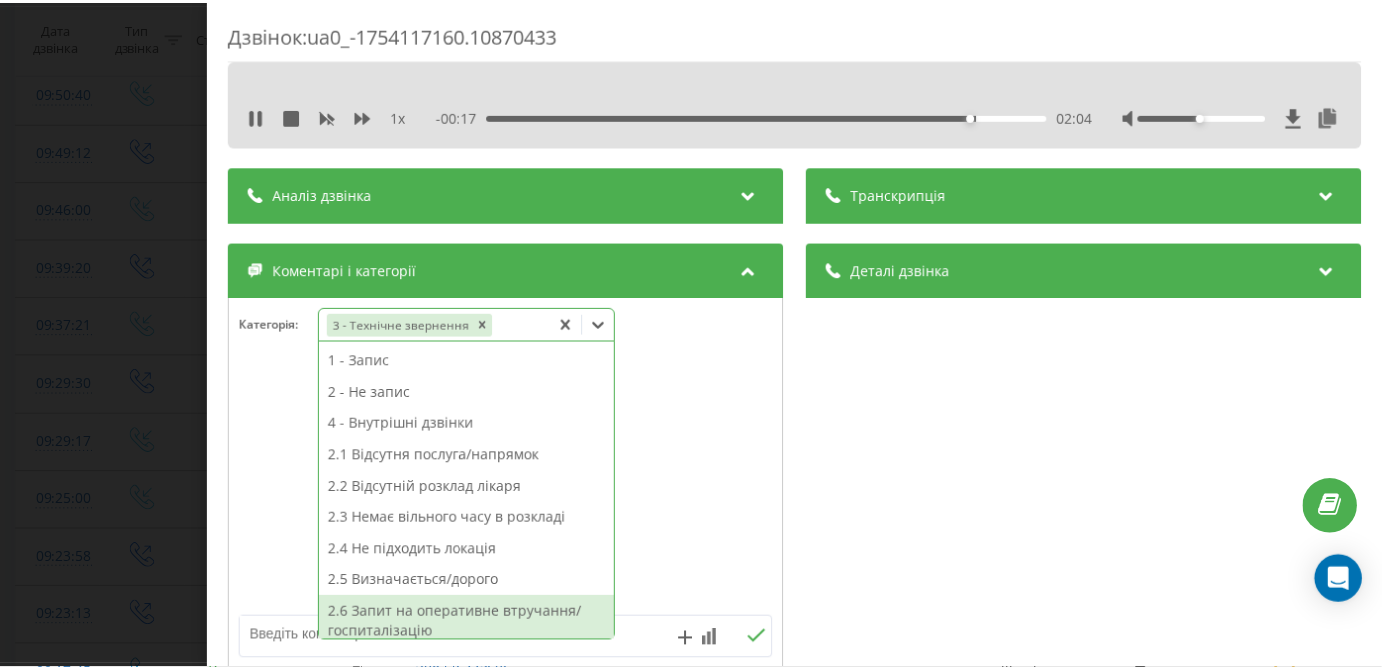 scroll, scrollTop: 313, scrollLeft: 0, axis: vertical 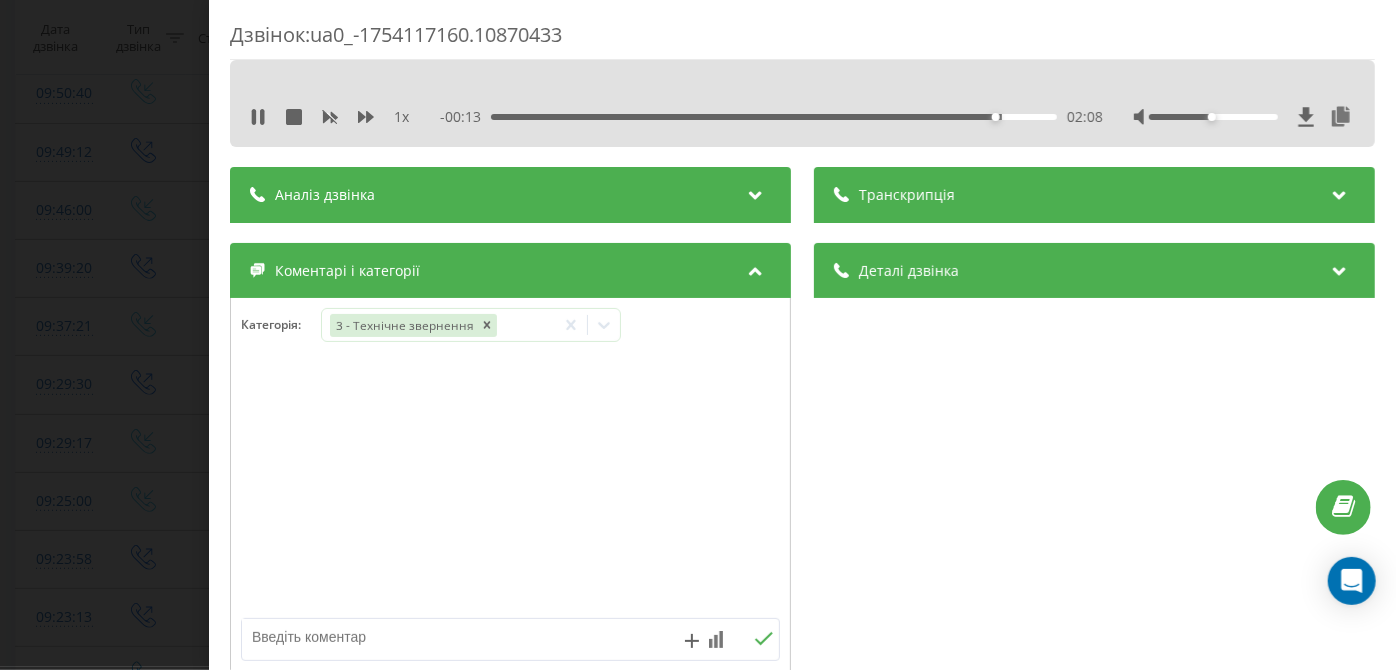 click at bounding box center (456, 637) 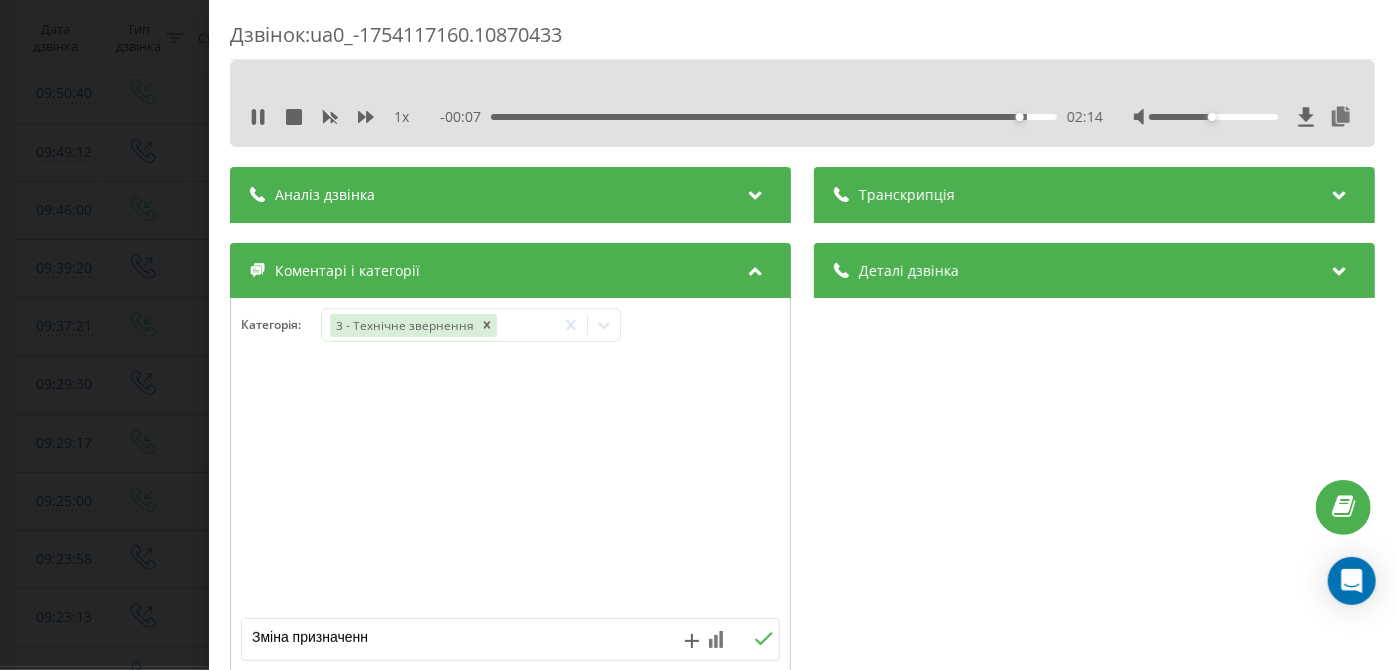 type on "Зміна призначення" 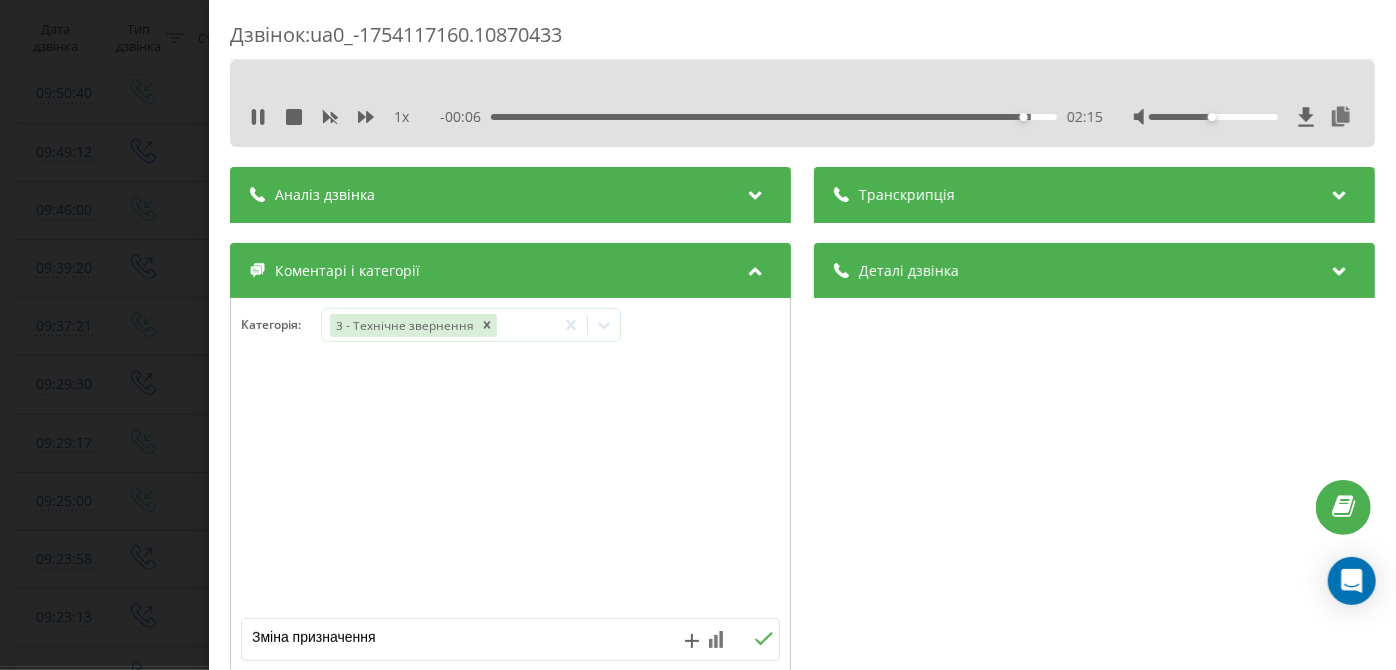 click 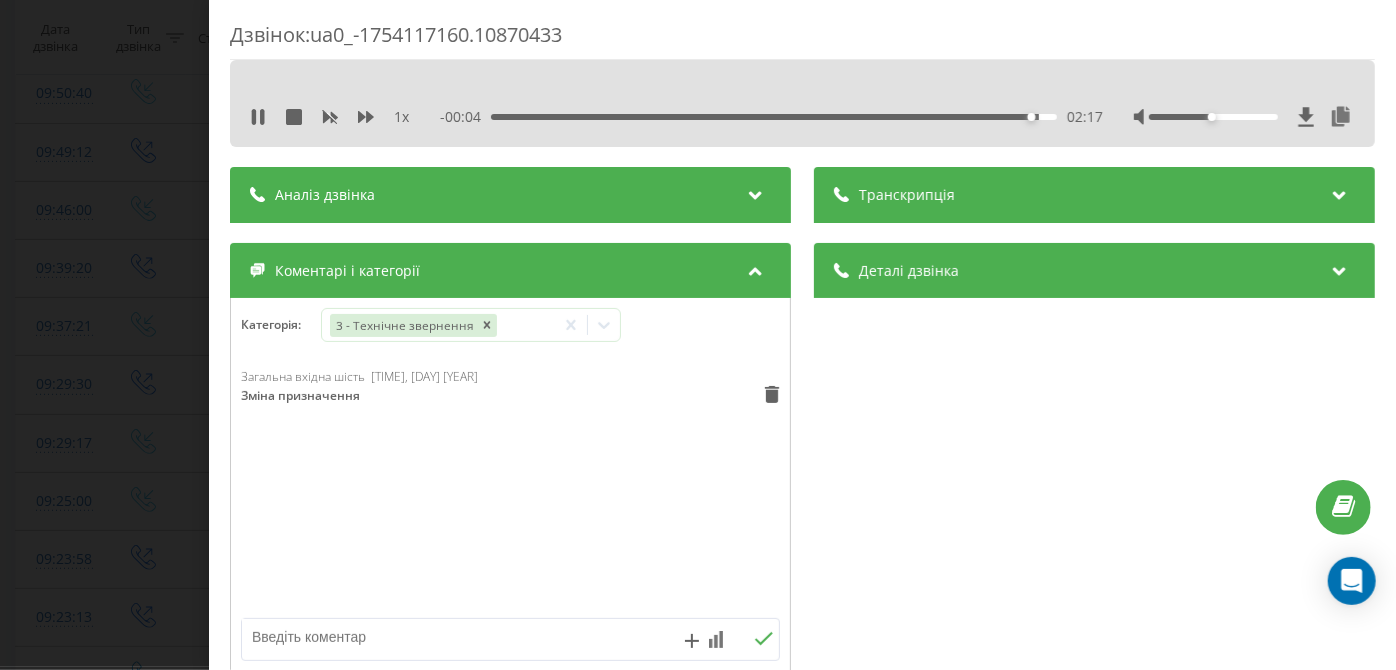 click on "Дзвінок :  ua0_-1754117160.10870433   1 x  - 00:04 02:17   02:17   Транскрипція Для AI-аналізу майбутніх дзвінків  налаштуйте та активуйте профіль на сторінці . Якщо профіль вже є і дзвінок відповідає його умовам, оновіть сторінку через 10 хвилин - AI аналізує поточний дзвінок. Аналіз дзвінка Для AI-аналізу майбутніх дзвінків  налаштуйте та активуйте профіль на сторінці . Якщо профіль вже є і дзвінок відповідає його умовам, оновіть сторінку через 10 хвилин - AI аналізує поточний дзвінок. Деталі дзвінка Загальне Дата дзвінка 2025-08-02 09:46:00 Тип дзвінка Вхідний Статус дзвінка Повторний 380959336209" at bounding box center [698, 335] 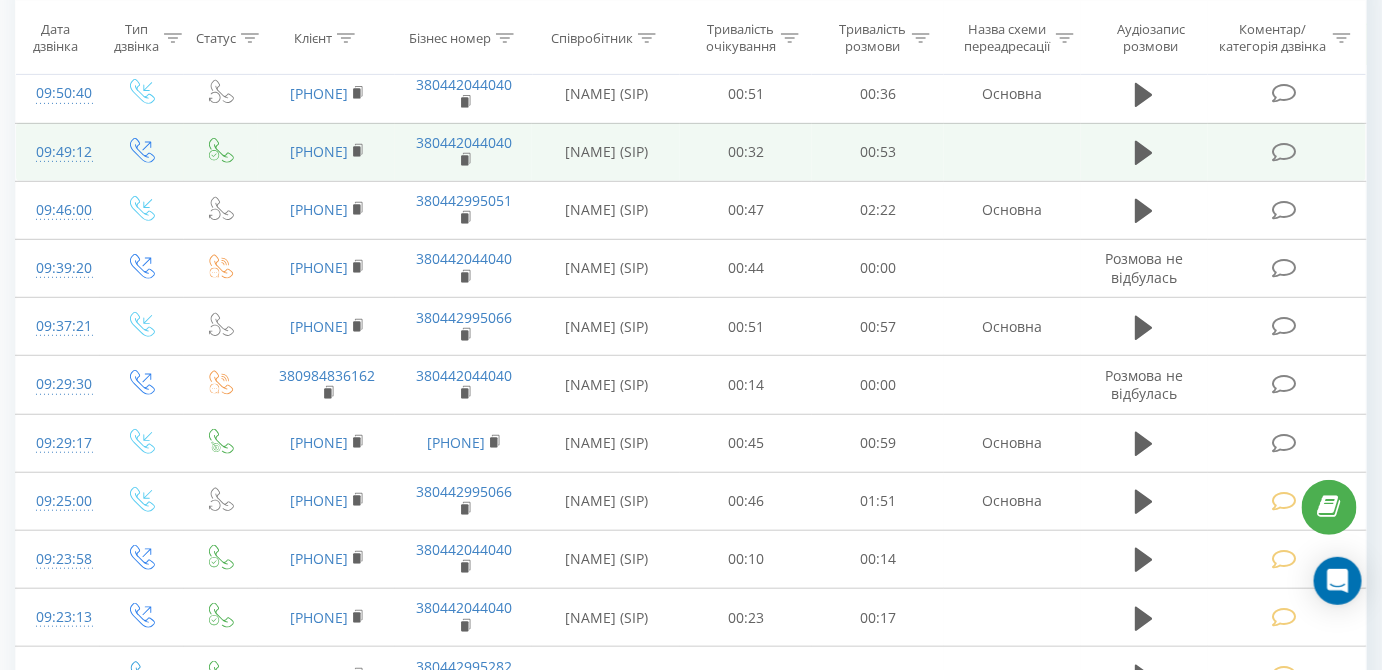 scroll, scrollTop: 0, scrollLeft: 0, axis: both 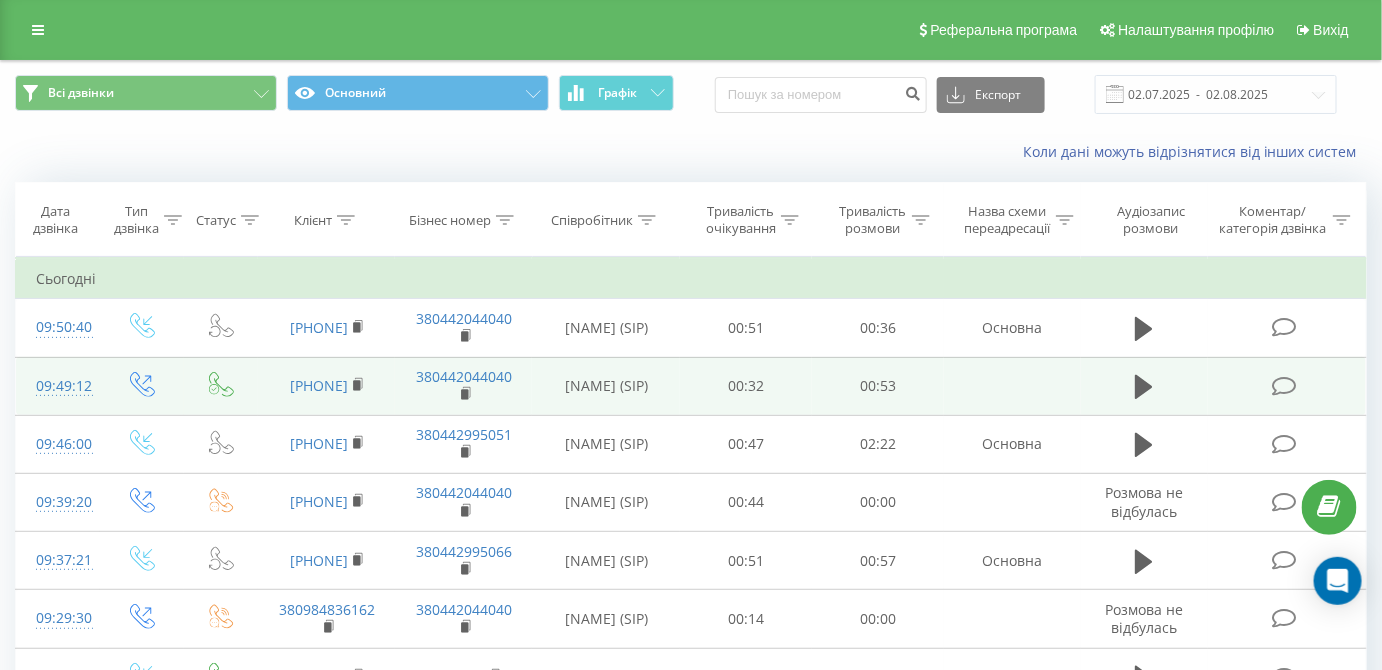 click at bounding box center [1284, 386] 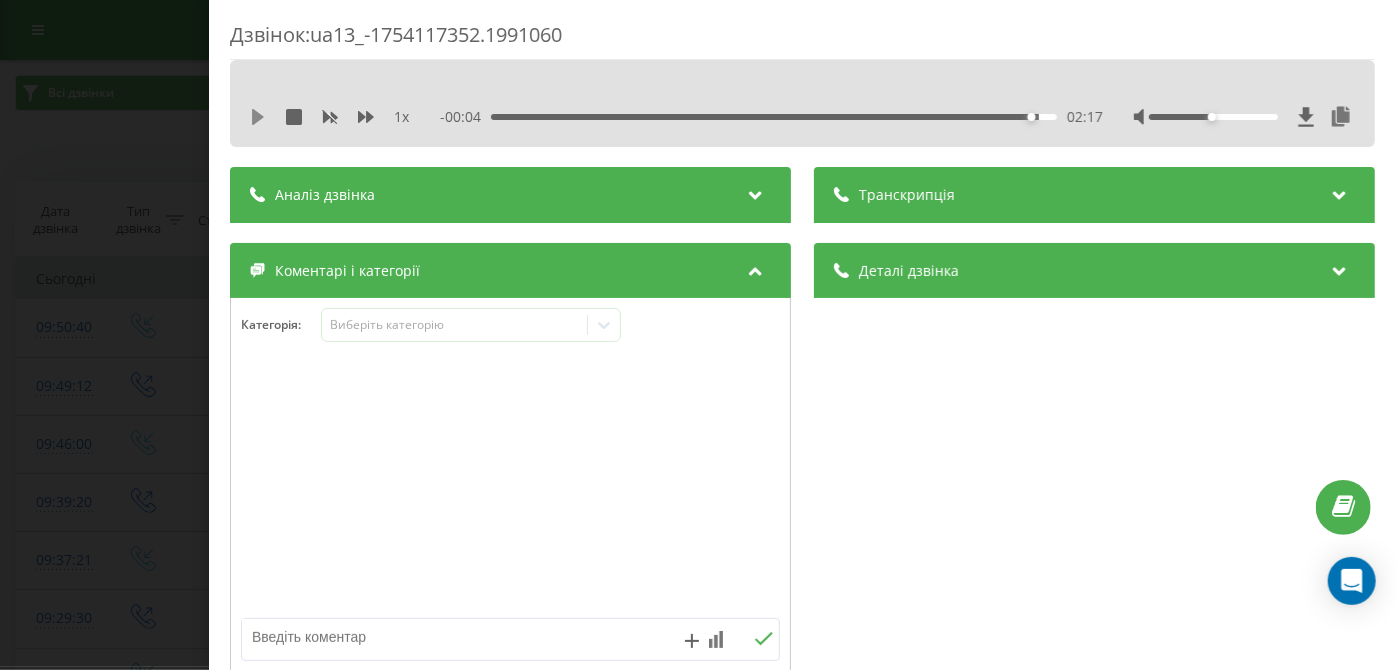 click 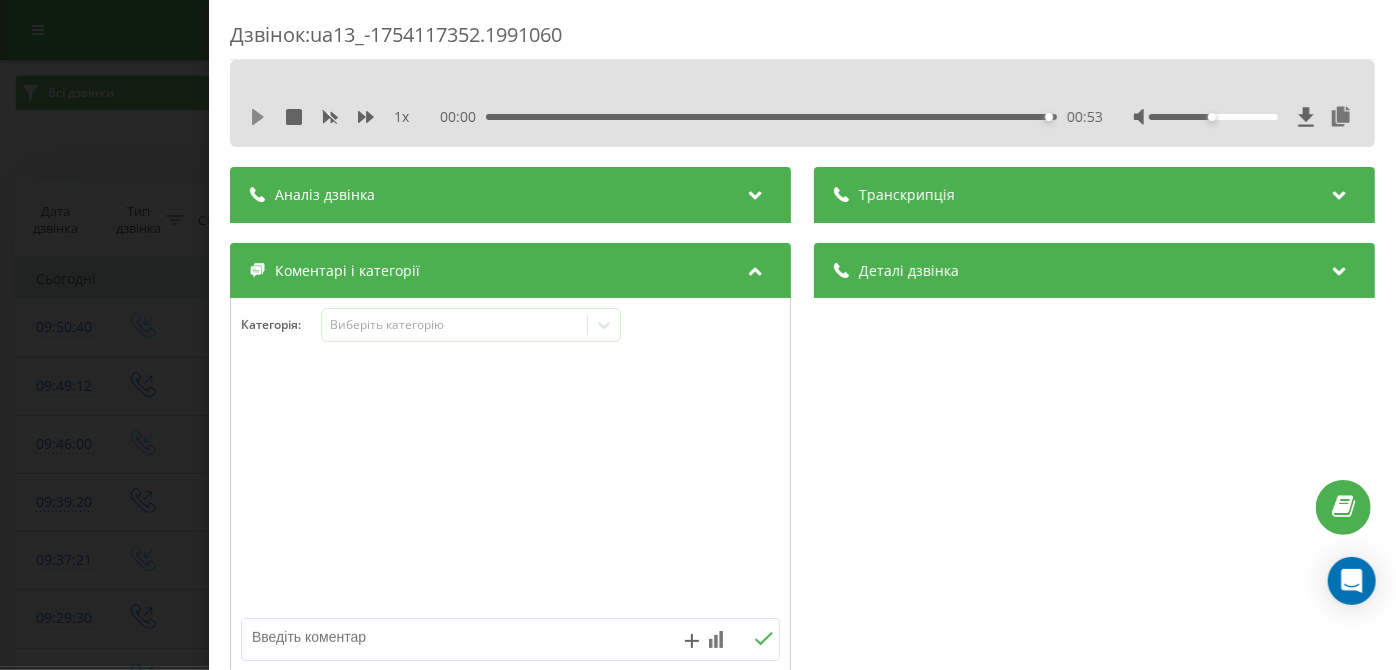 click 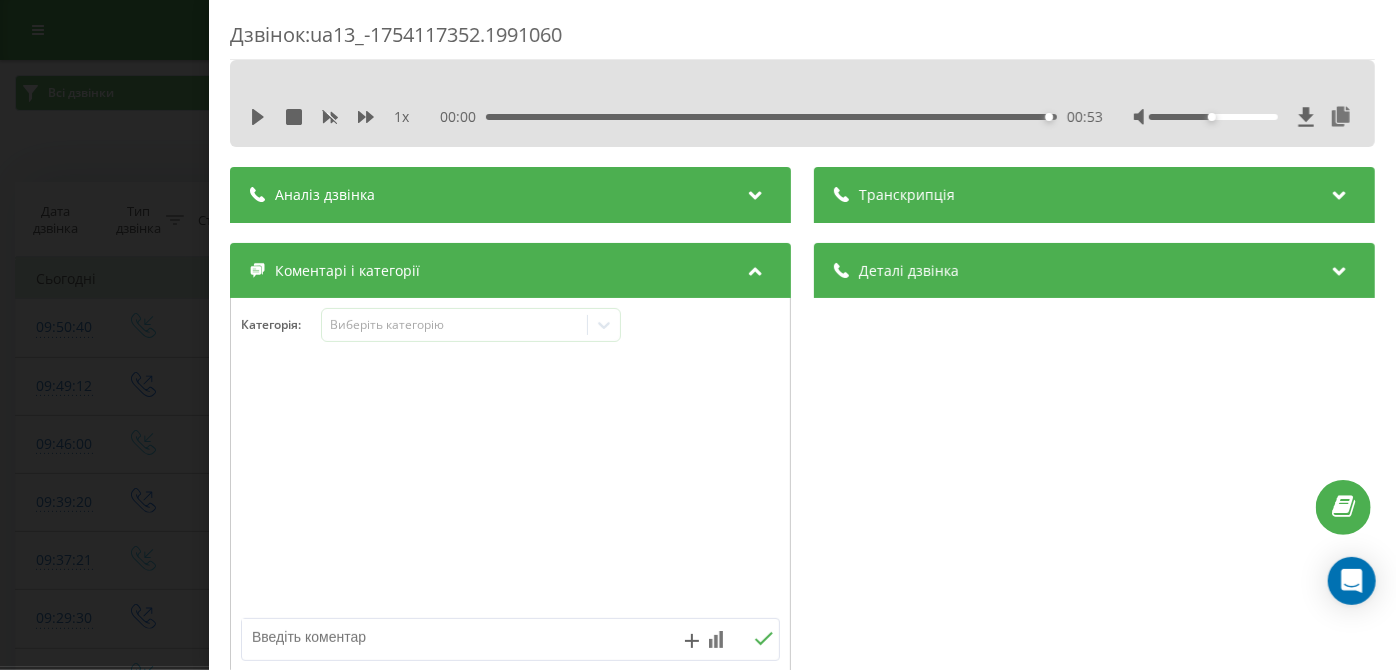 click on "Дзвінок :  ua13_-1754117352.1991060   1 x  00:00 00:53   00:53   Транскрипція Для AI-аналізу майбутніх дзвінків  налаштуйте та активуйте профіль на сторінці . Якщо профіль вже є і дзвінок відповідає його умовам, оновіть сторінку через 10 хвилин - AI аналізує поточний дзвінок. Аналіз дзвінка Для AI-аналізу майбутніх дзвінків  налаштуйте та активуйте профіль на сторінці . Якщо профіль вже є і дзвінок відповідає його умовам, оновіть сторінку через 10 хвилин - AI аналізує поточний дзвінок. Деталі дзвінка Загальне Дата дзвінка 2025-08-02 09:49:12 Тип дзвінка Вихідний Статус дзвінка Успішний 380442044040 :" at bounding box center (698, 335) 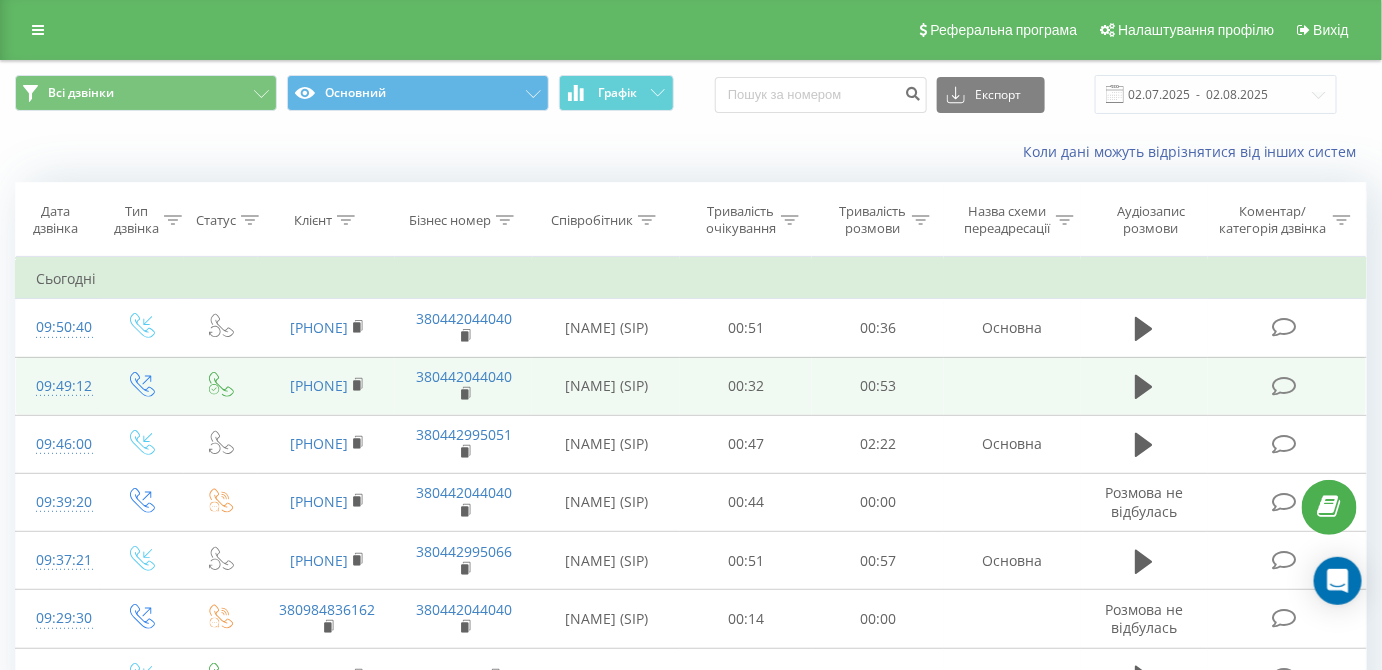 click at bounding box center [1284, 386] 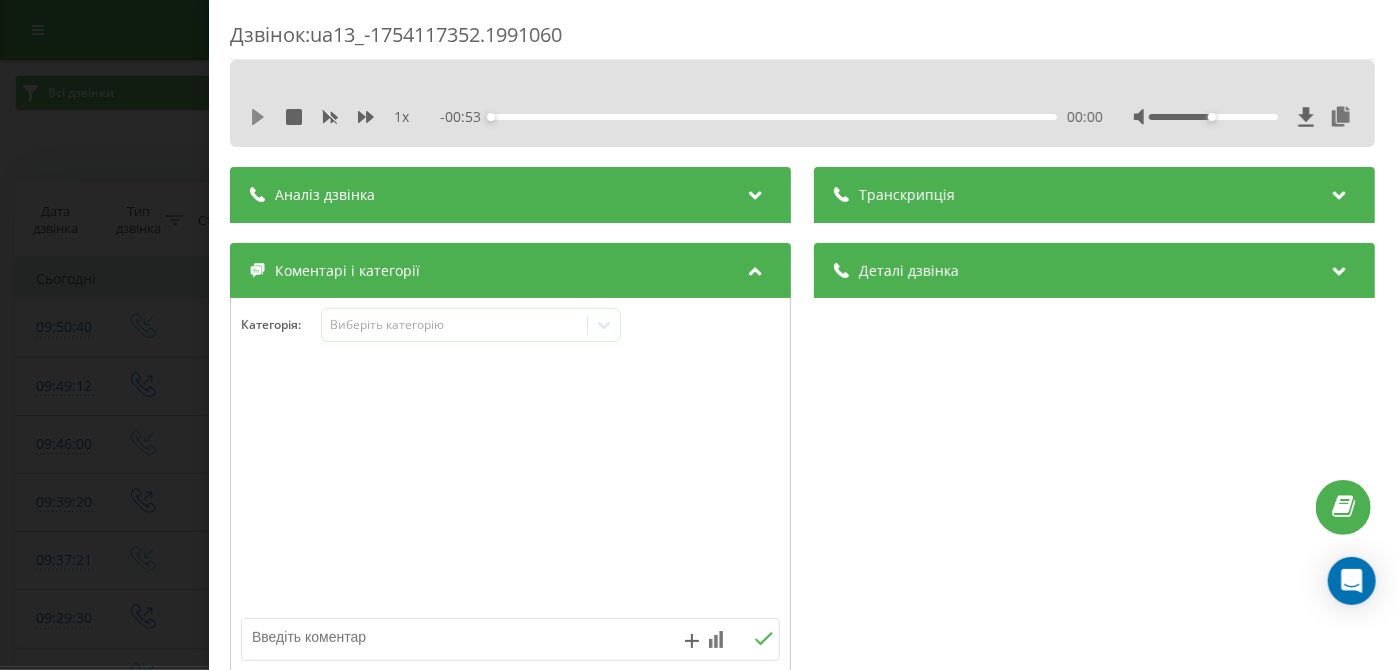 click 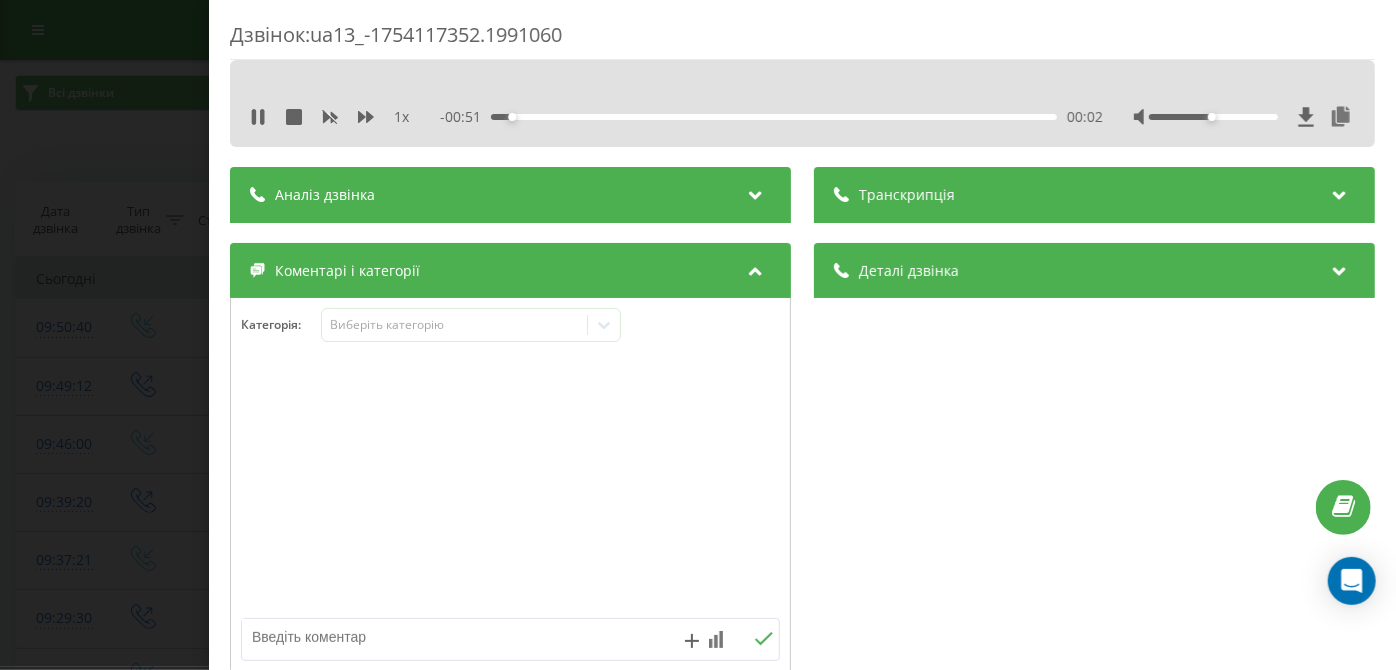 click on "- 00:51 00:02   00:02" at bounding box center [772, 117] 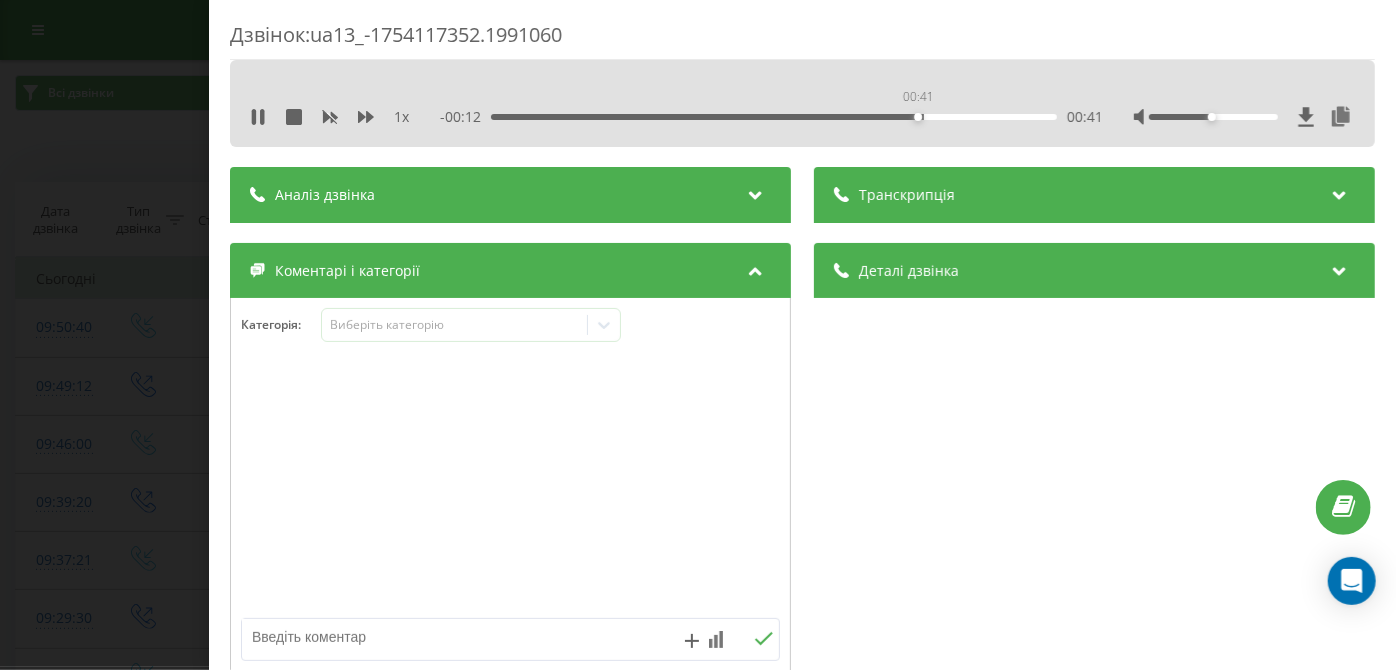 click on "00:41" at bounding box center (775, 117) 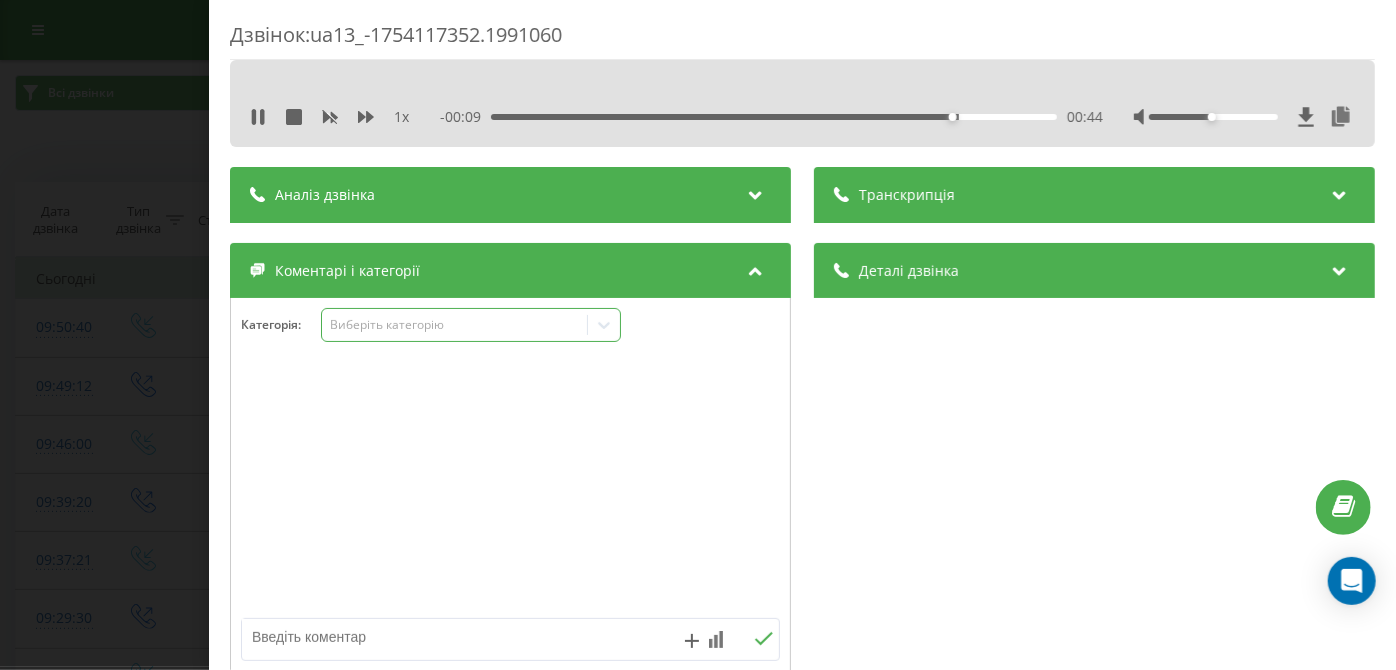 click on "Виберіть категорію" at bounding box center (455, 325) 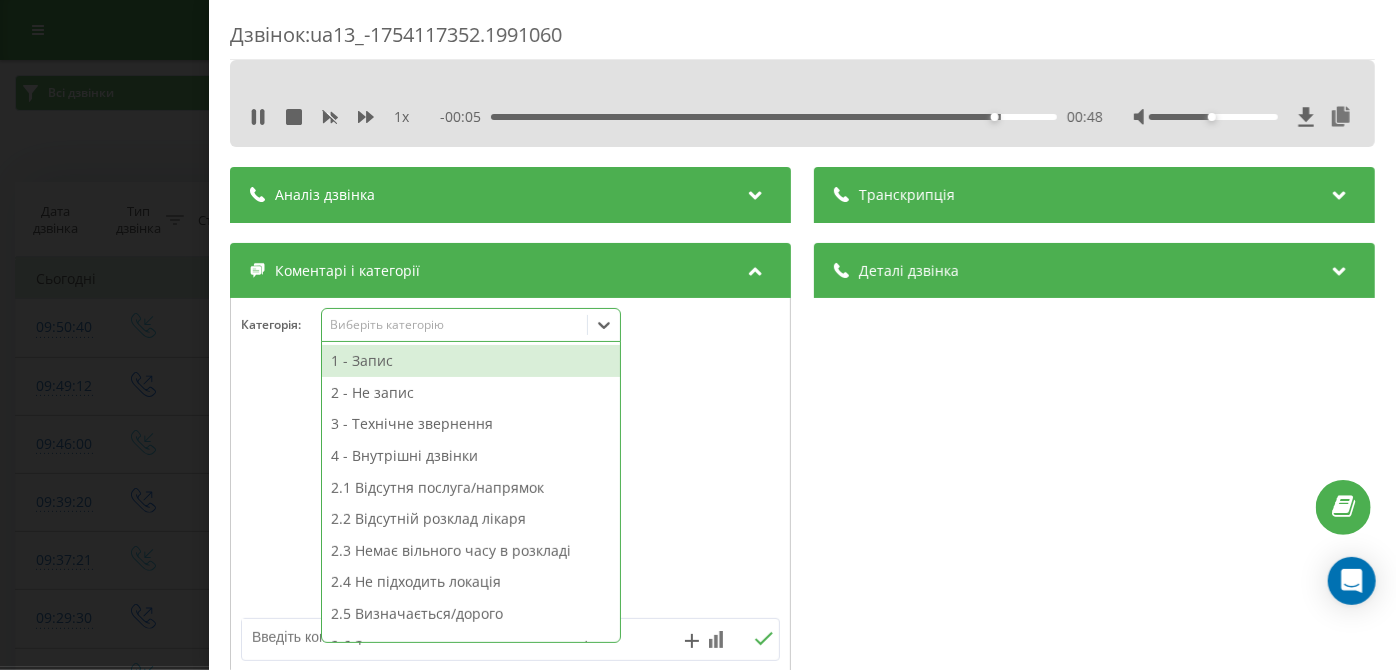 click on "00:48" at bounding box center (775, 117) 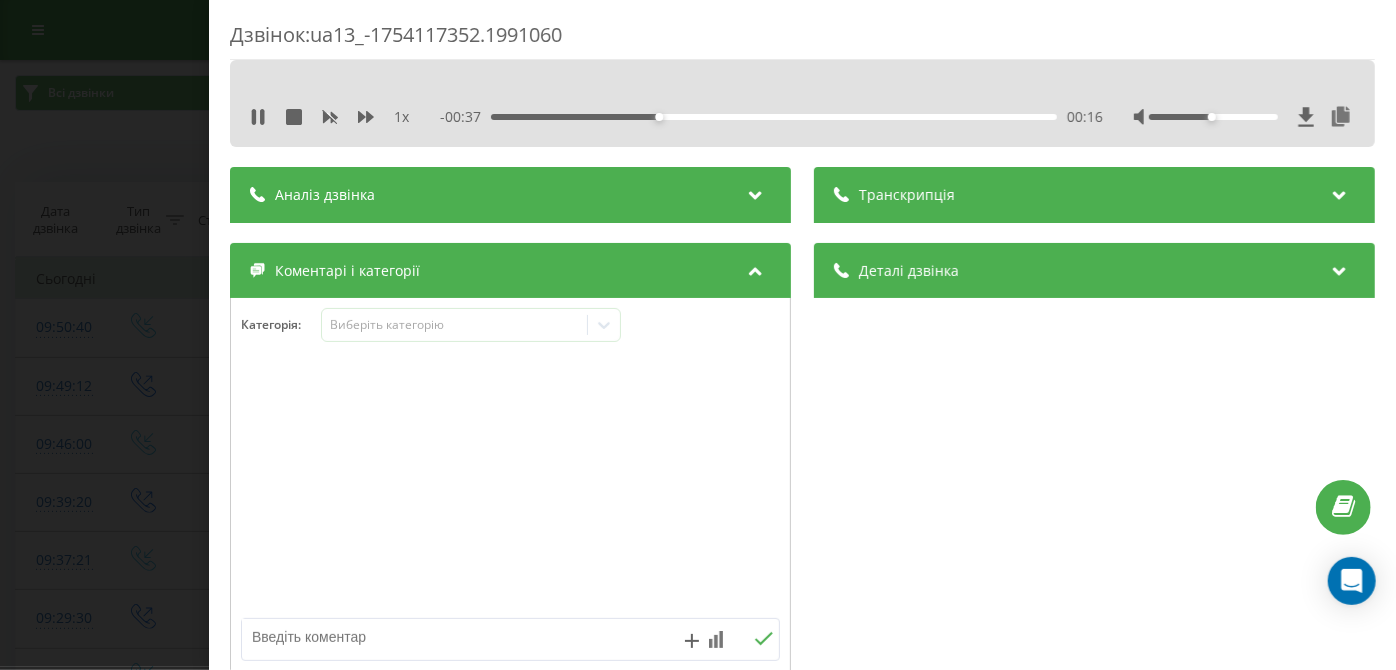 click on "- 00:37 00:16   00:16" at bounding box center (772, 117) 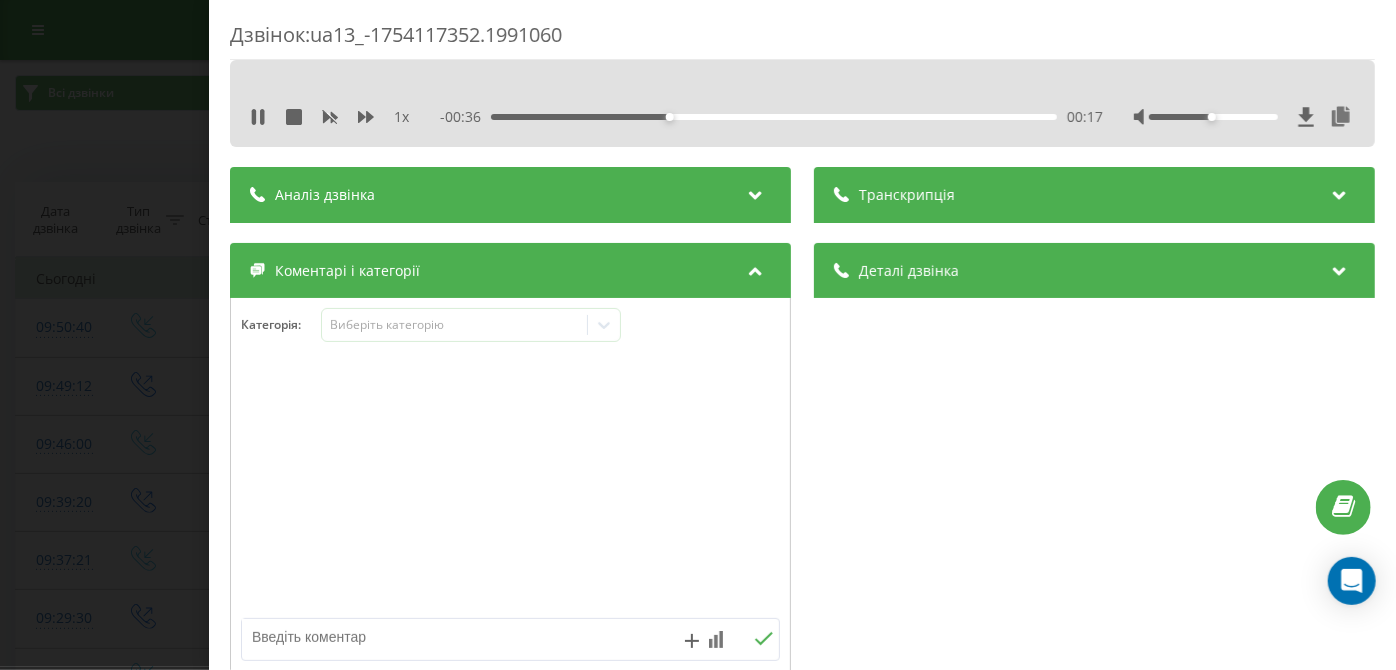click on "00:17" at bounding box center [775, 117] 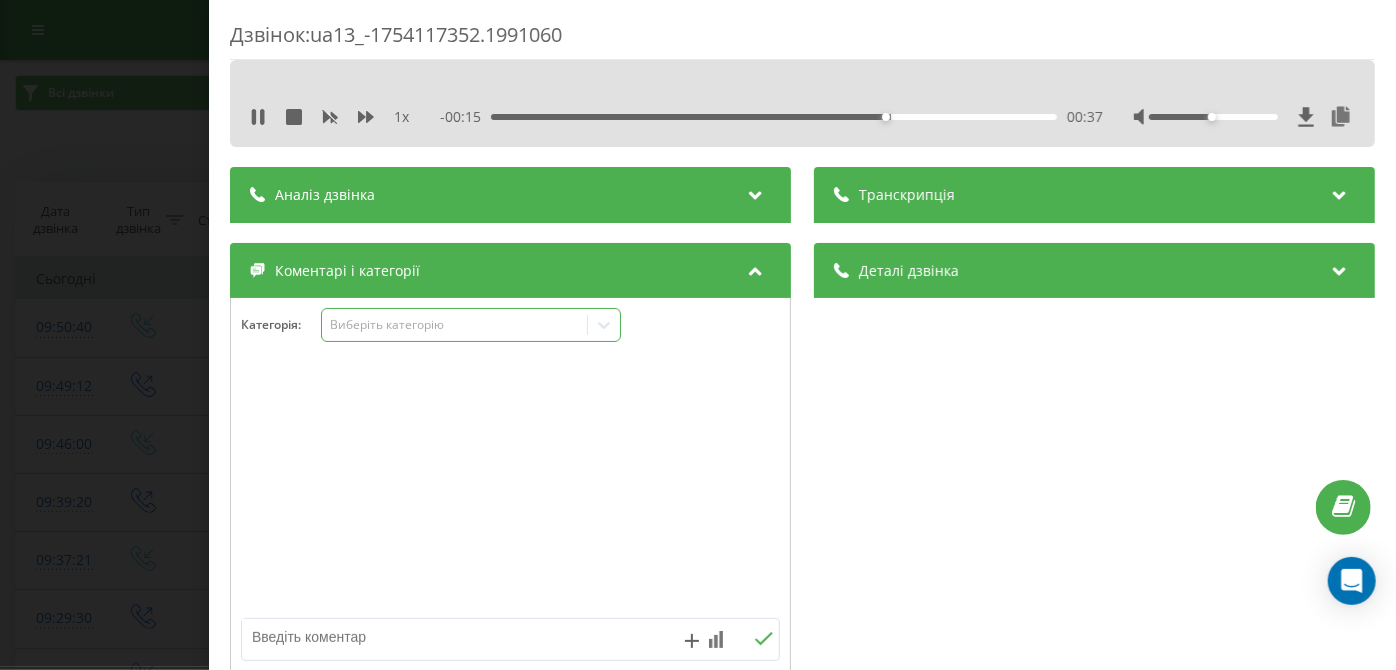 click on "Виберіть категорію" at bounding box center [455, 325] 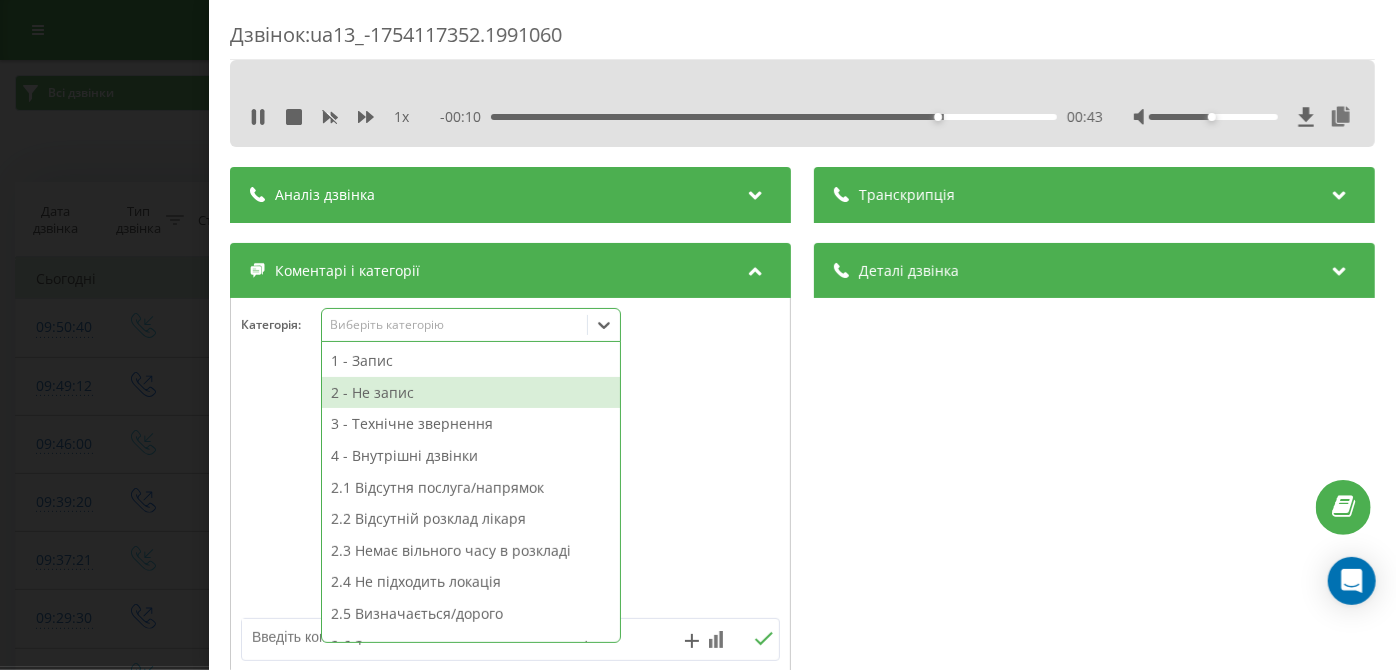 click on "2 - Не запис" at bounding box center (471, 393) 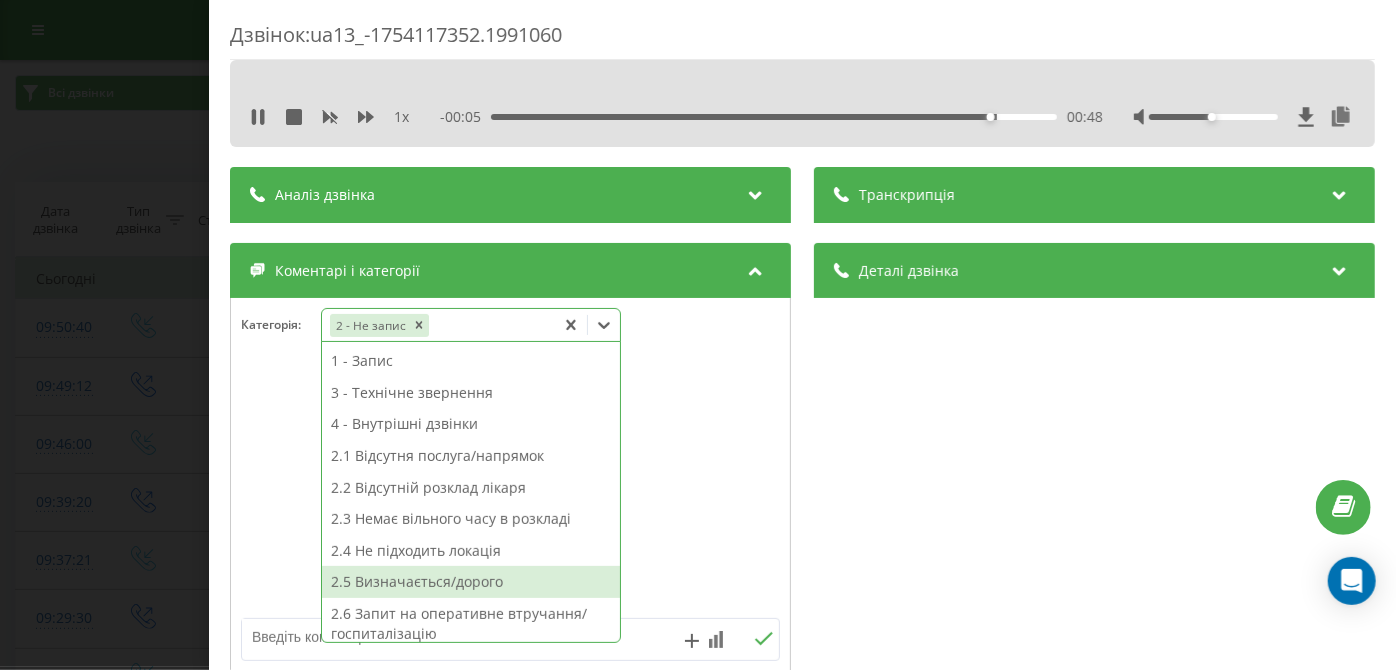 click on "2.5 Визначається/дорого" at bounding box center (471, 582) 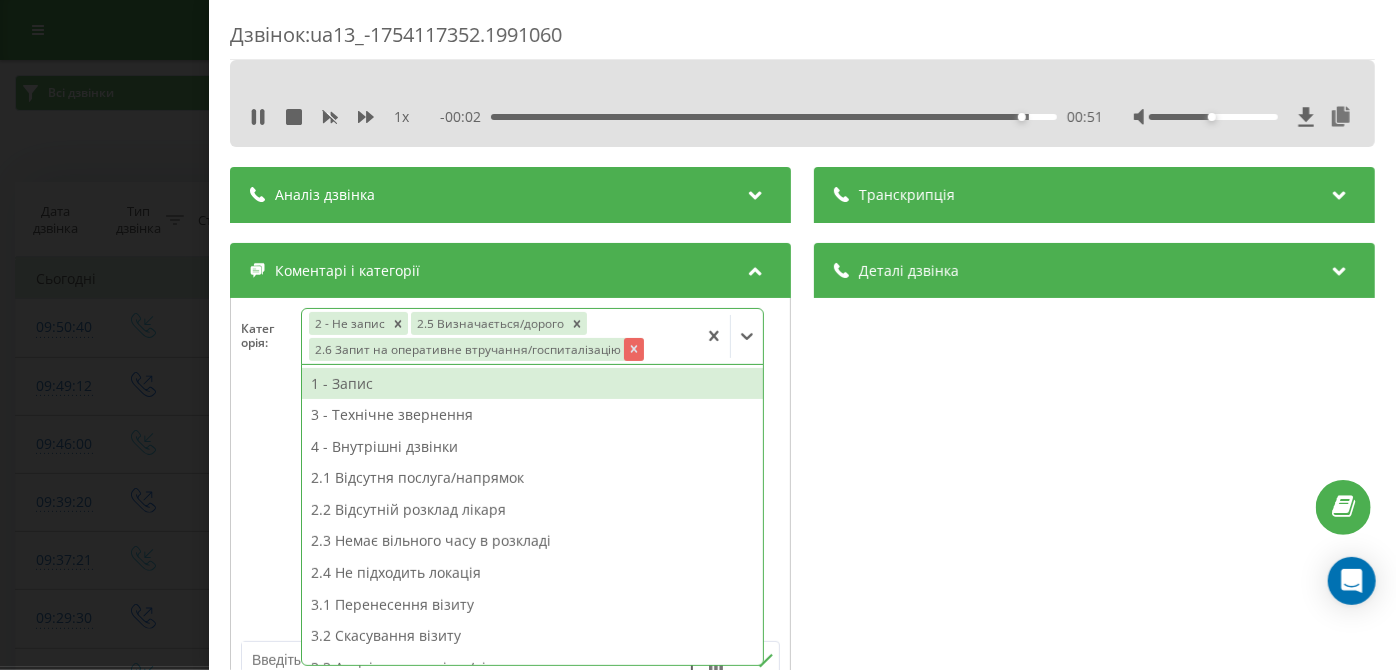 click 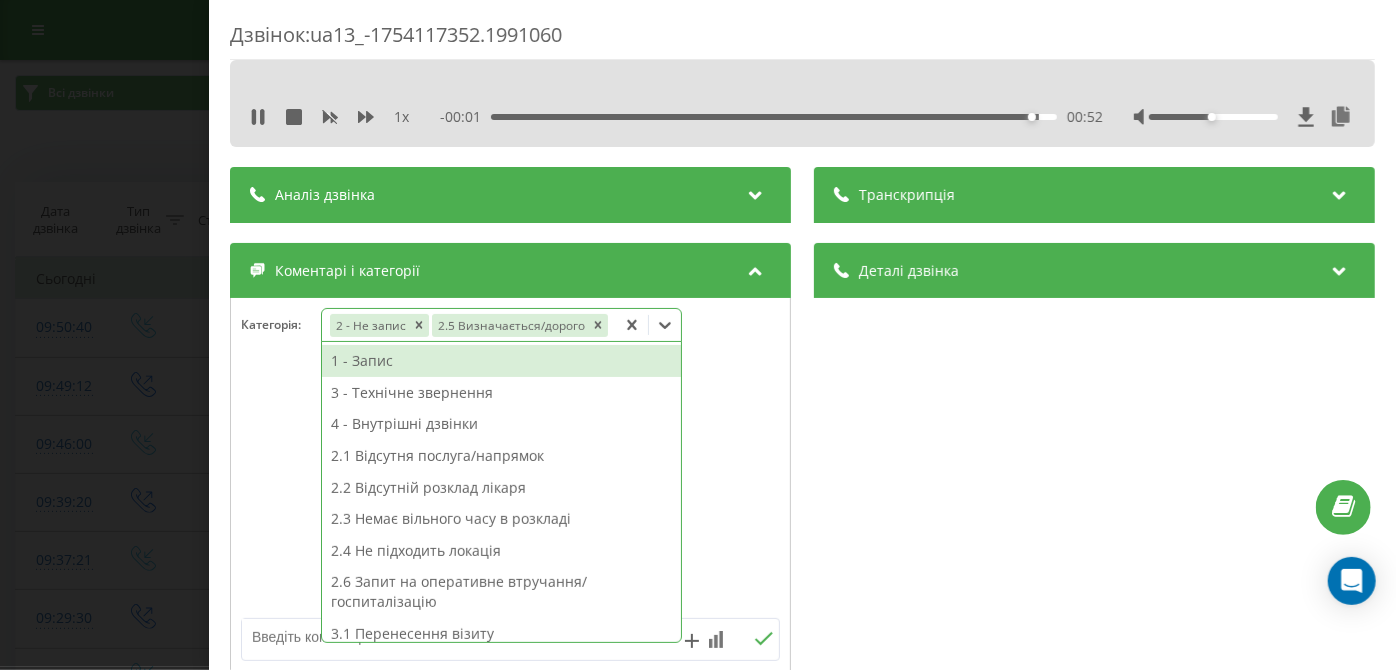 click on "Дзвінок :  ua13_-1754117352.1991060   1 x  - 00:01 00:52   00:52   Транскрипція Для AI-аналізу майбутніх дзвінків  налаштуйте та активуйте профіль на сторінці . Якщо профіль вже є і дзвінок відповідає його умовам, оновіть сторінку через 10 хвилин - AI аналізує поточний дзвінок. Аналіз дзвінка Для AI-аналізу майбутніх дзвінків  налаштуйте та активуйте профіль на сторінці . Якщо профіль вже є і дзвінок відповідає його умовам, оновіть сторінку через 10 хвилин - AI аналізує поточний дзвінок. Деталі дзвінка Загальне Дата дзвінка 2025-08-02 09:49:12 Тип дзвінка Вихідний Статус дзвінка Успішний 380442044040" at bounding box center (698, 335) 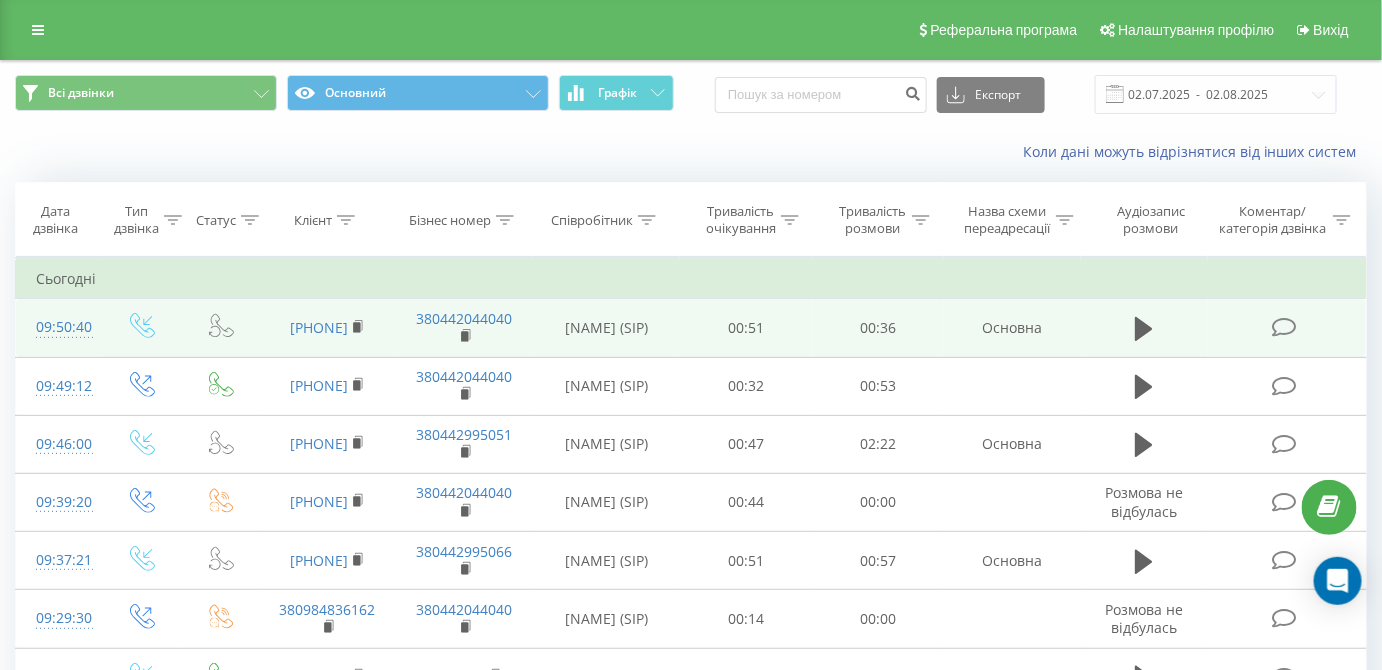 click at bounding box center [1284, 327] 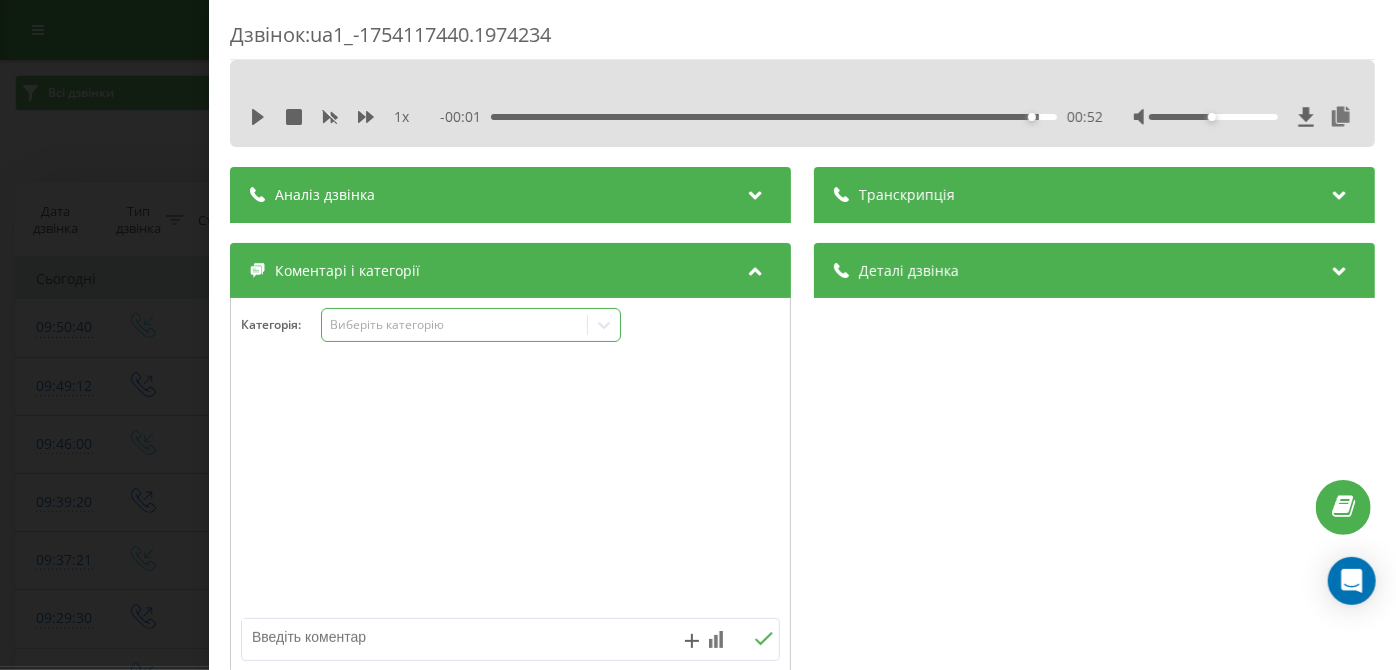 click on "Виберіть категорію" at bounding box center [455, 325] 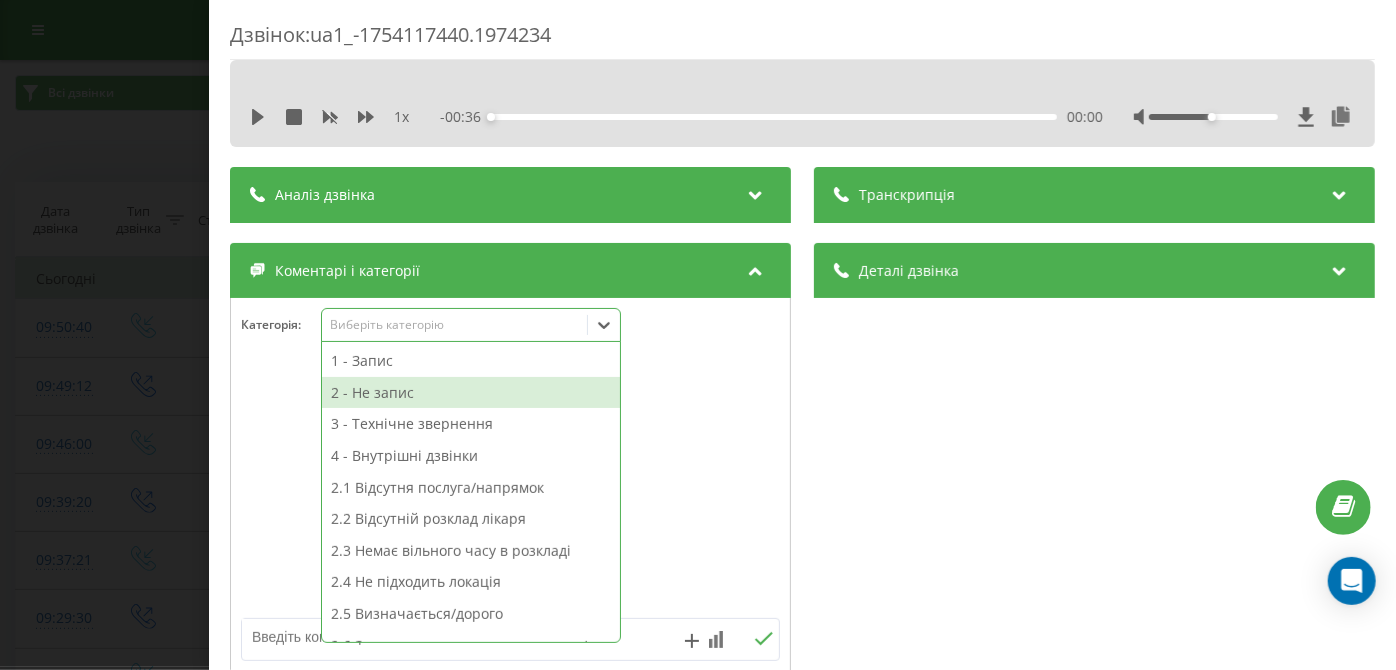 click on "2 - Не запис" at bounding box center [471, 393] 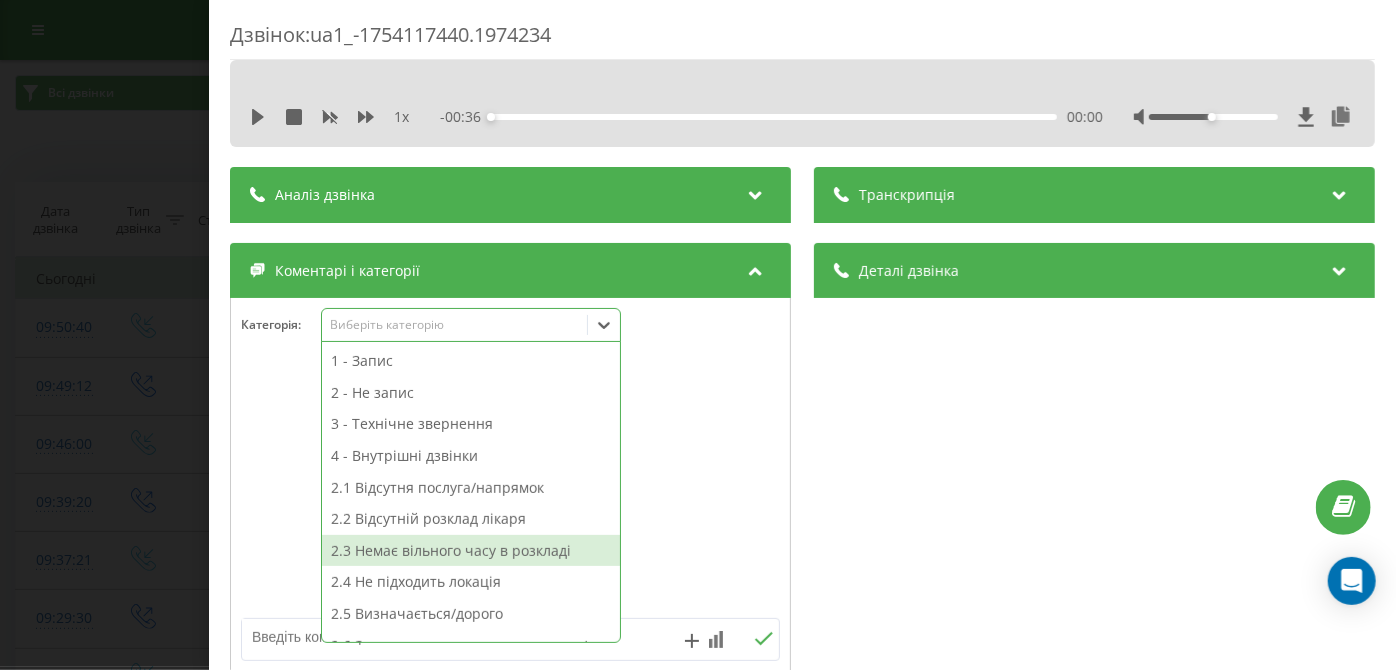 click on "2.3 Немає вільного часу в розкладі" at bounding box center (471, 551) 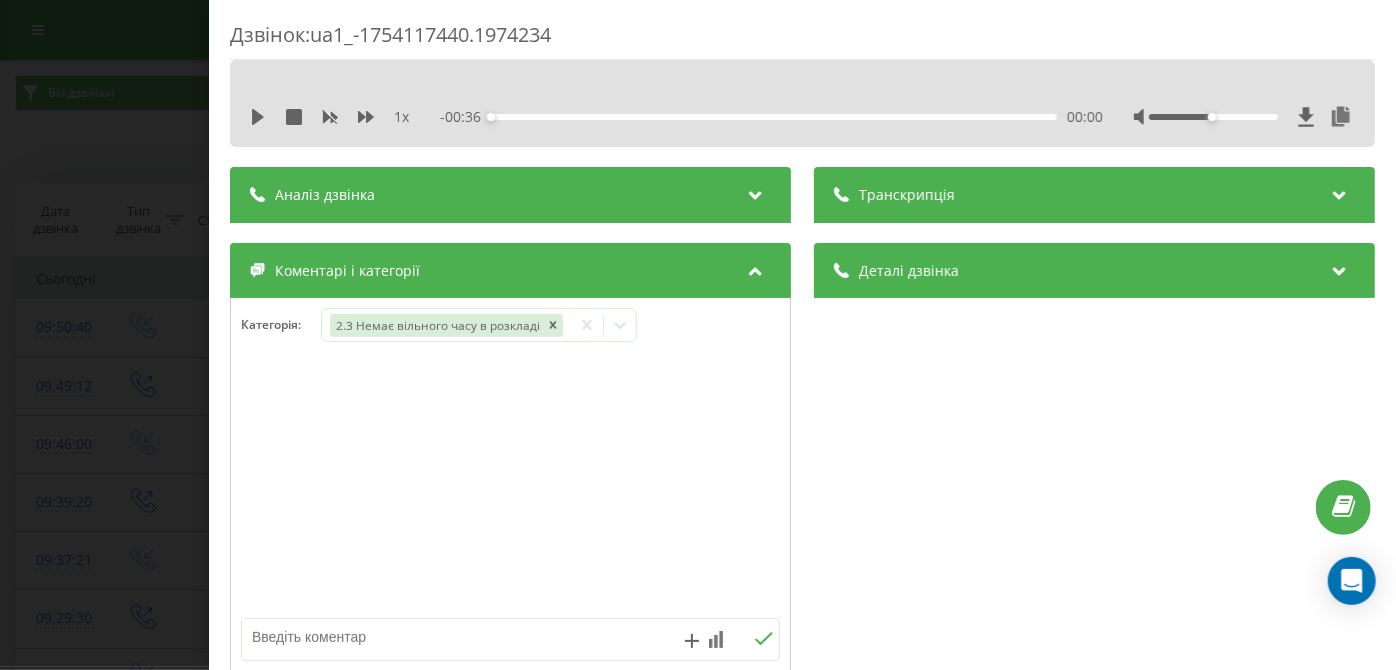 click on "Дзвінок :  ua1_-1754117440.1974234   1 x  - 00:36 00:00   00:00   Транскрипція Для AI-аналізу майбутніх дзвінків  налаштуйте та активуйте профіль на сторінці . Якщо профіль вже є і дзвінок відповідає його умовам, оновіть сторінку через 10 хвилин - AI аналізує поточний дзвінок. Аналіз дзвінка Для AI-аналізу майбутніх дзвінків  налаштуйте та активуйте профіль на сторінці . Якщо профіль вже є і дзвінок відповідає його умовам, оновіть сторінку через 10 хвилин - AI аналізує поточний дзвінок. Деталі дзвінка Загальне Дата дзвінка 2025-08-02 09:50:40 Тип дзвінка Вхідний Статус дзвінка Повторний 380442308498" at bounding box center (698, 335) 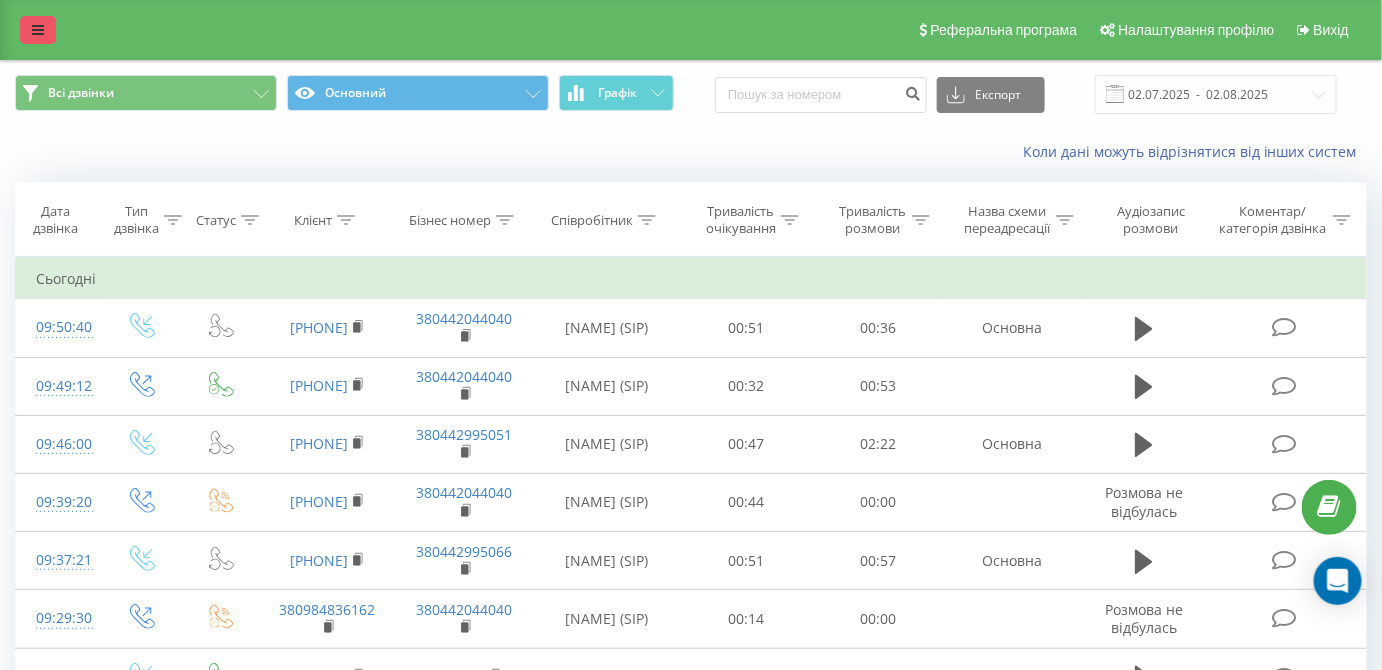 click at bounding box center (38, 30) 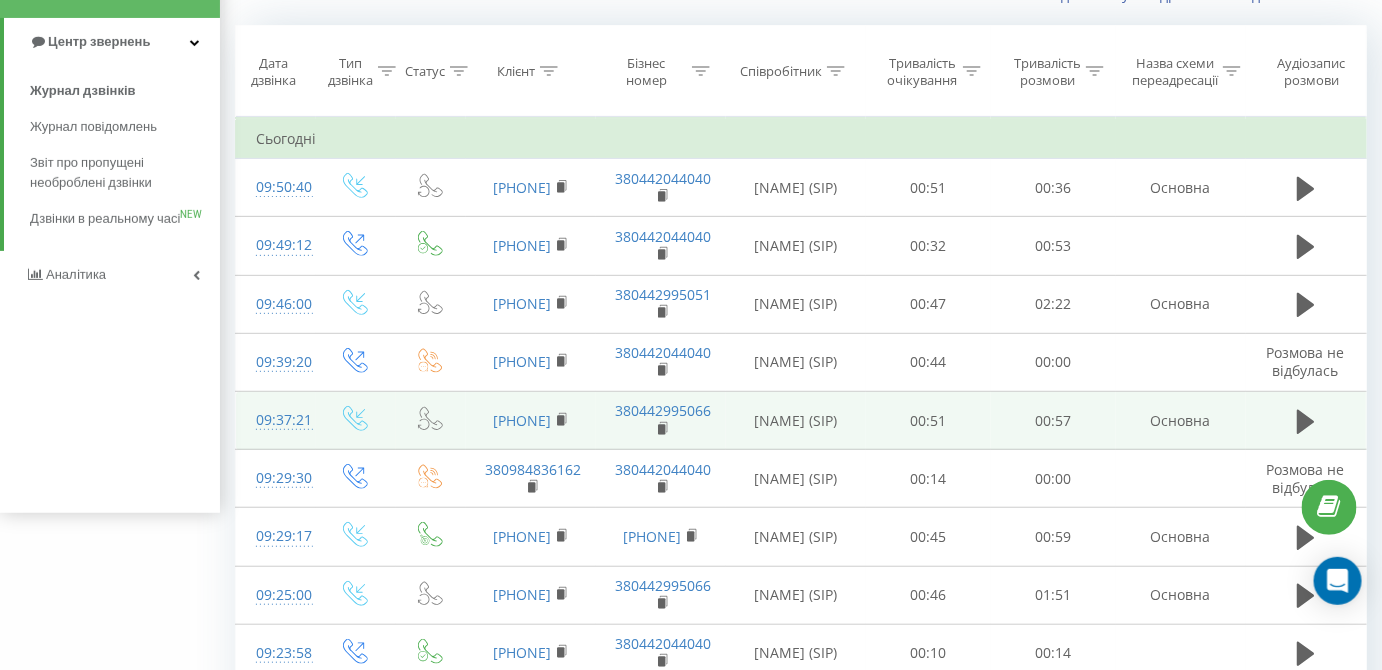 scroll, scrollTop: 0, scrollLeft: 0, axis: both 